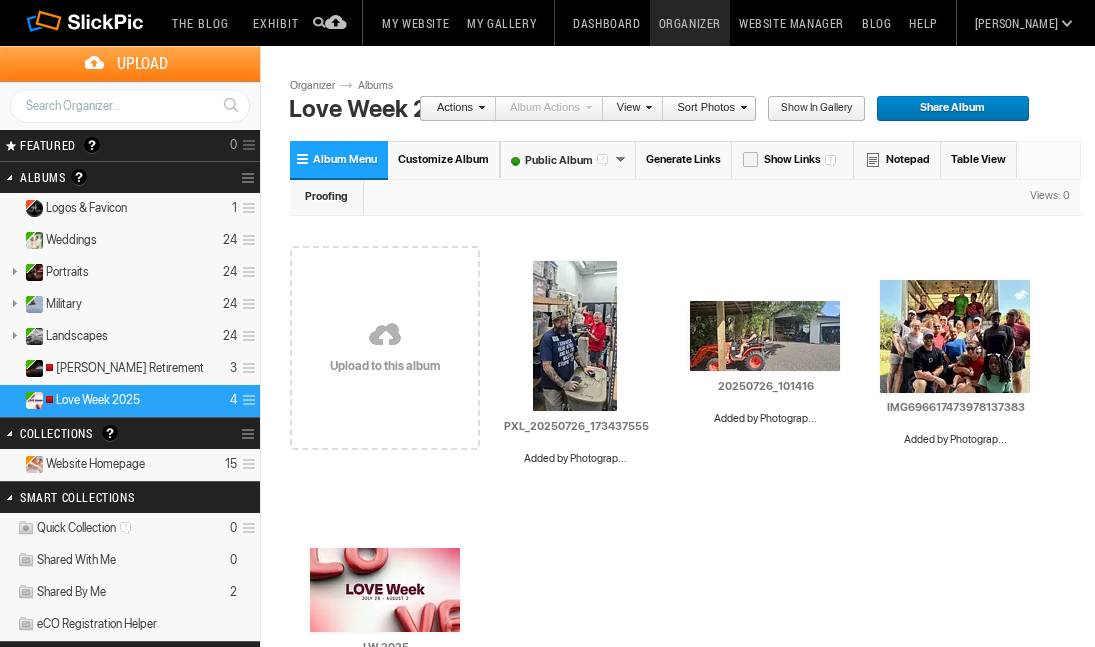 scroll, scrollTop: 0, scrollLeft: 0, axis: both 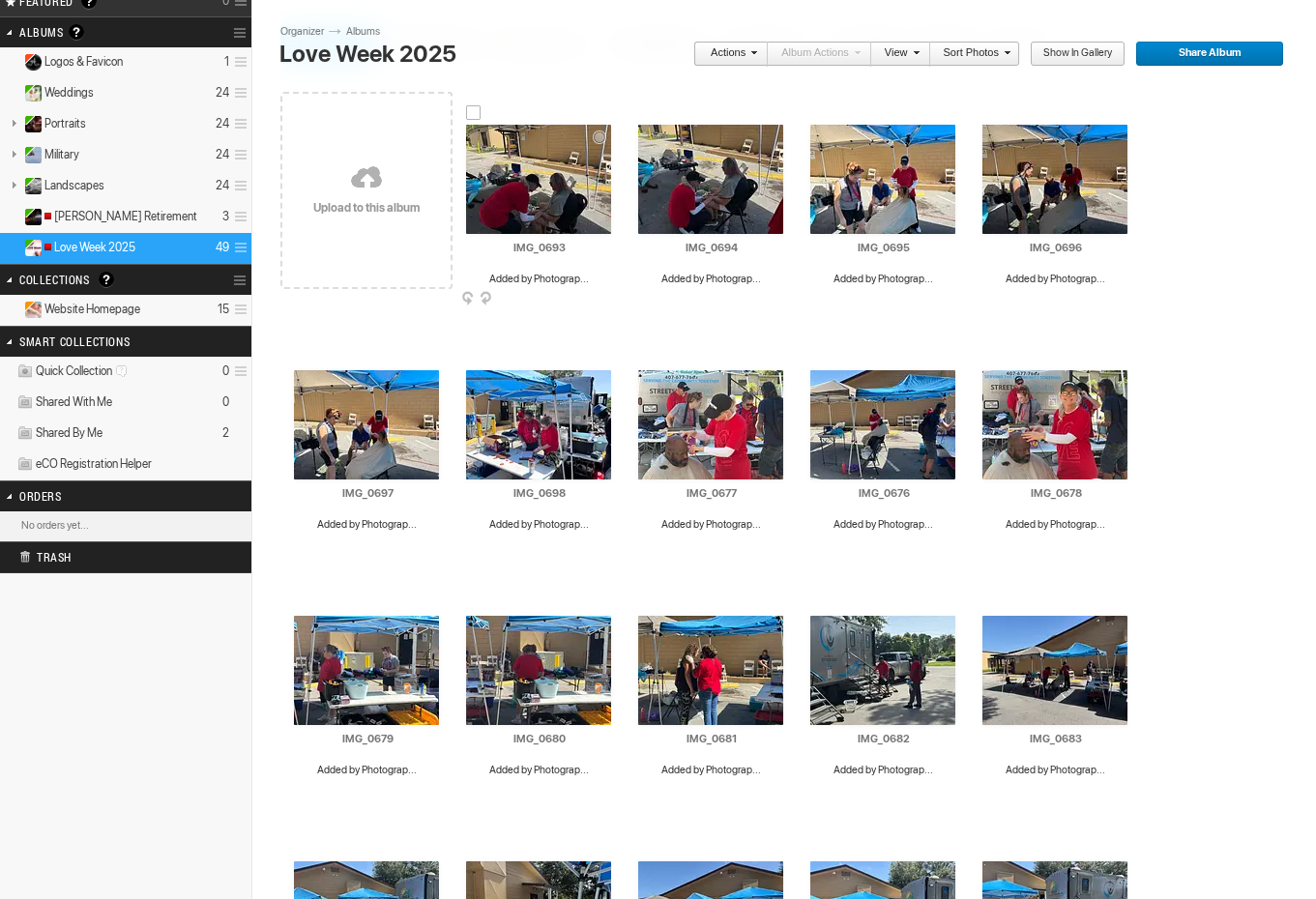 click at bounding box center [474, 113] 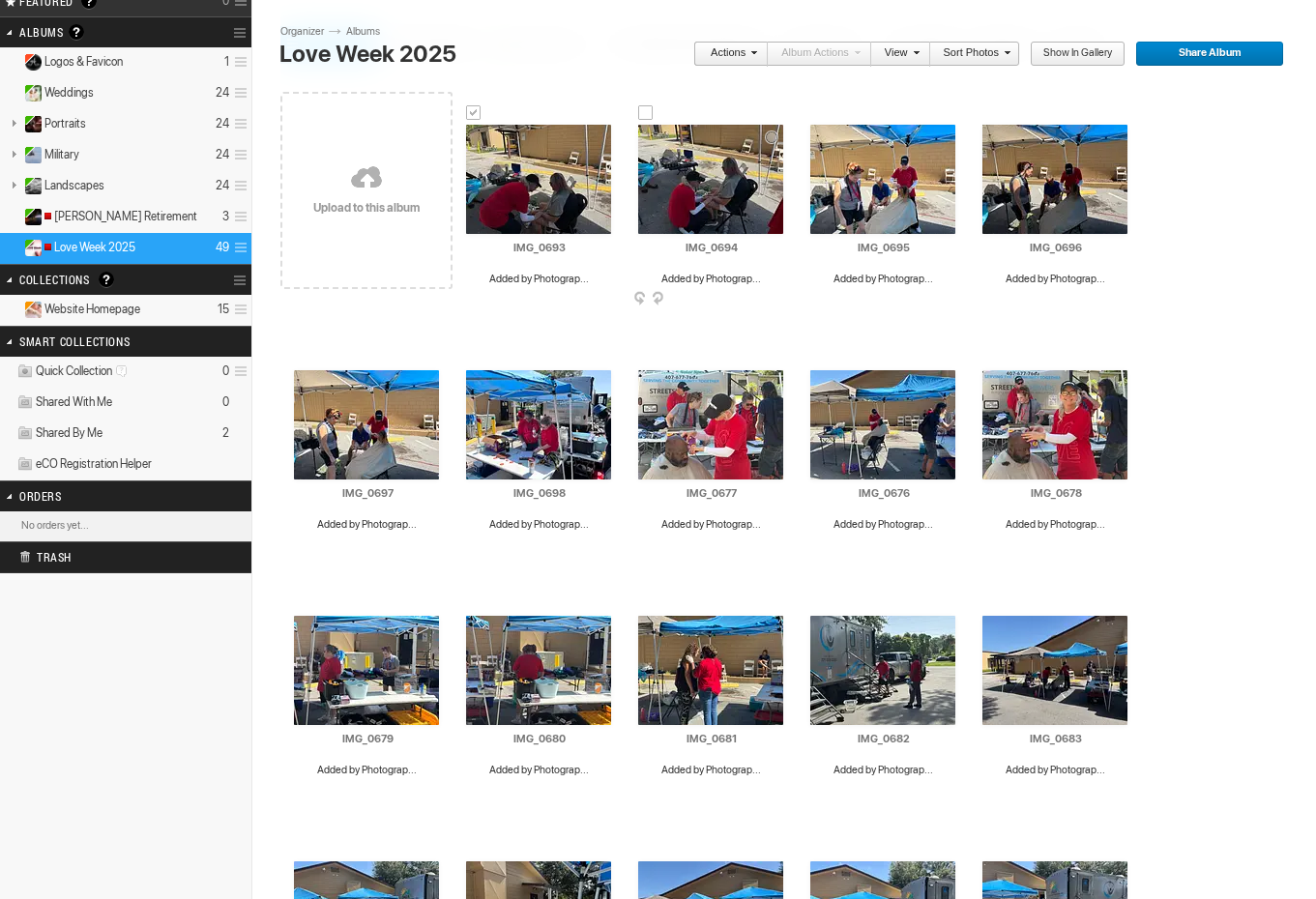 click at bounding box center [646, 113] 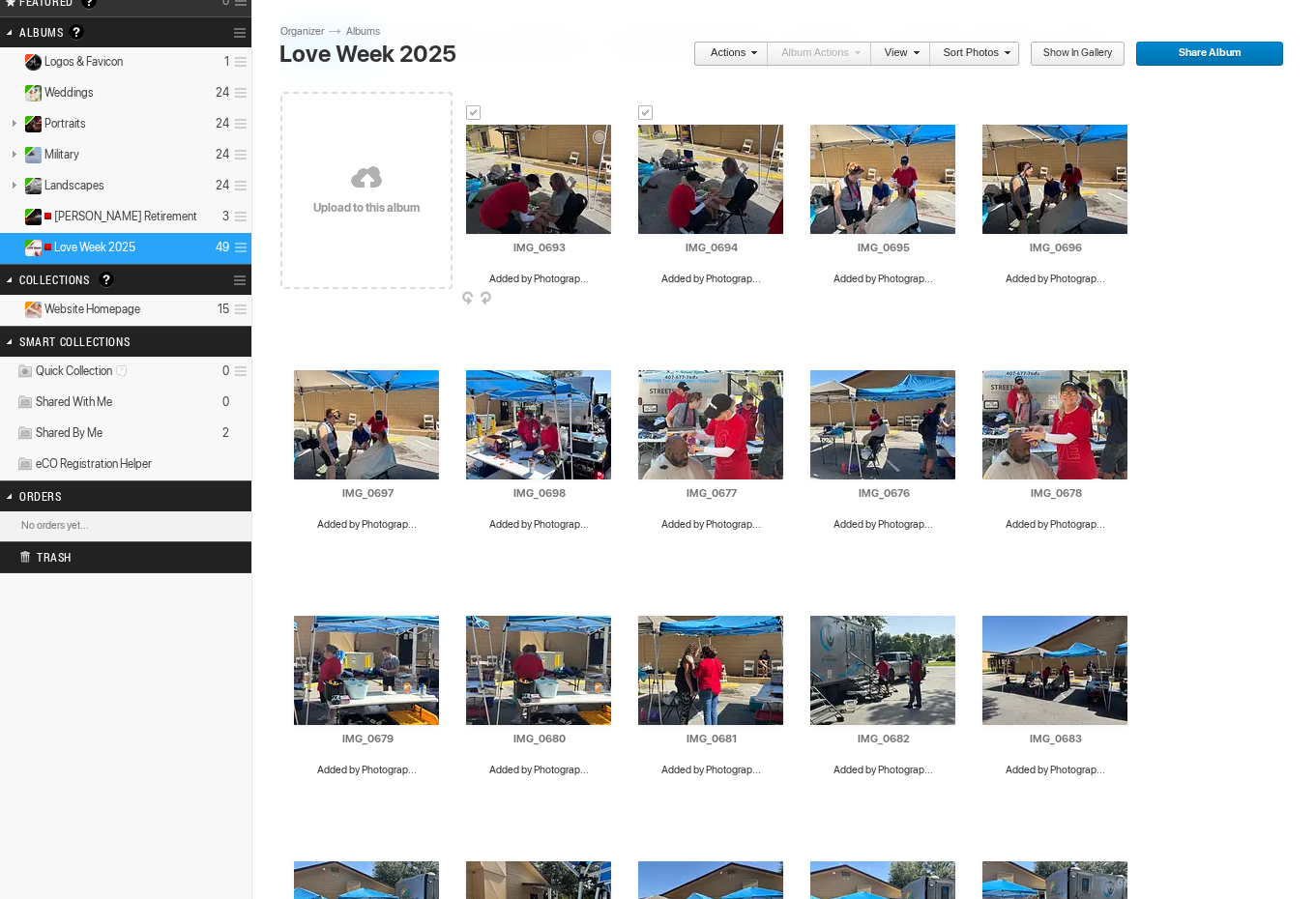 click at bounding box center (474, 113) 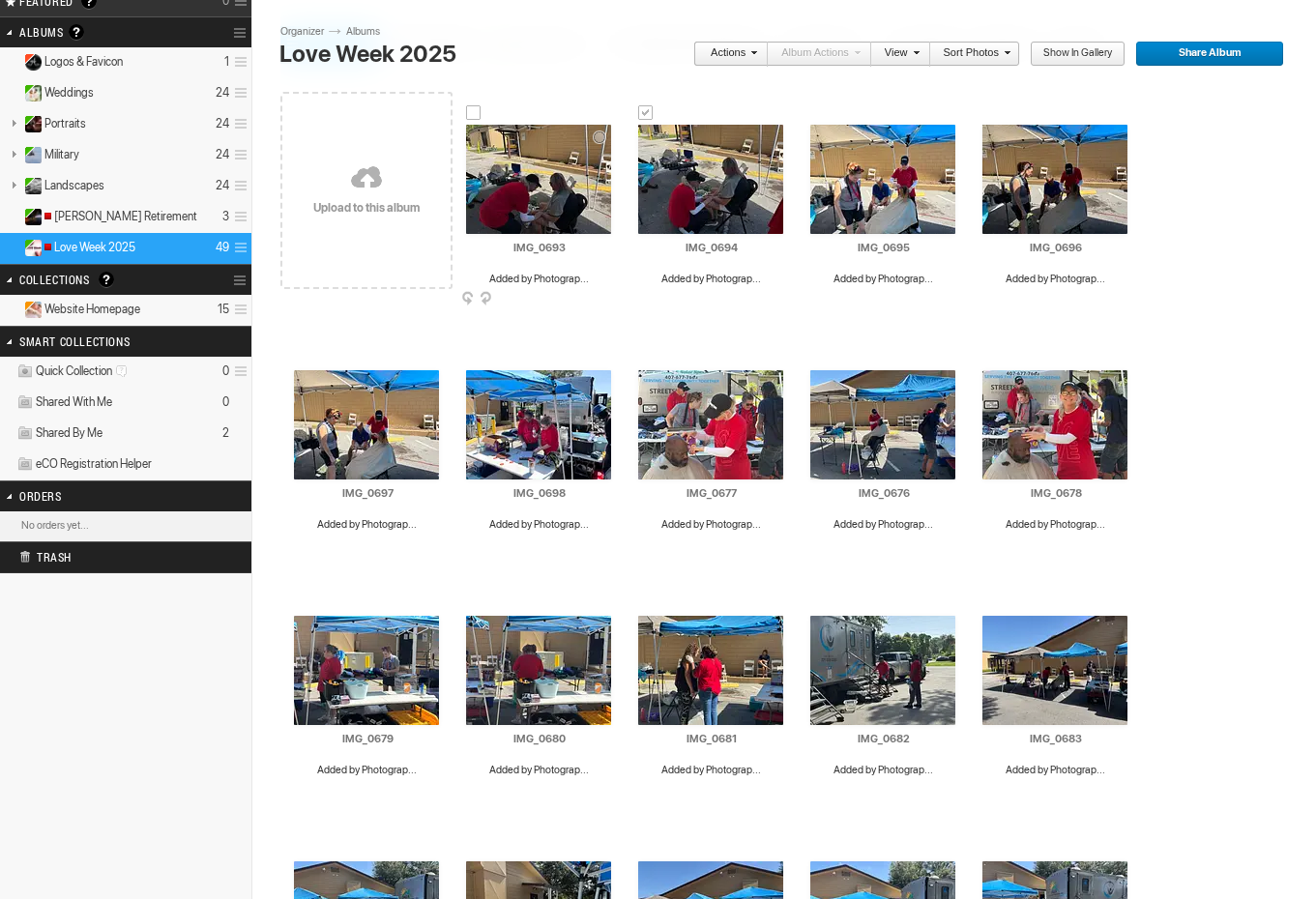 click at bounding box center [539, 179] 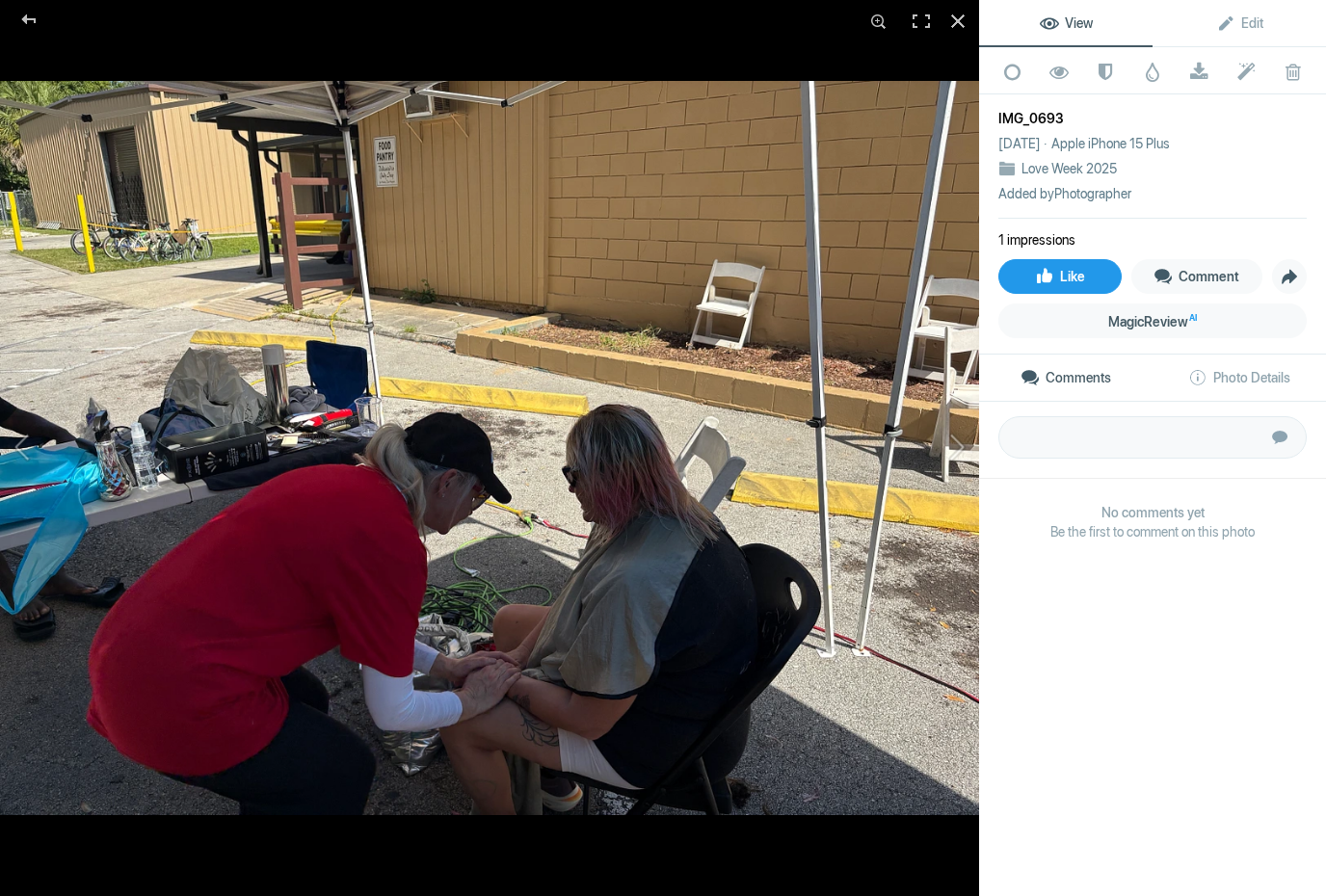 click on "Like" 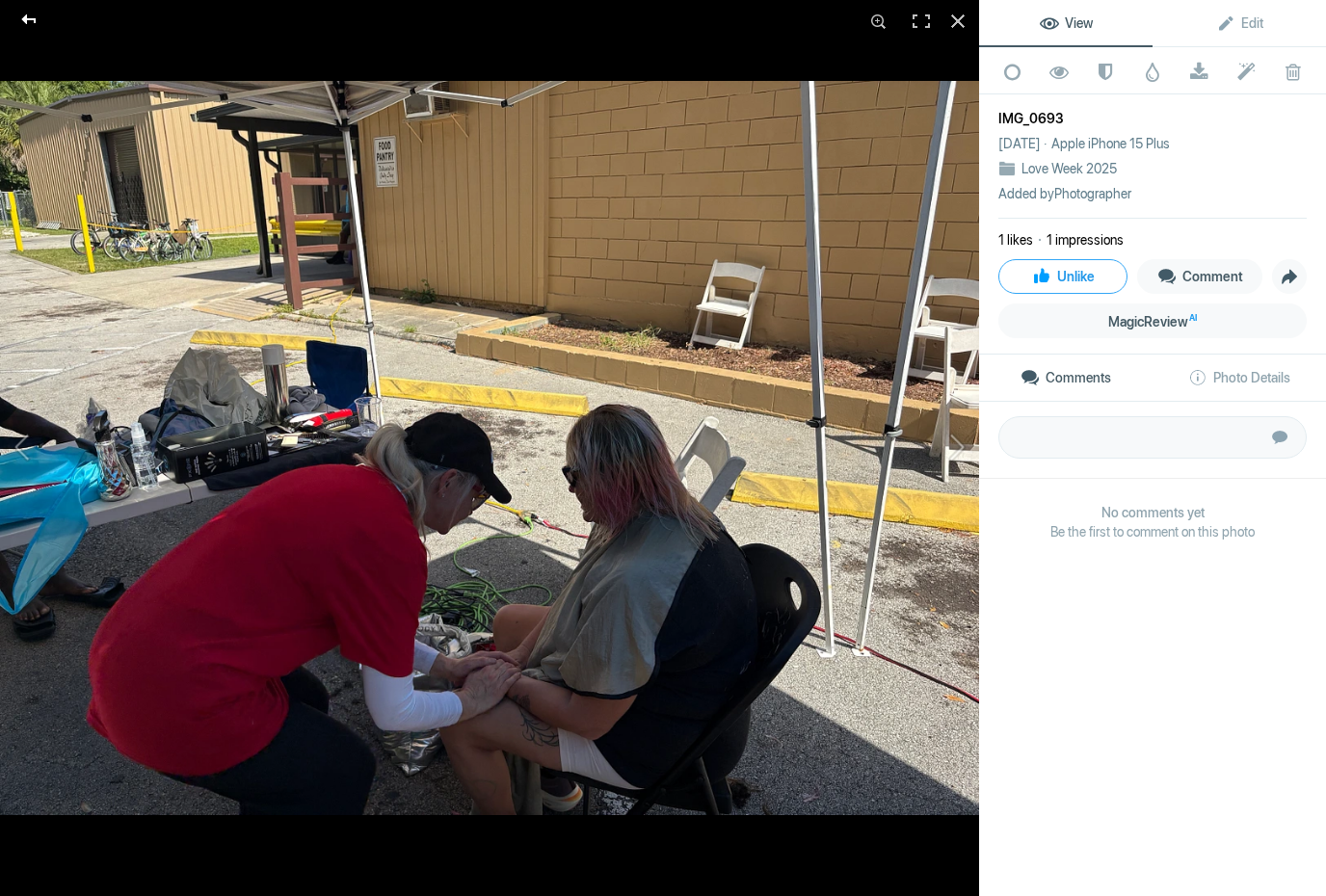 click 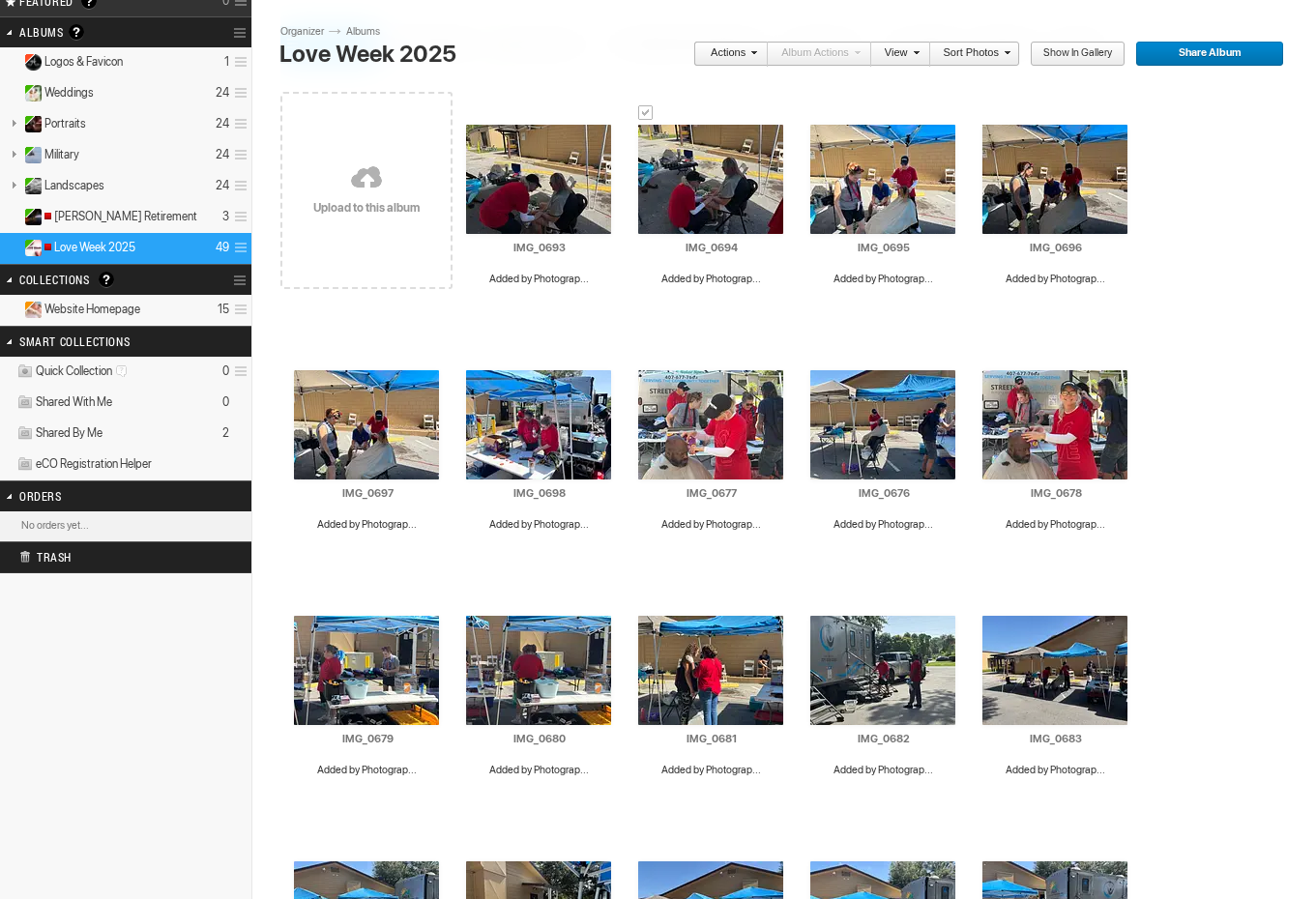 click on "Sort Photos" at bounding box center (970, 54) 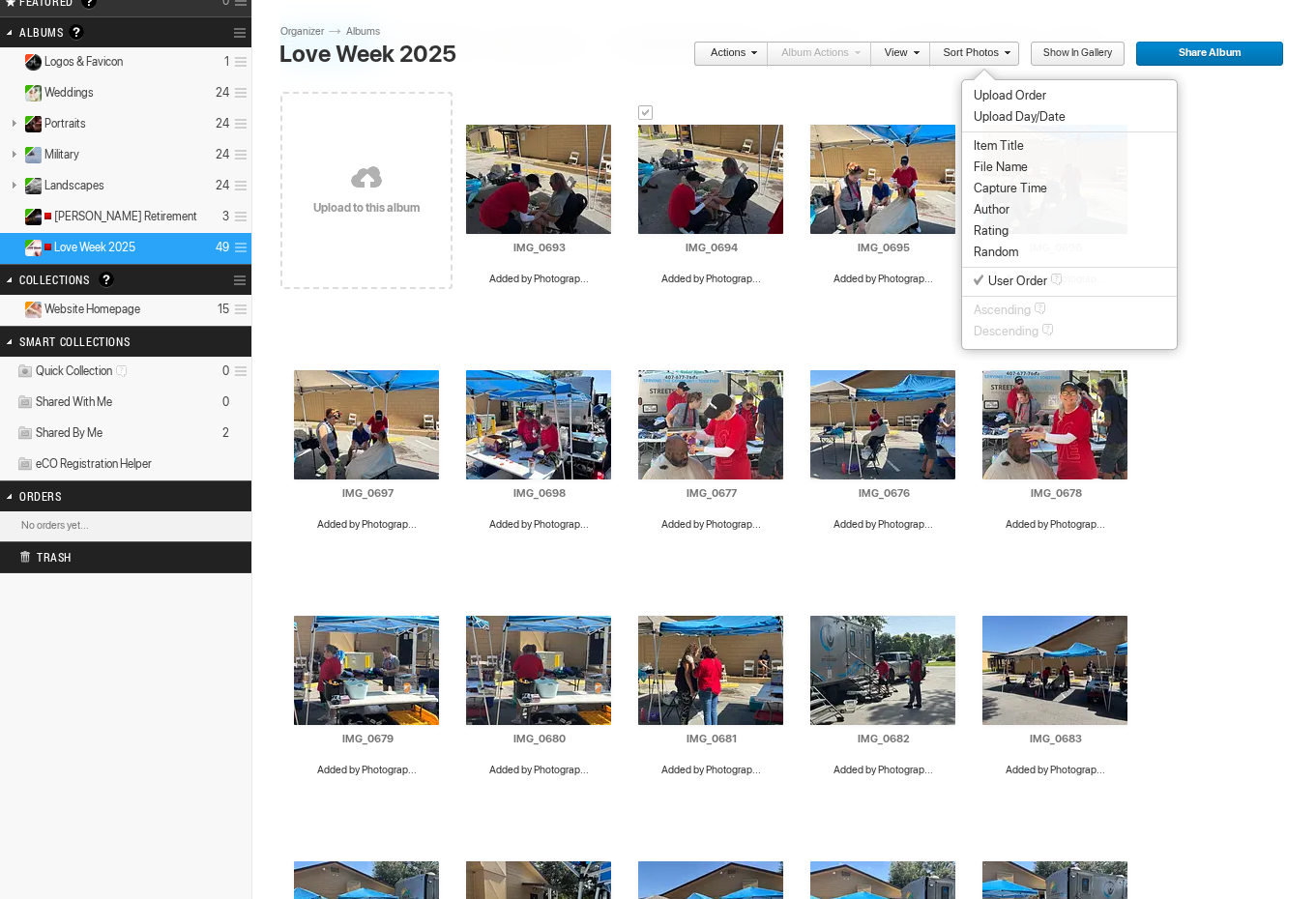 click on "Sort Photos" at bounding box center [970, 54] 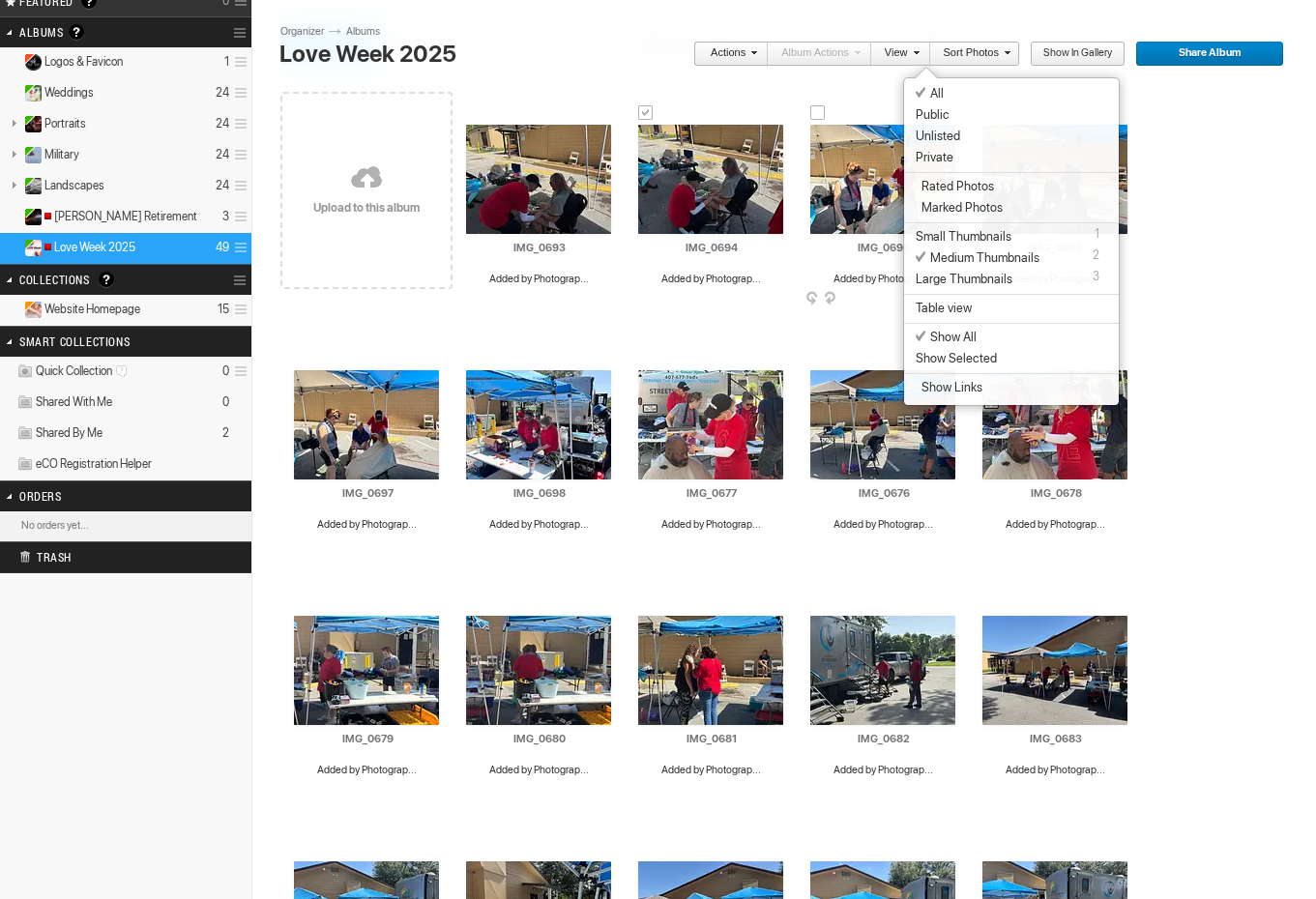 click on "Drop your photos here Upload to this album
AI IMG_0693 Added by Photograp...
HTML:
Direct:
Forum:
Photo ID:
22756206
More..." at bounding box center (791, 1295) 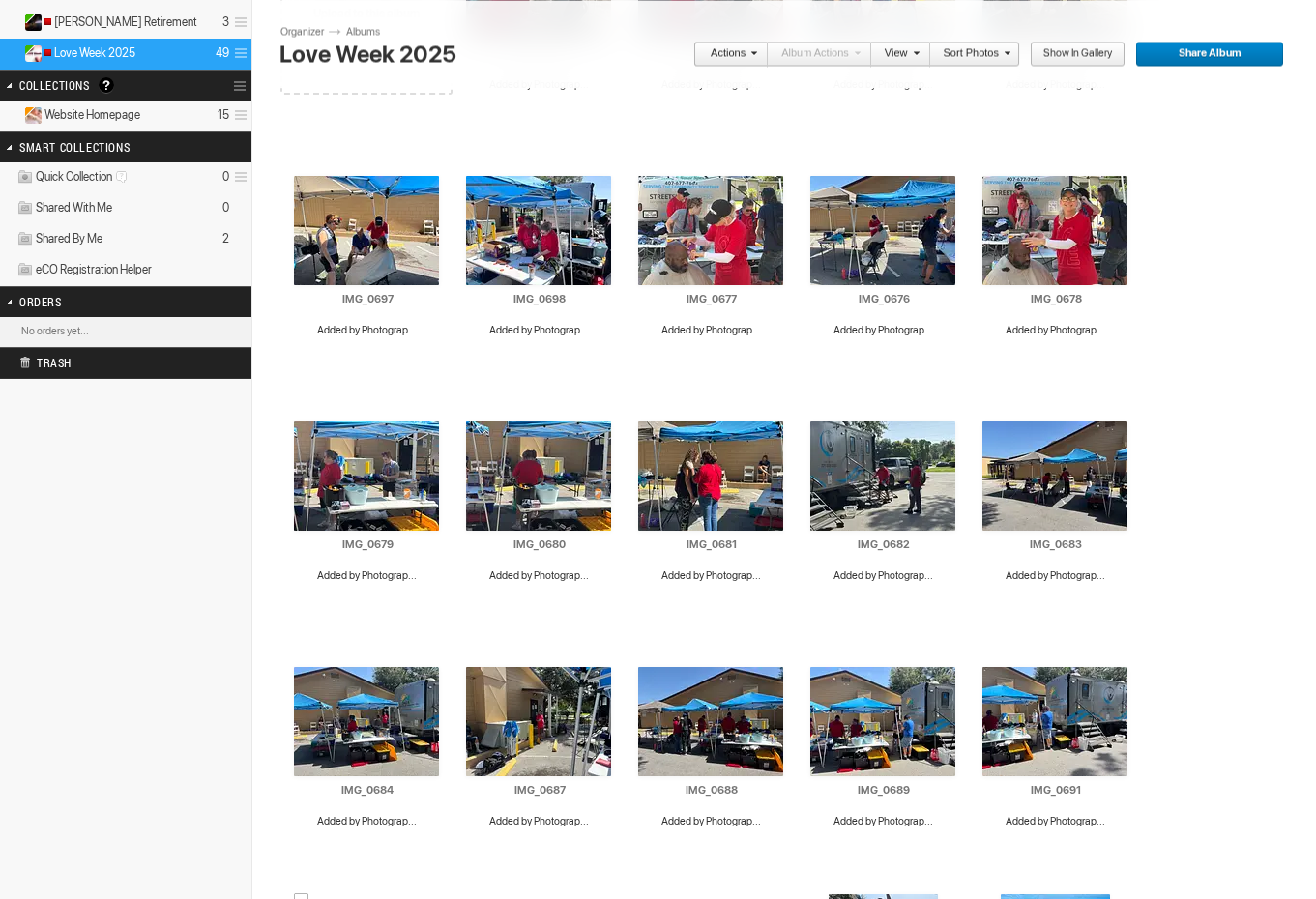 scroll, scrollTop: 31, scrollLeft: 0, axis: vertical 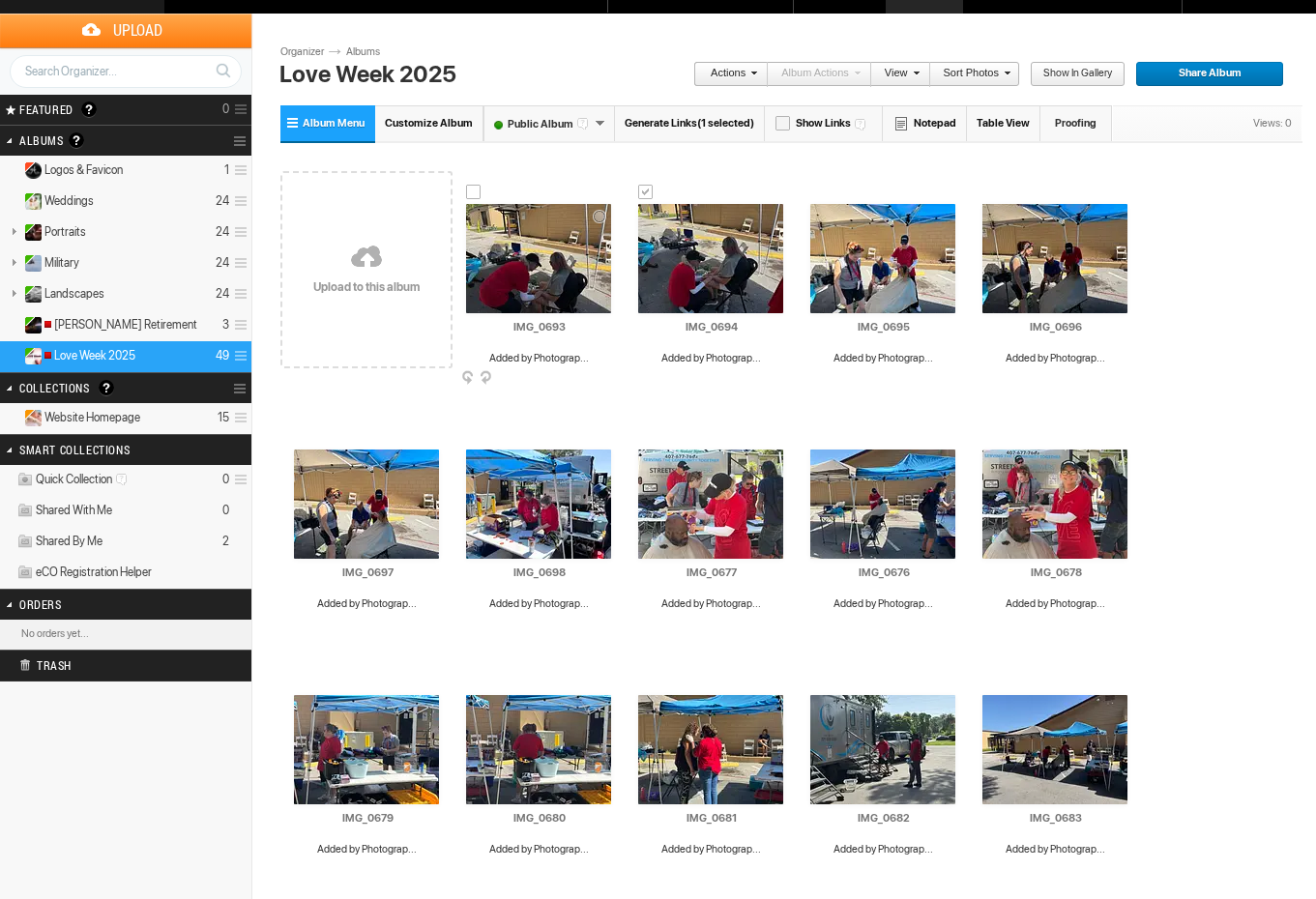 click at bounding box center (609, 379) 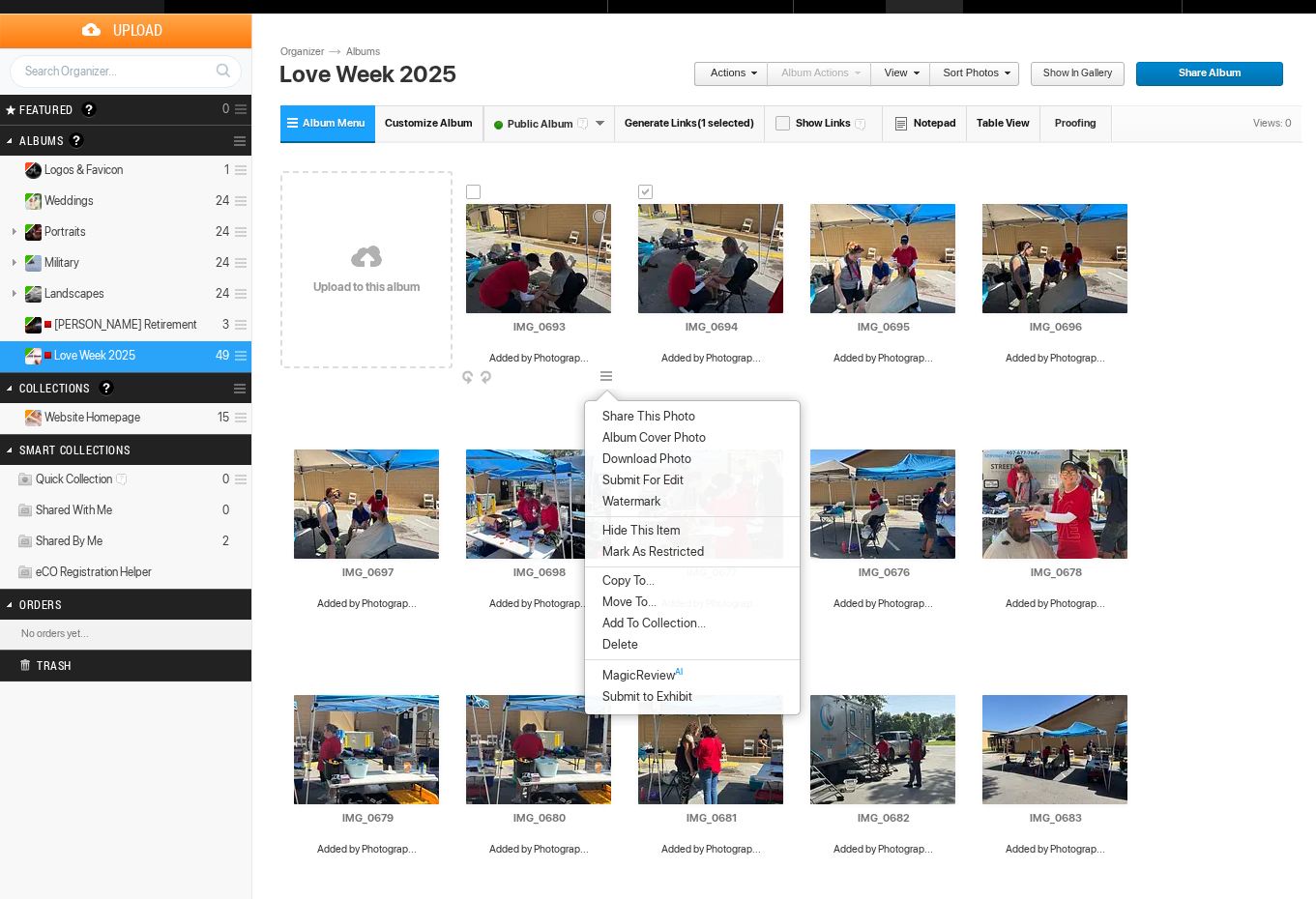 click at bounding box center (474, 192) 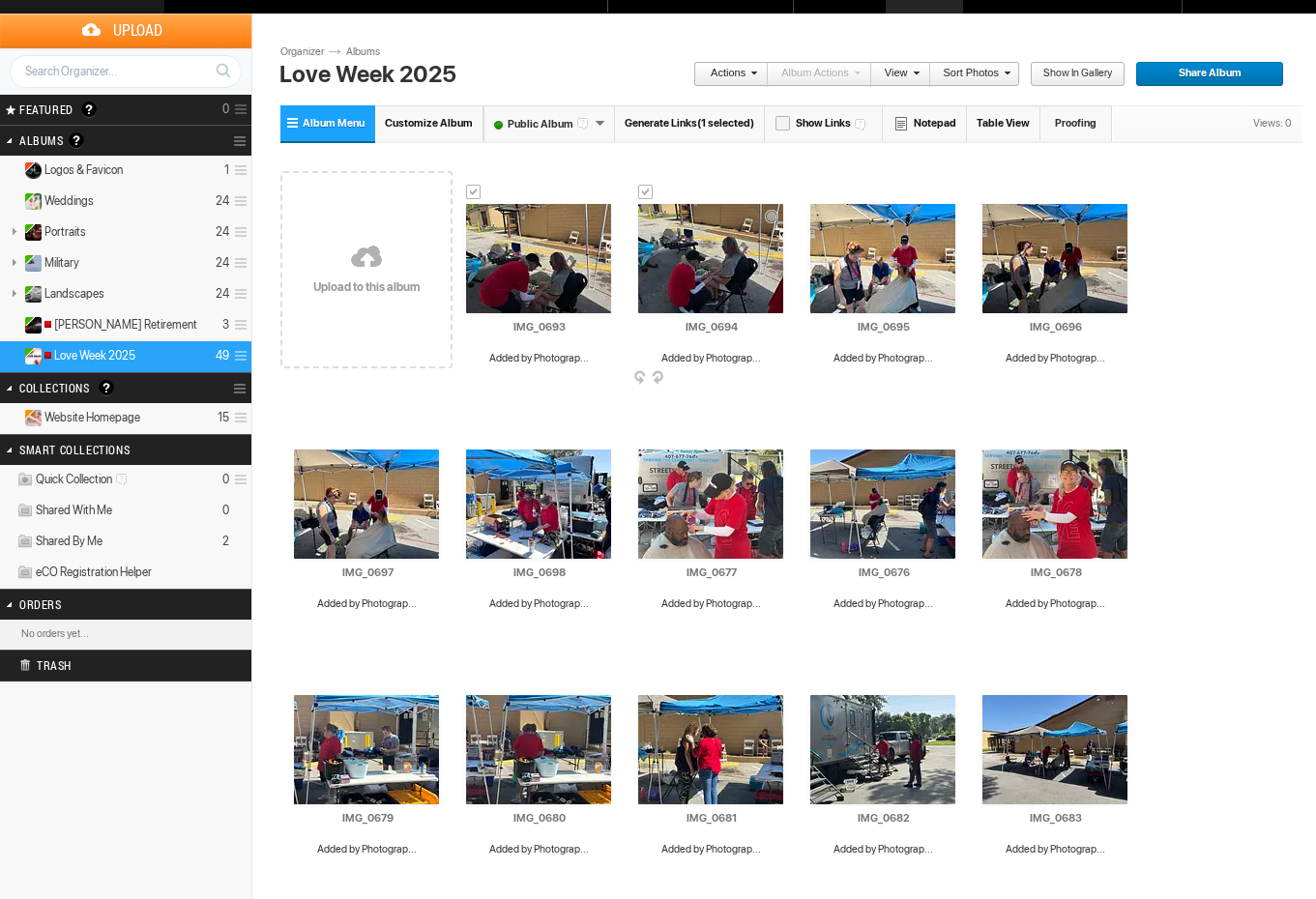 click at bounding box center (646, 192) 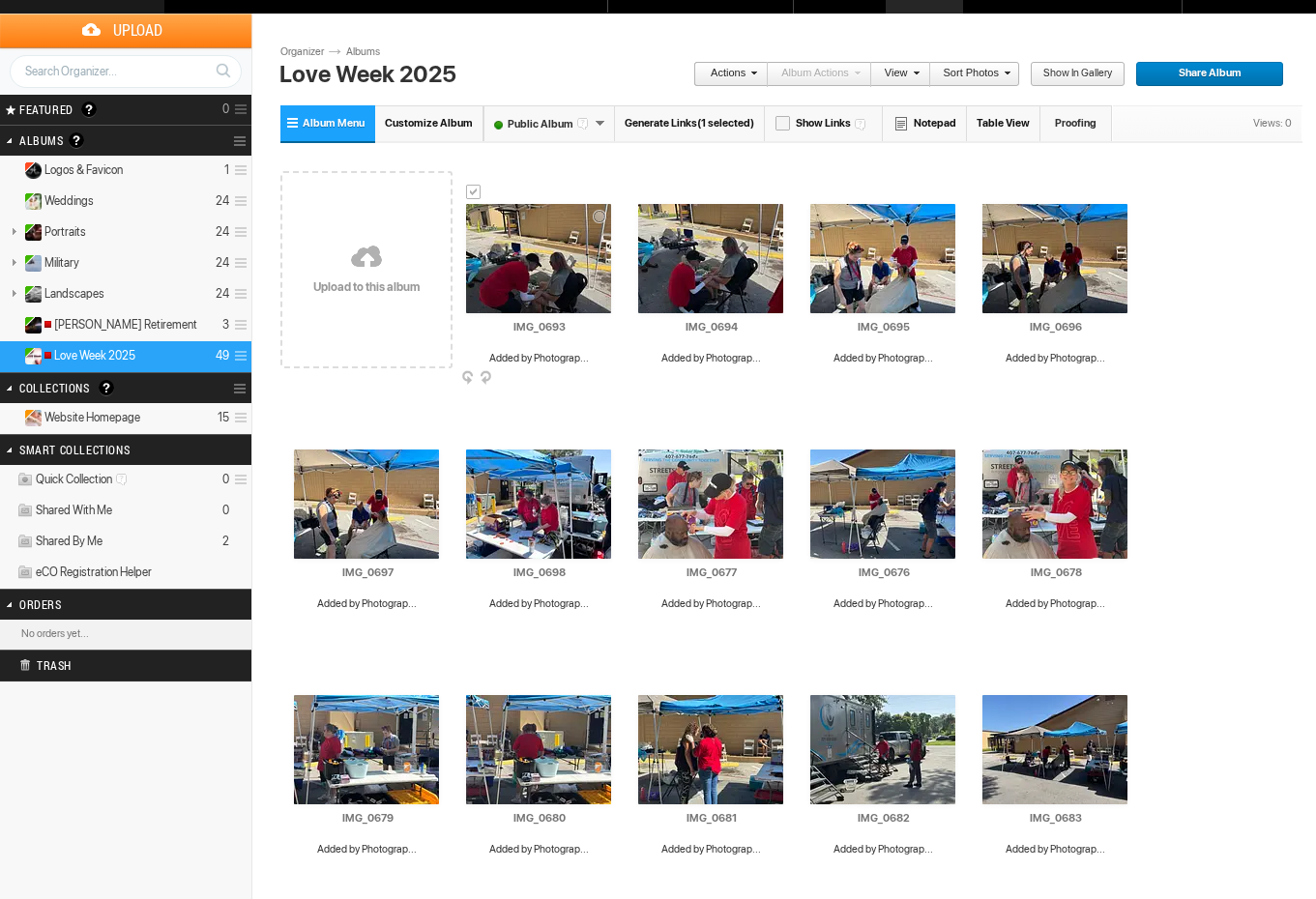 click on "AI IMG_0693 Added by Photograp...
HTML:
Direct:
Forum:
Photo ID:
22756206
More..." at bounding box center [539, 258] 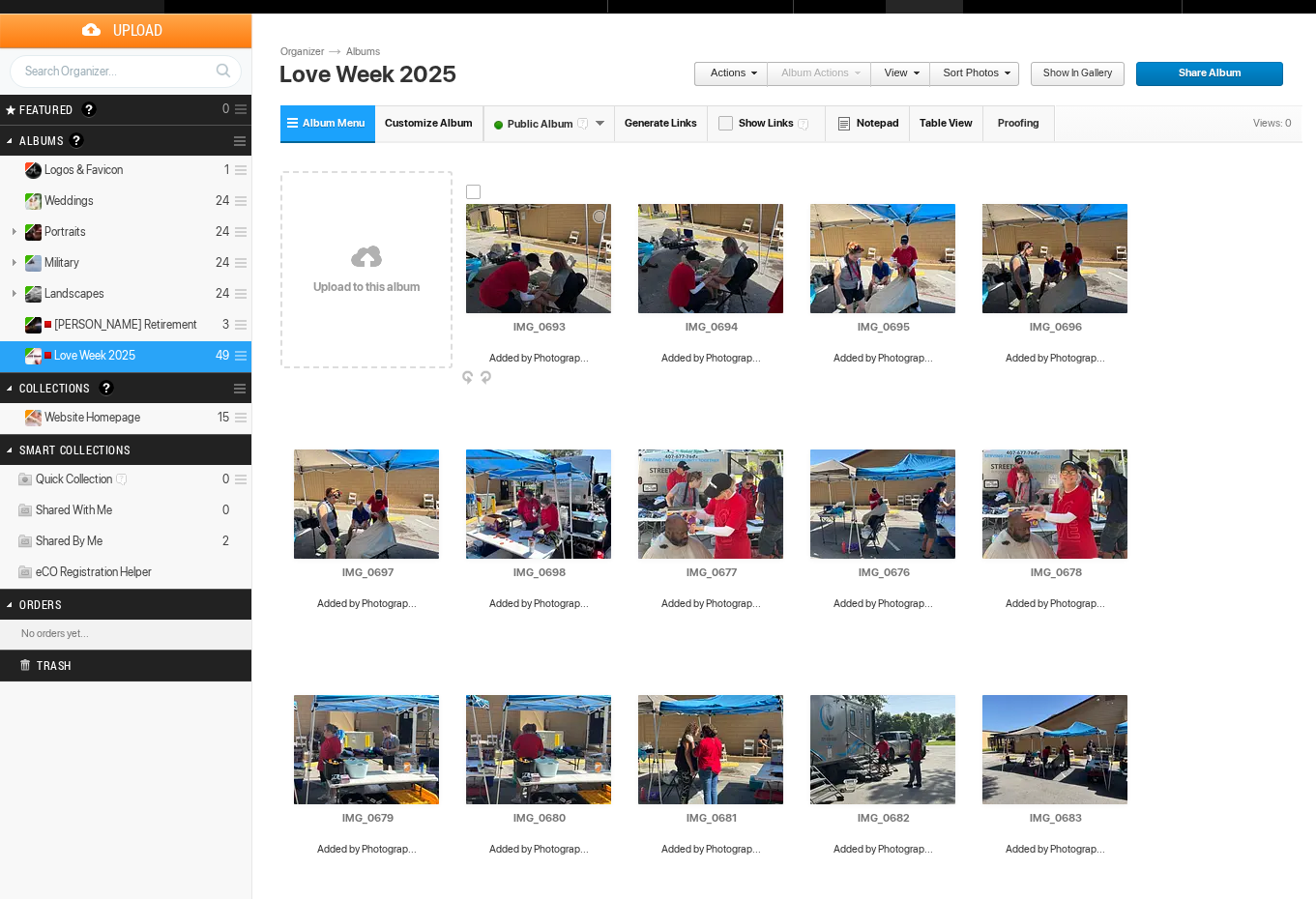 click at bounding box center (539, 258) 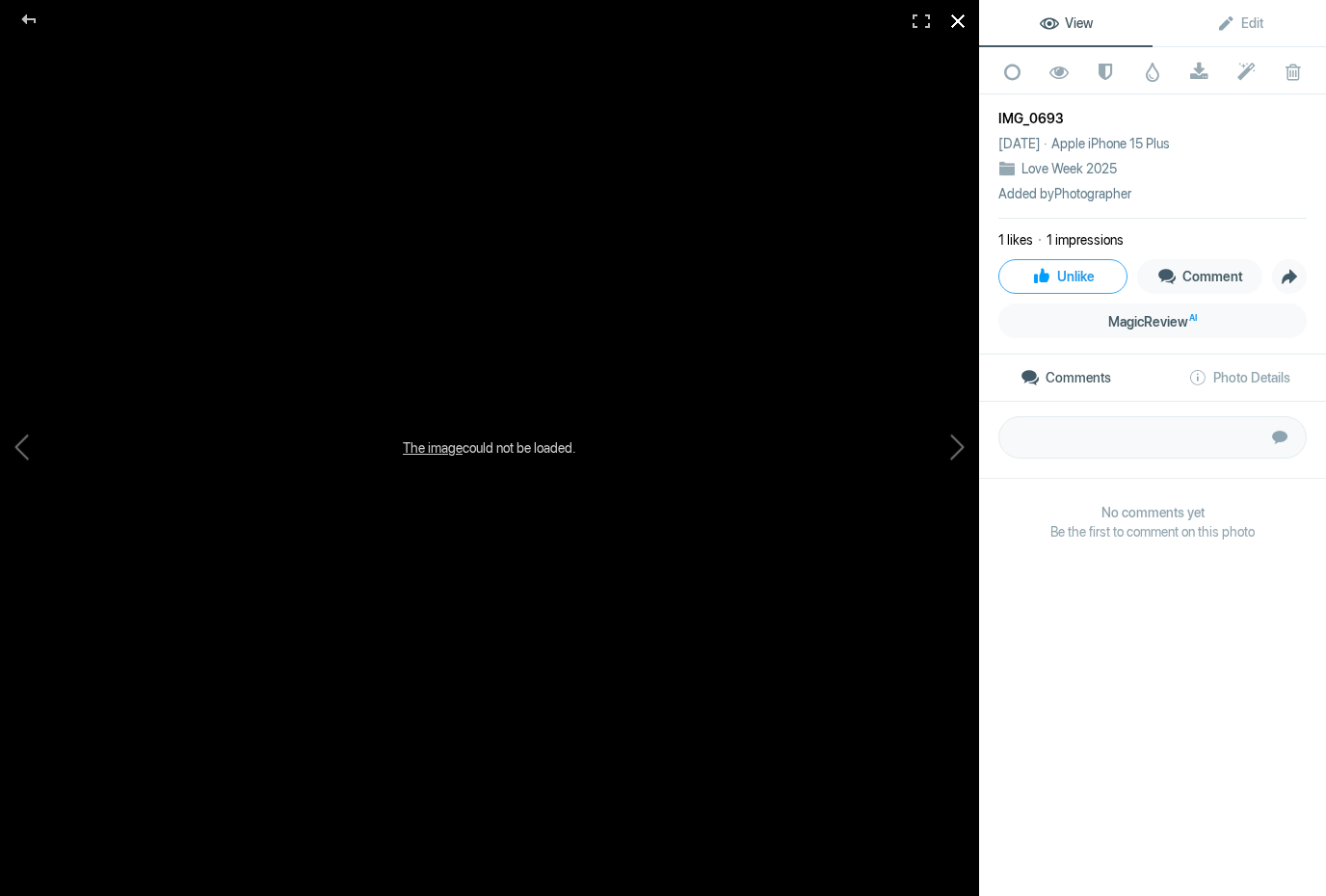click 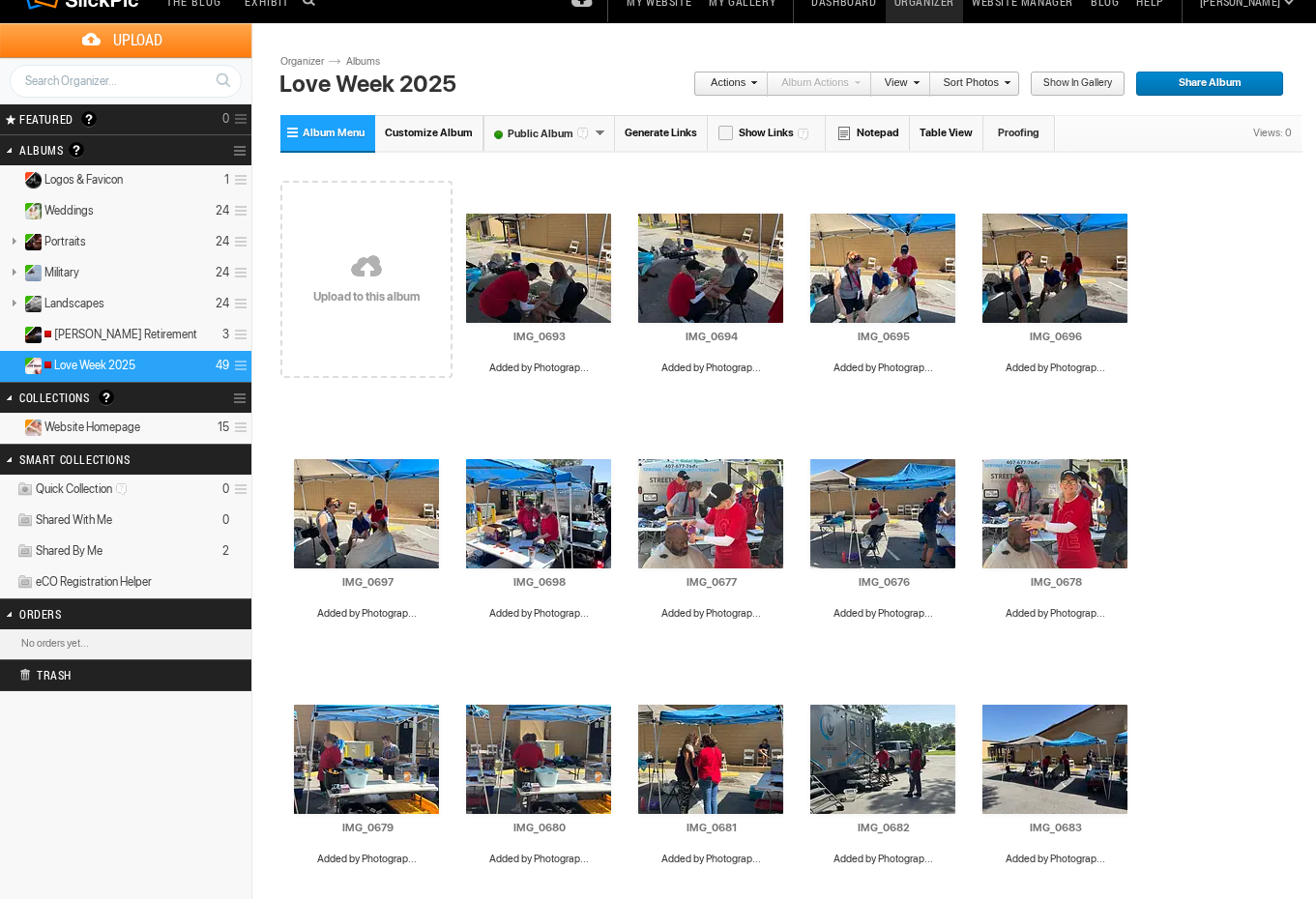 scroll, scrollTop: 0, scrollLeft: 0, axis: both 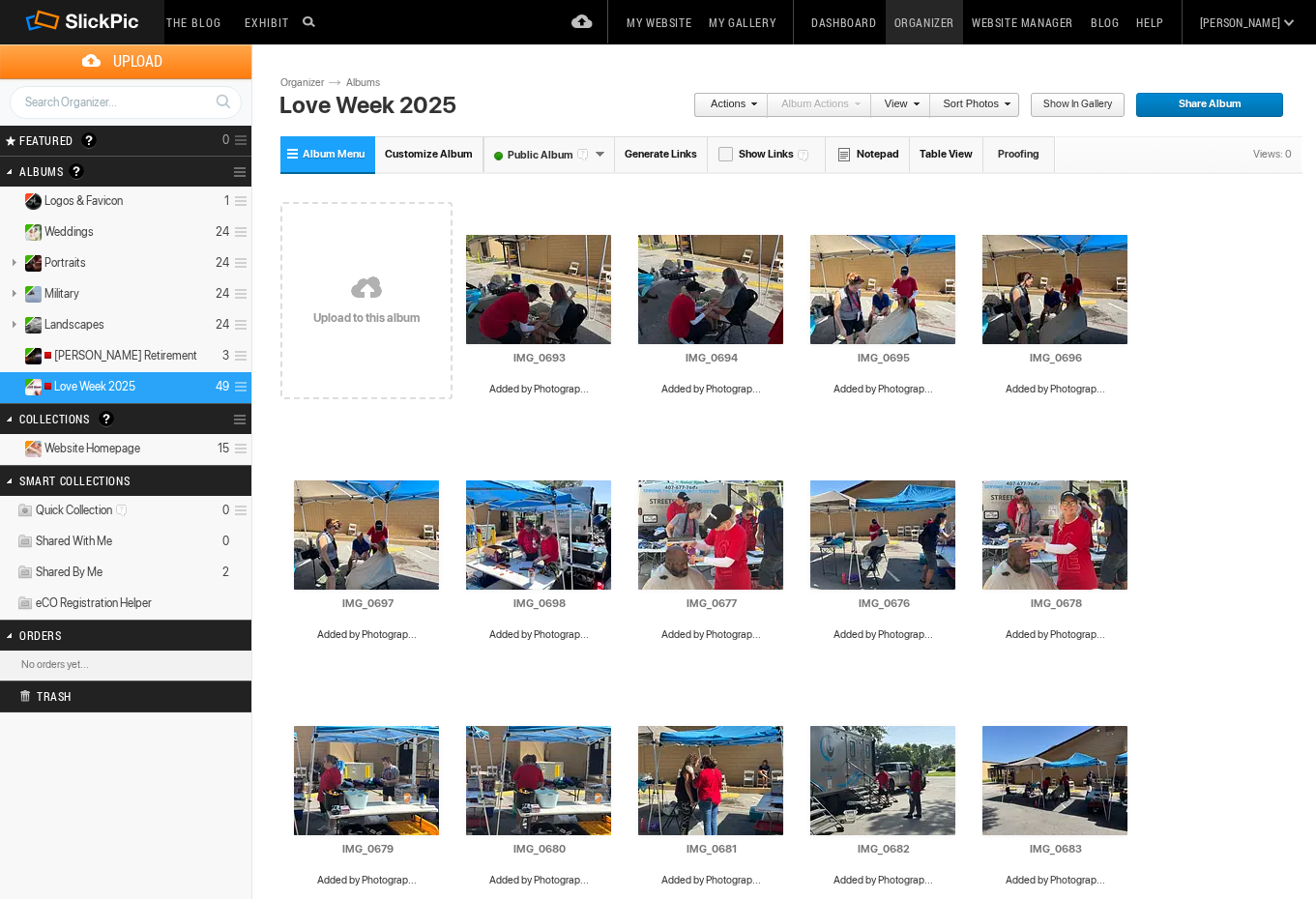 click on "My Gallery" at bounding box center (742, 22) 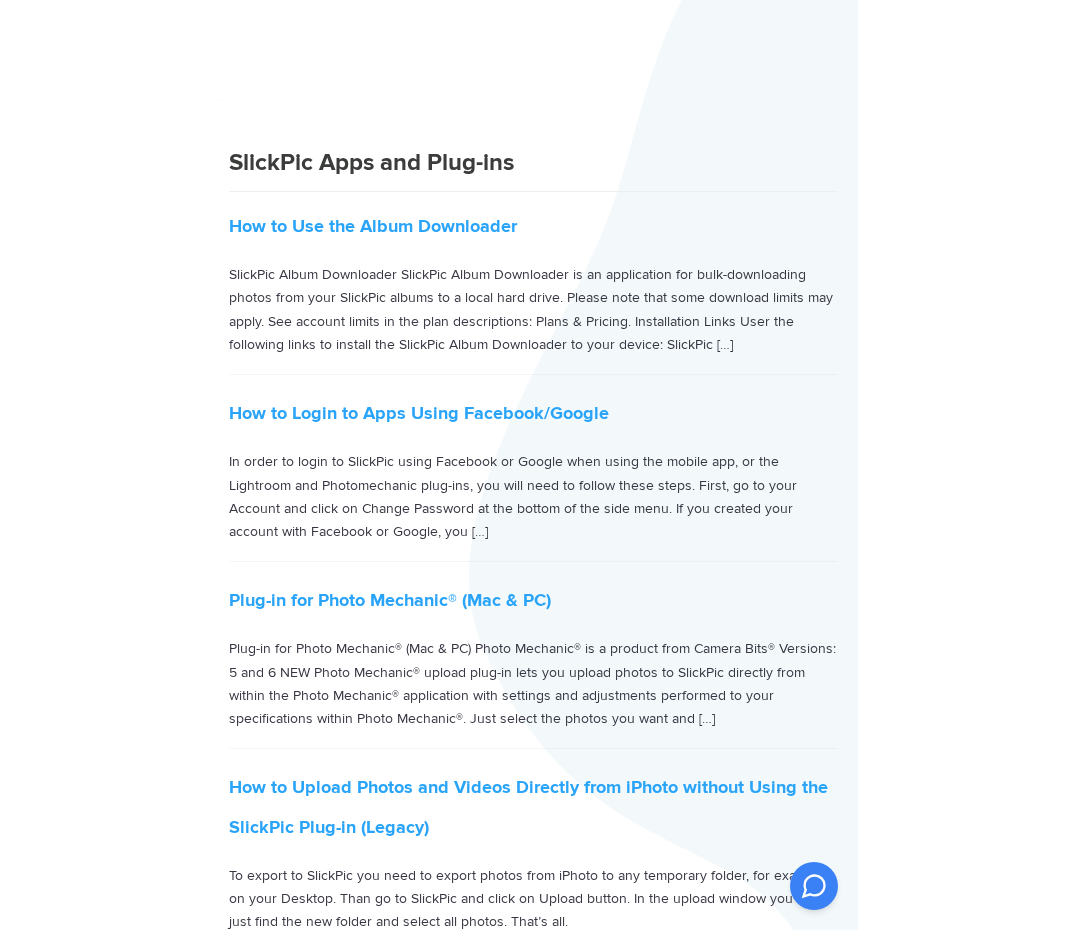 scroll, scrollTop: 0, scrollLeft: 0, axis: both 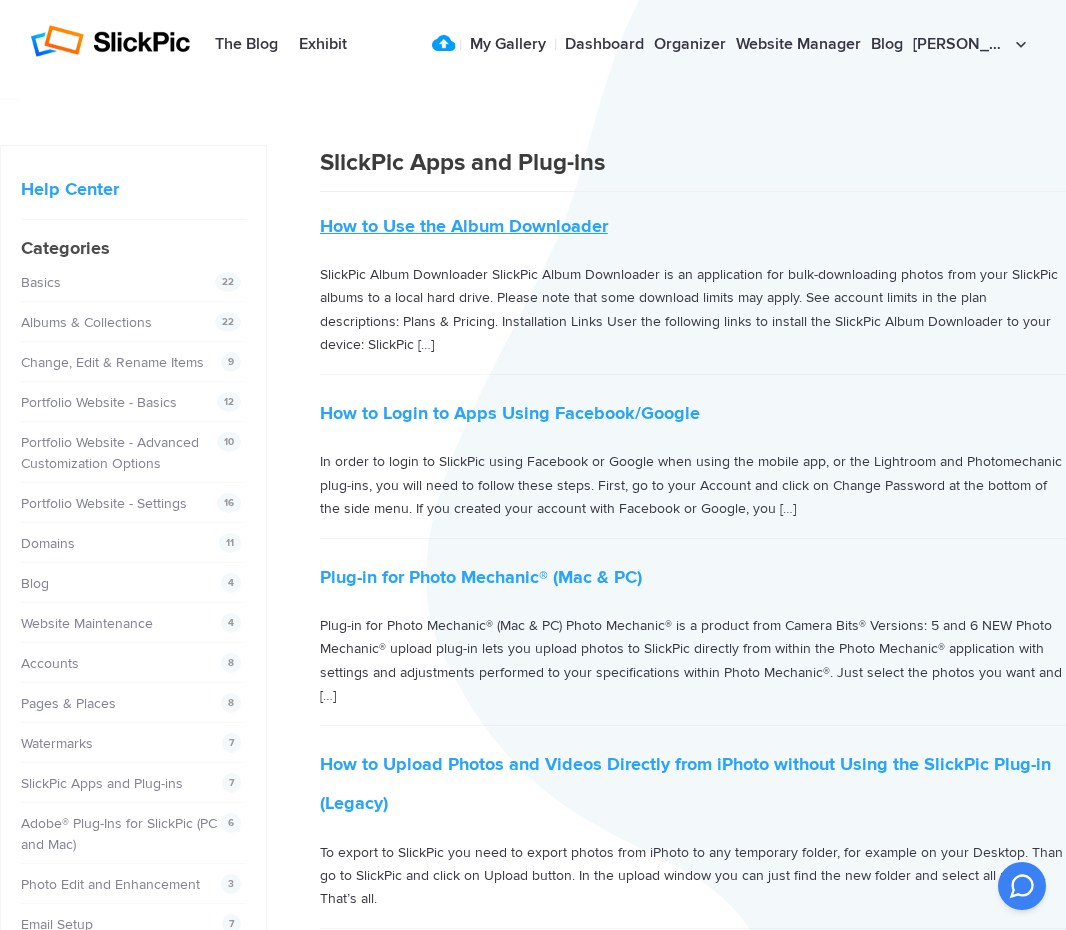 click on "How to Use the Album Downloader" at bounding box center [464, 226] 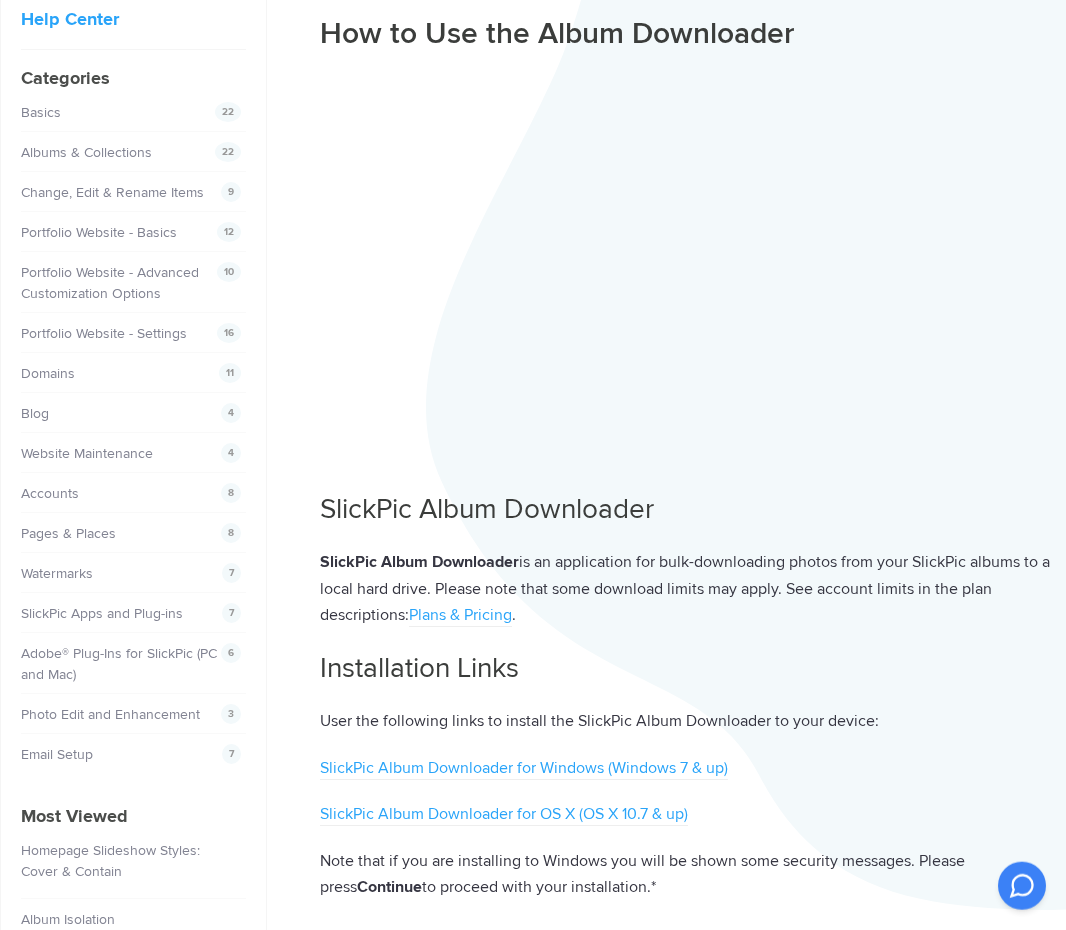 scroll, scrollTop: 304, scrollLeft: 0, axis: vertical 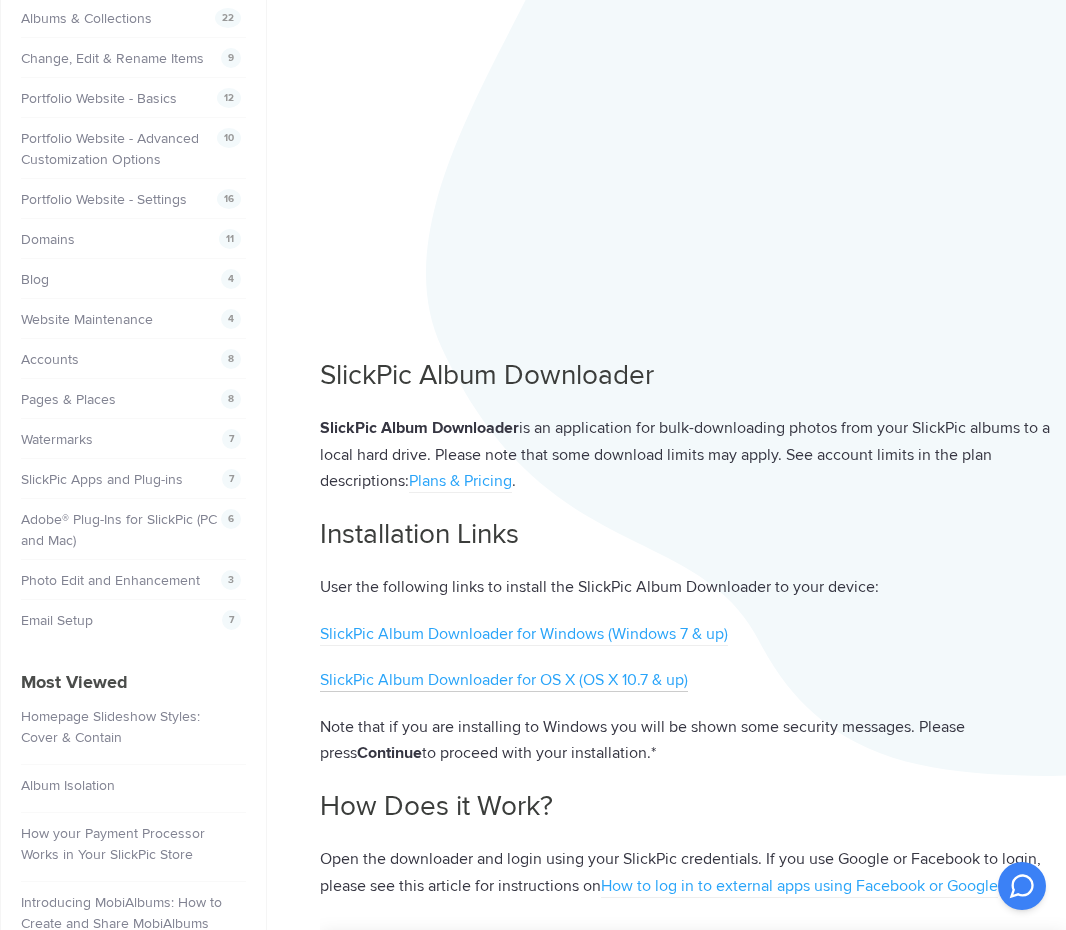 click on "SlickPic Album Downloader for OS X (OS X 10.7 & up)" at bounding box center (504, 681) 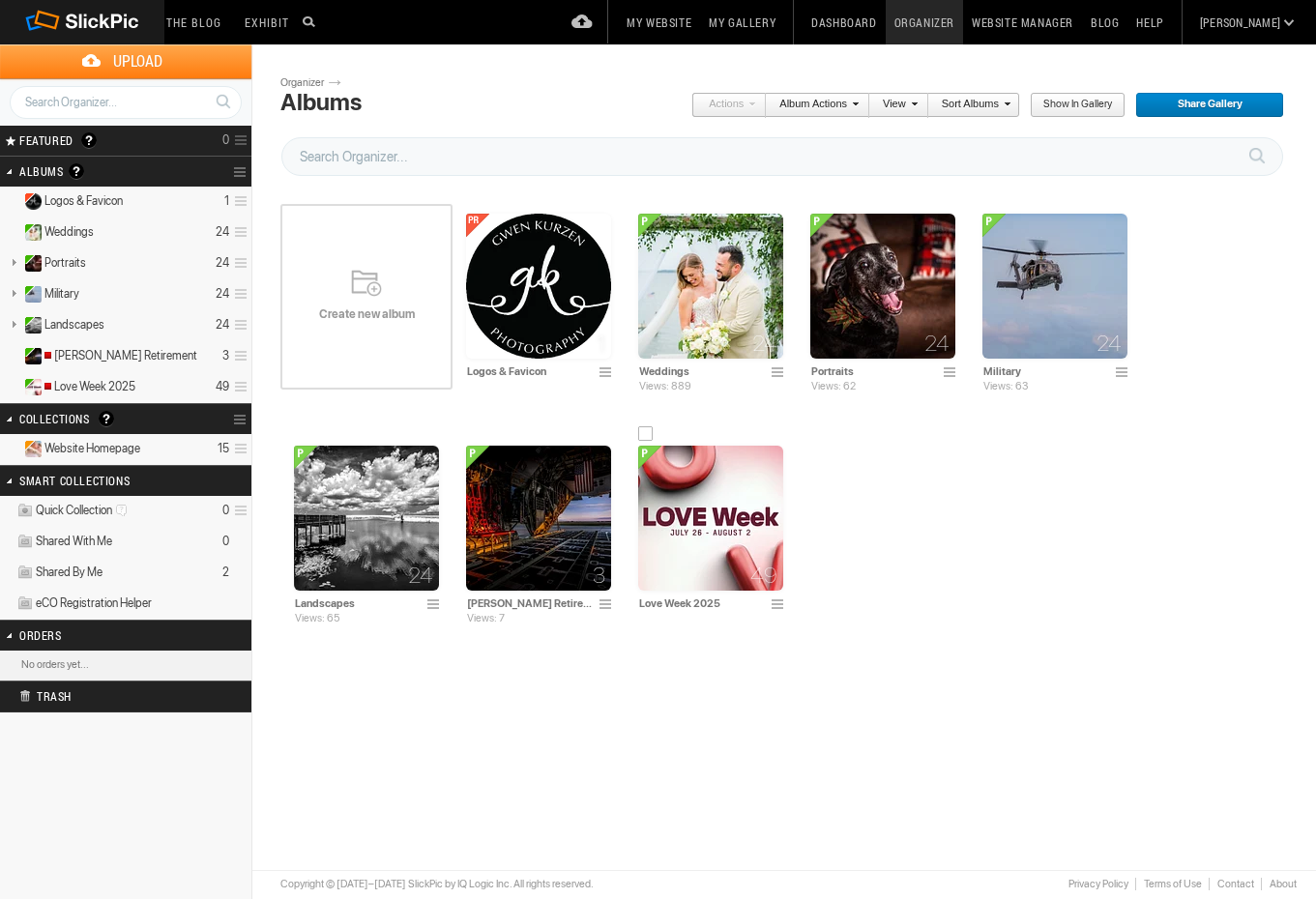 scroll, scrollTop: 0, scrollLeft: 0, axis: both 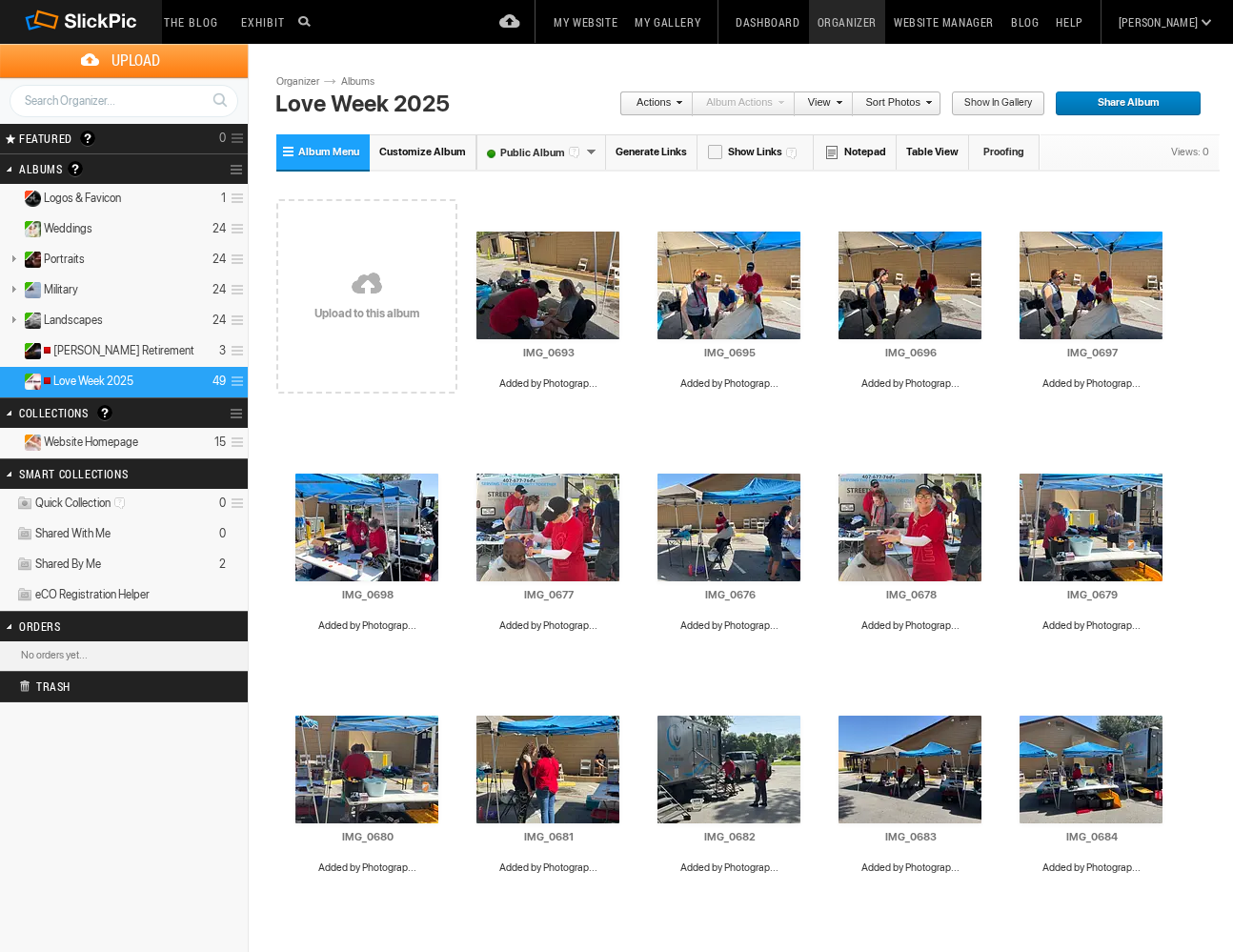 click on "Actions" at bounding box center [651, 104] 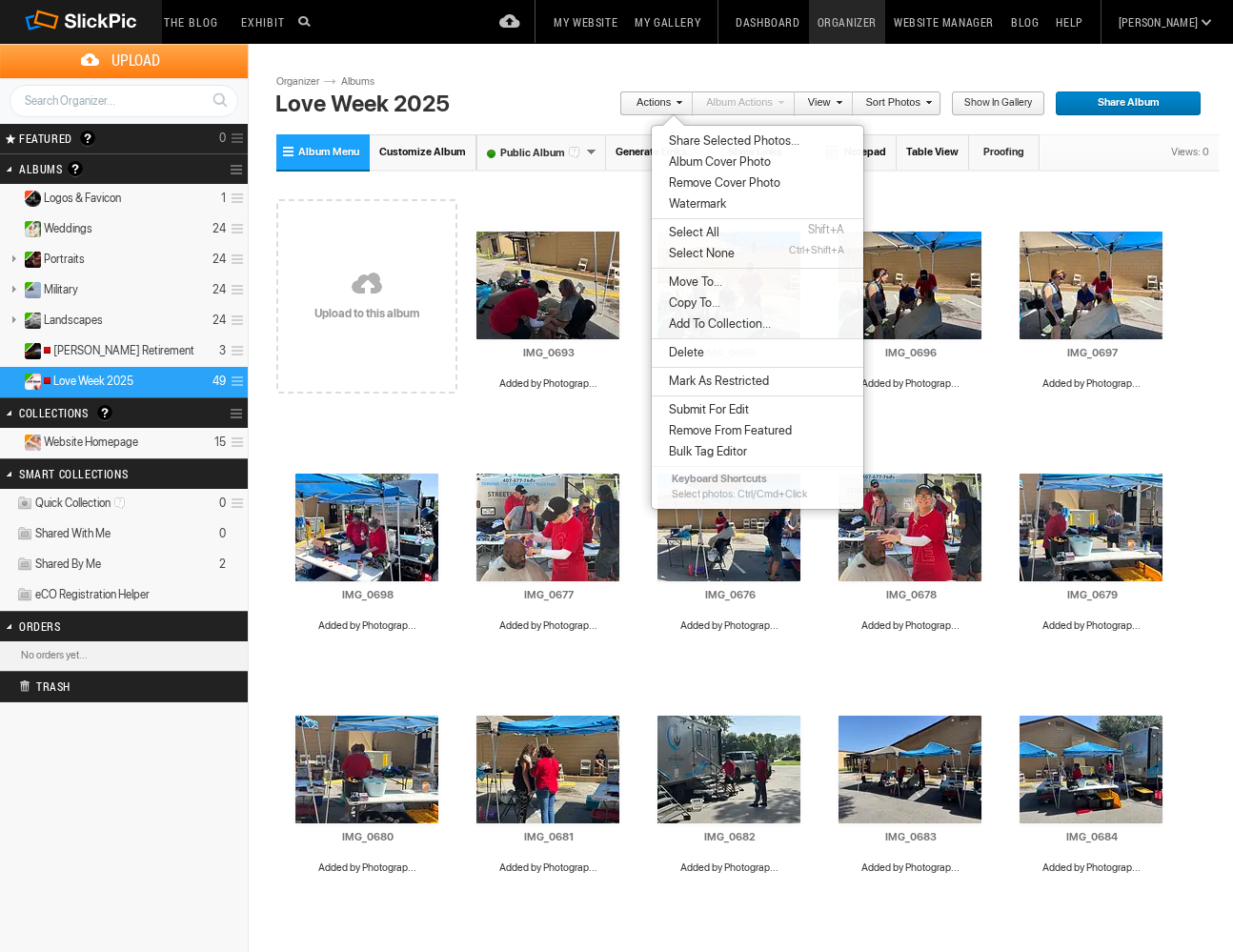 click on "Delete" at bounding box center [683, 353] 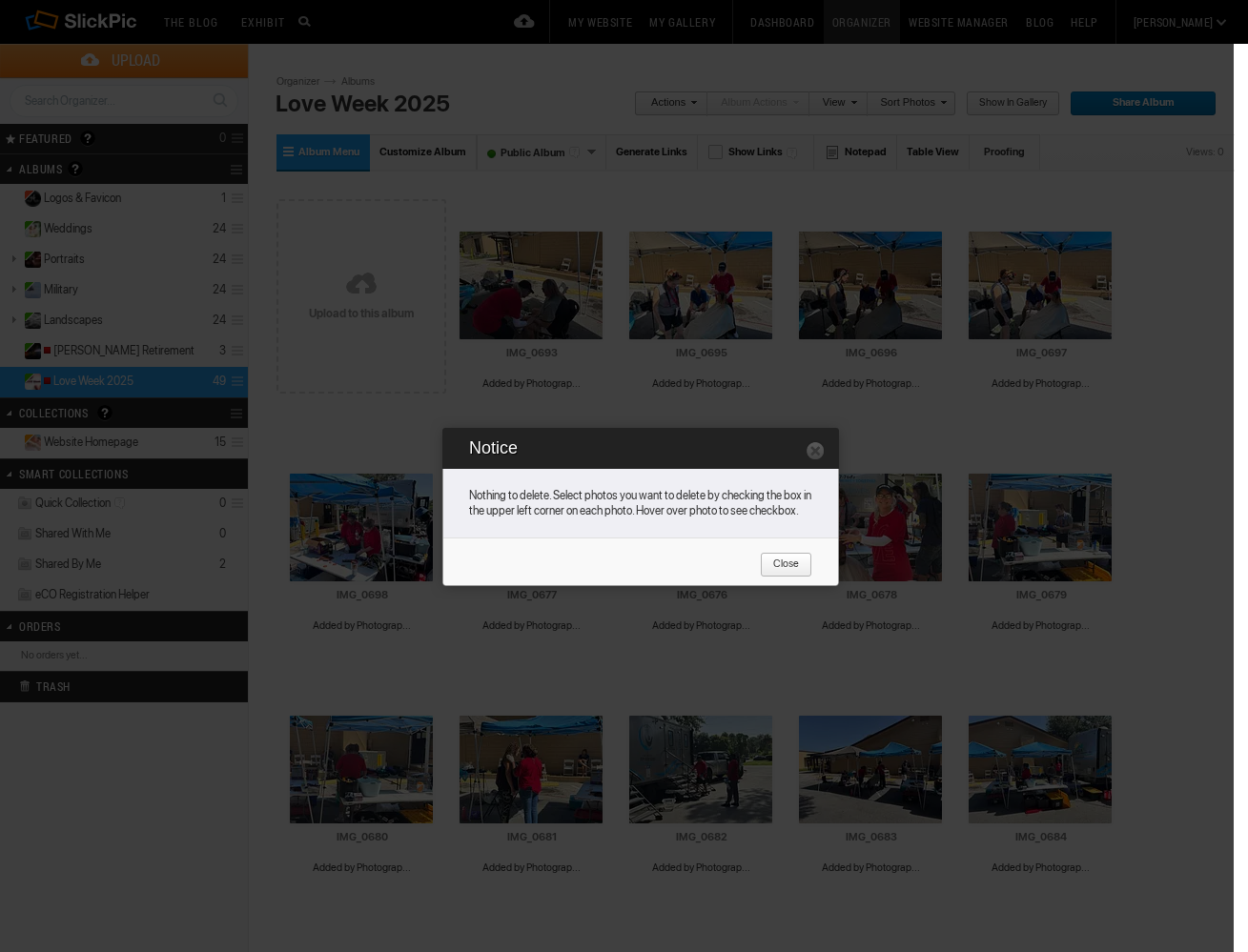 click on "Close" at bounding box center (779, 565) 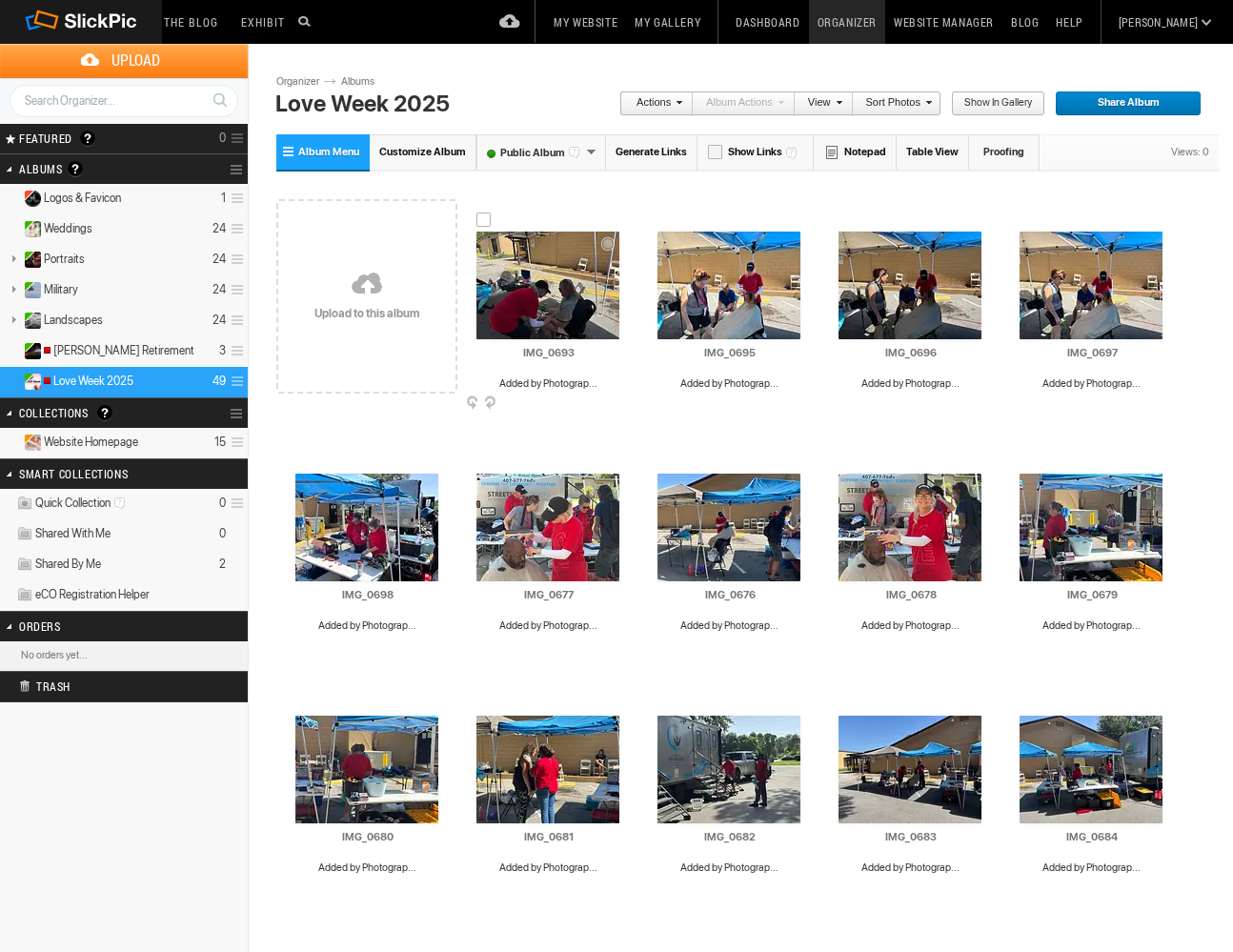 click at bounding box center [484, 220] 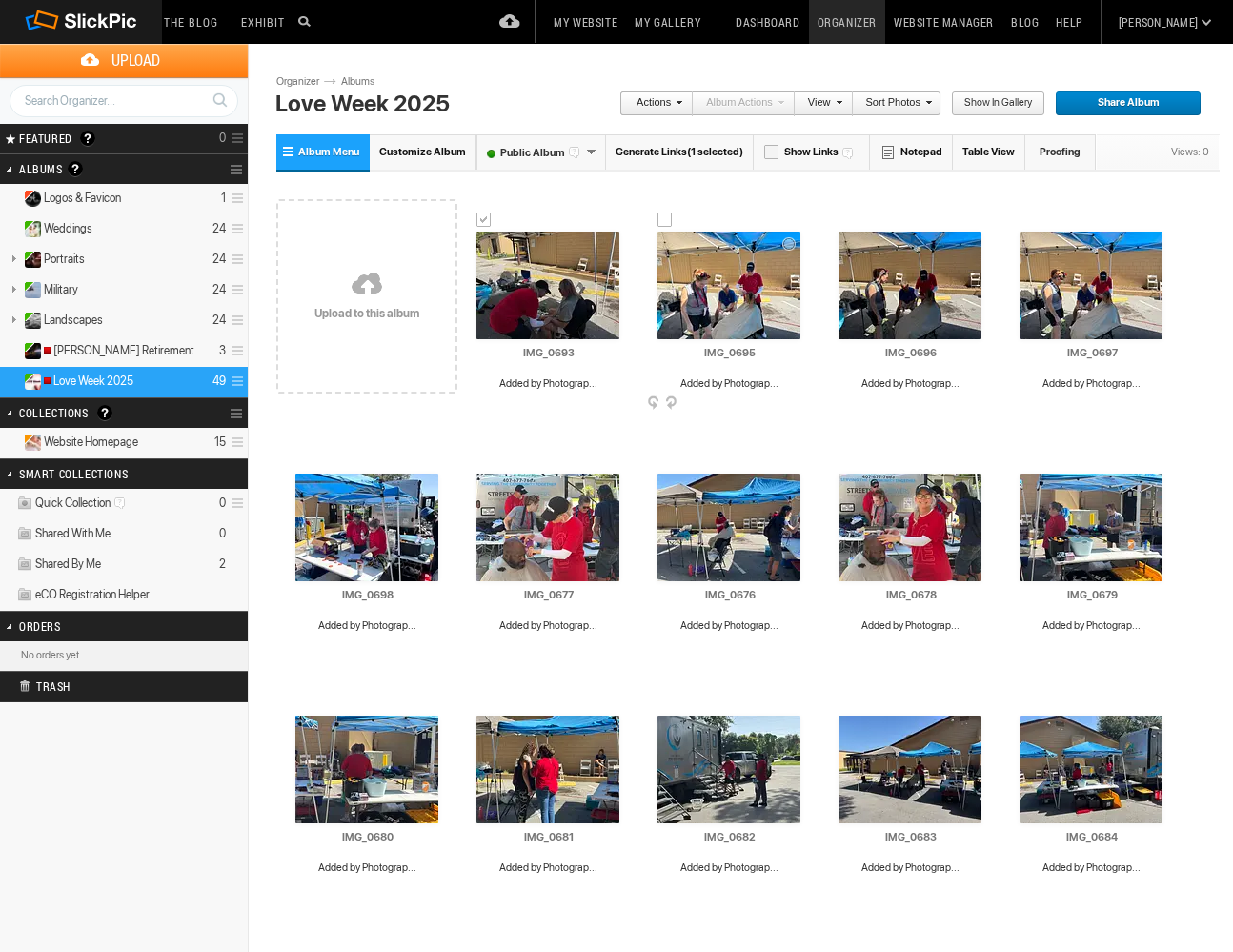 click at bounding box center [665, 220] 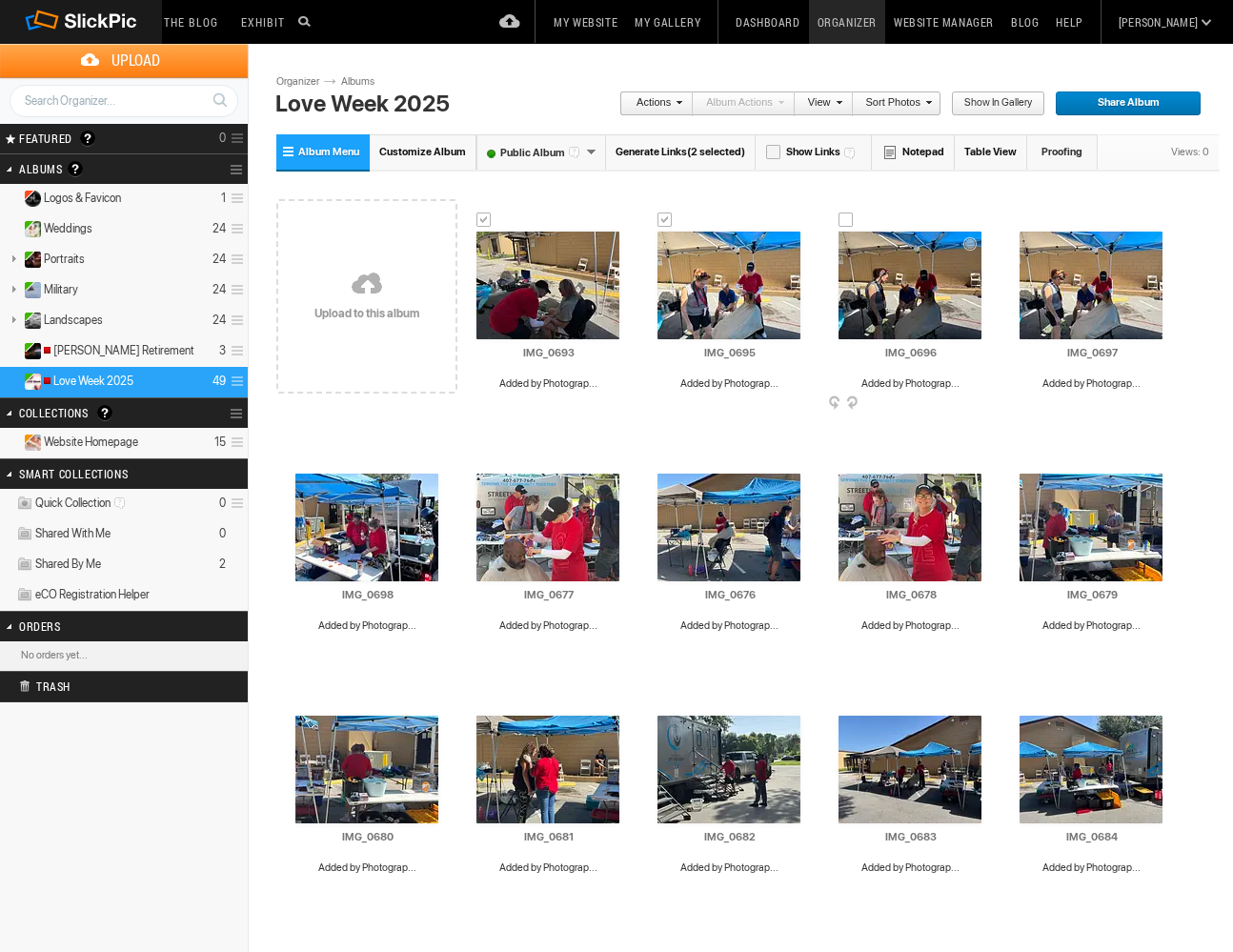 click at bounding box center [846, 220] 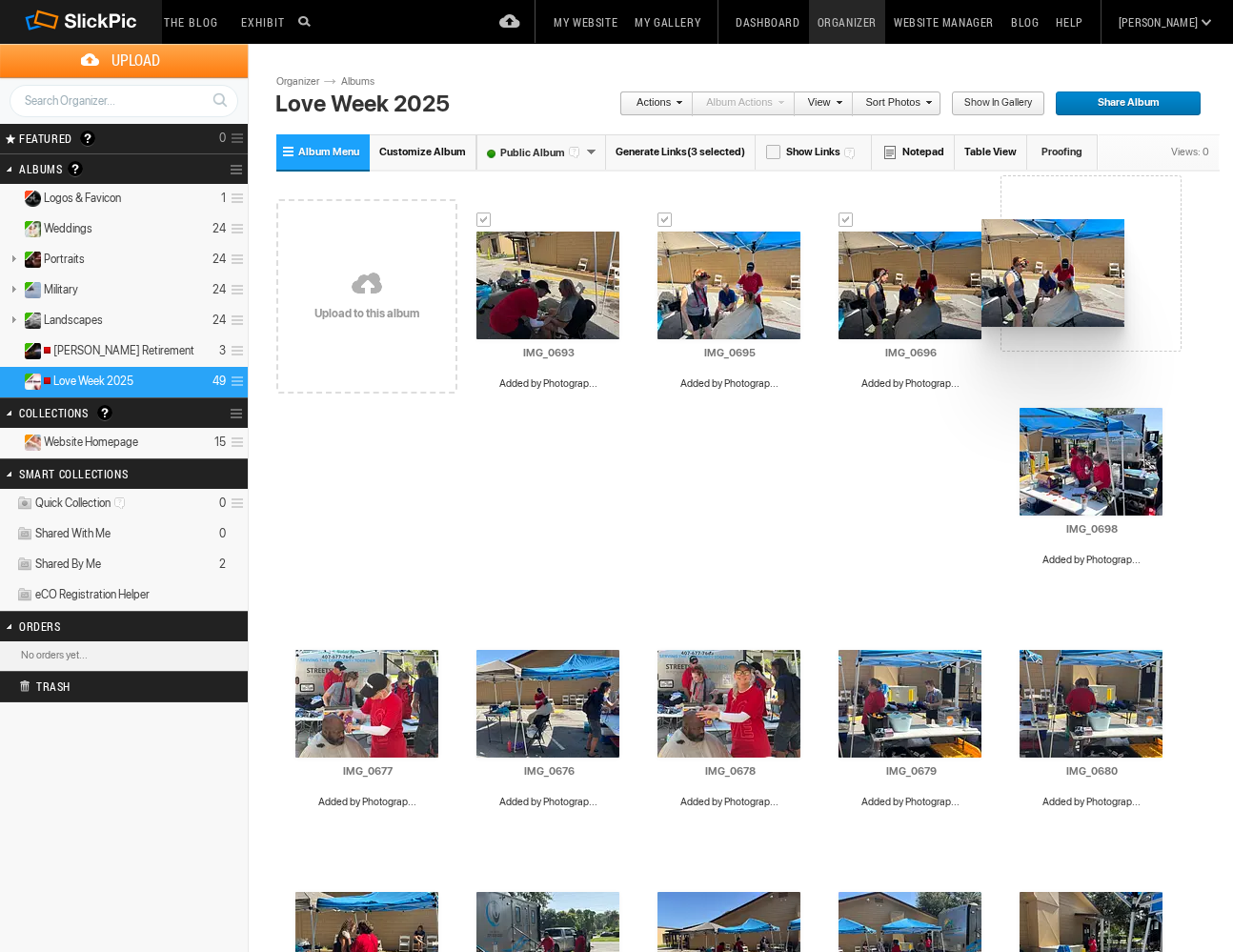 click on "Drop your photos here Upload to this album
AI IMG_0693 Added by Photograp...
HTML:
Direct:
Forum:
Photo ID:
22756206
More..." at bounding box center [748, 1473] 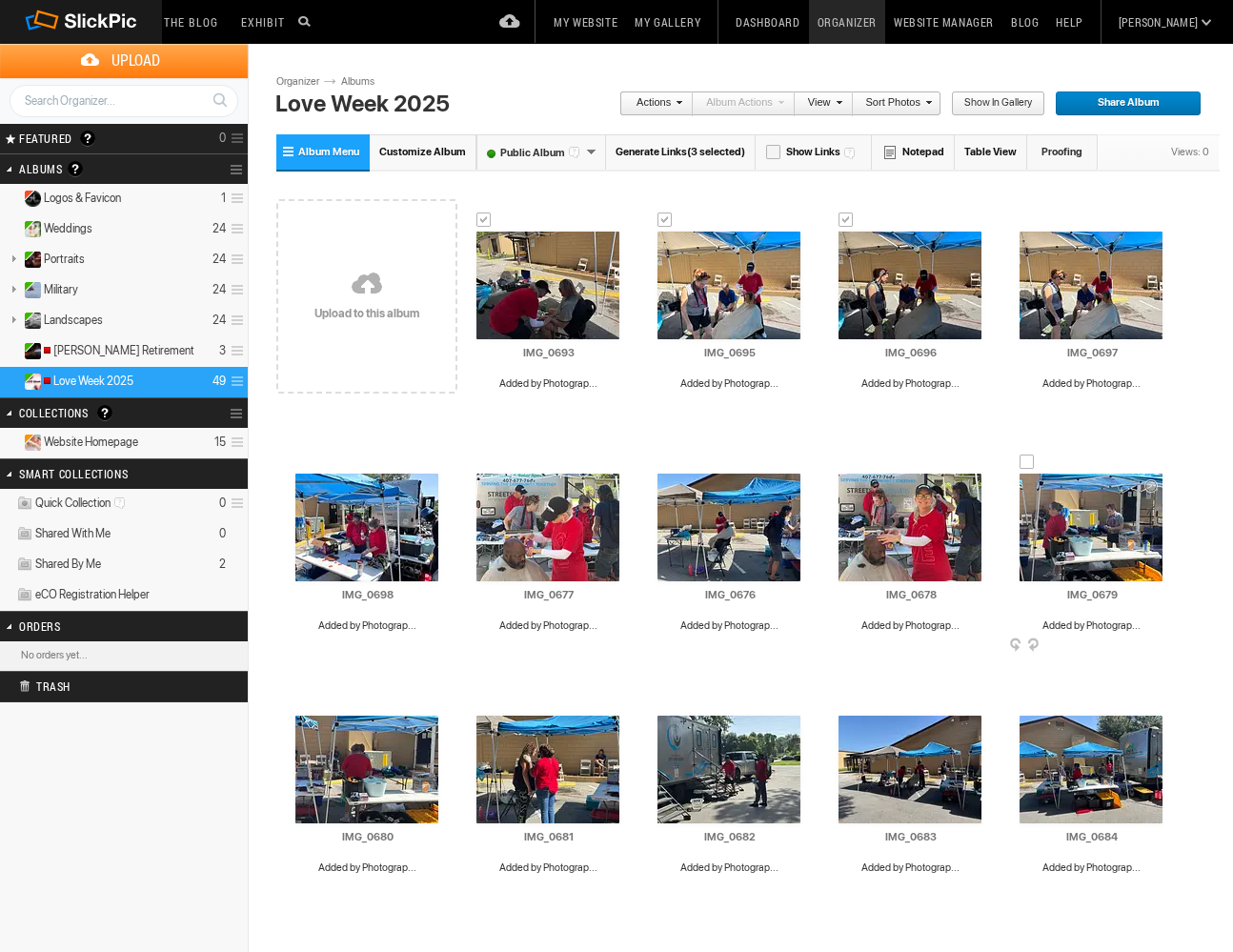 click at bounding box center (1027, 462) 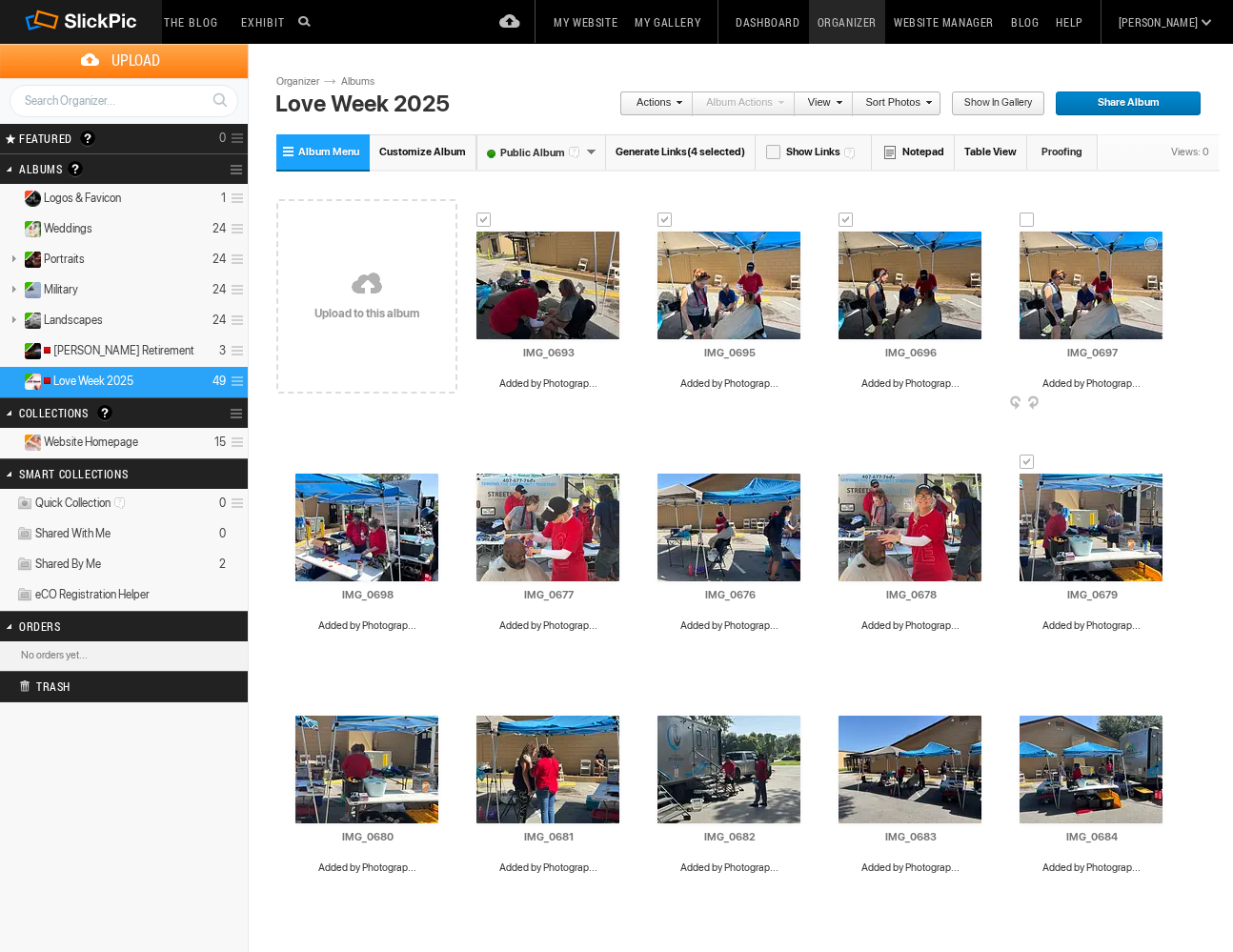 click at bounding box center [1027, 220] 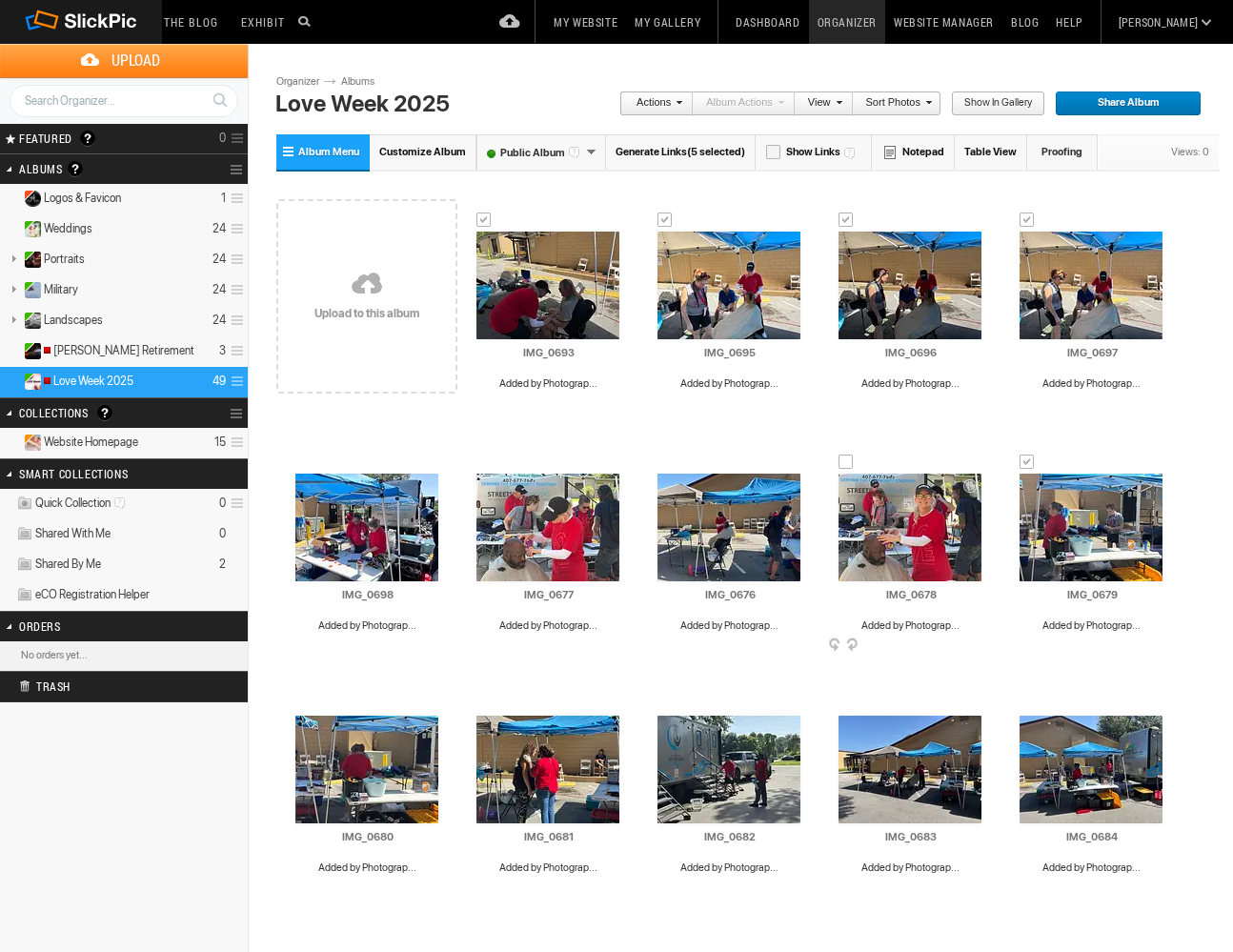 click at bounding box center [846, 462] 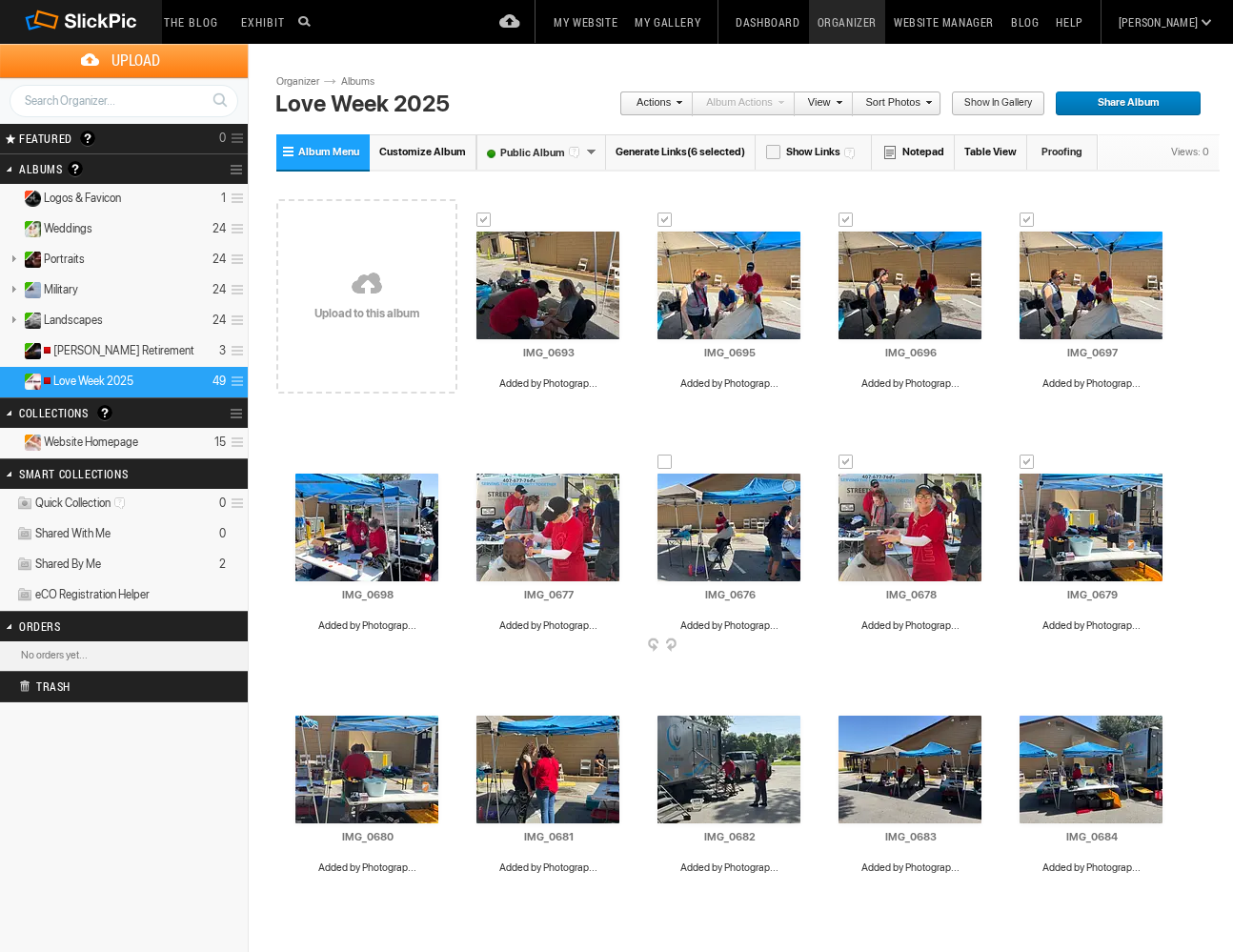 click at bounding box center [665, 462] 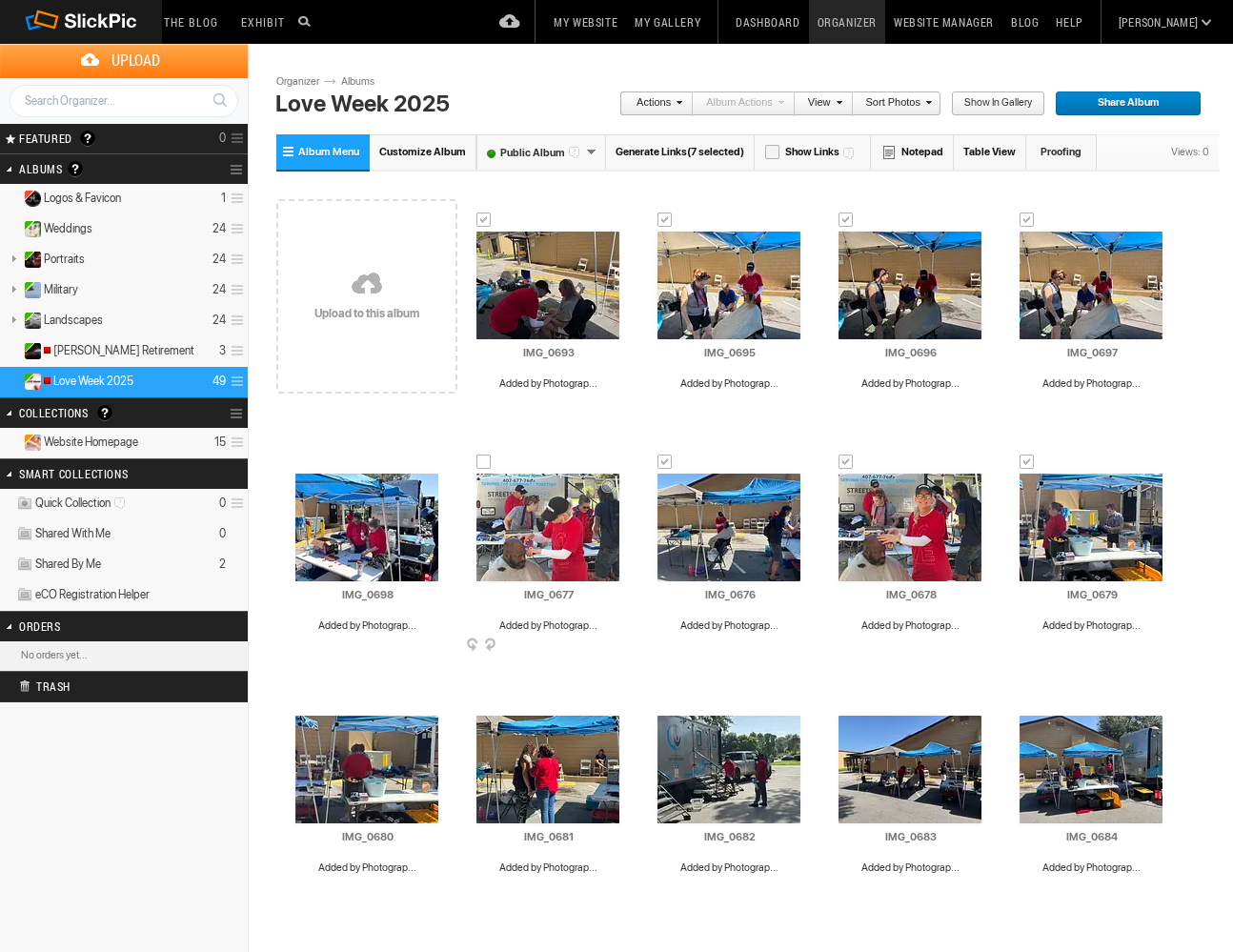 click at bounding box center (484, 462) 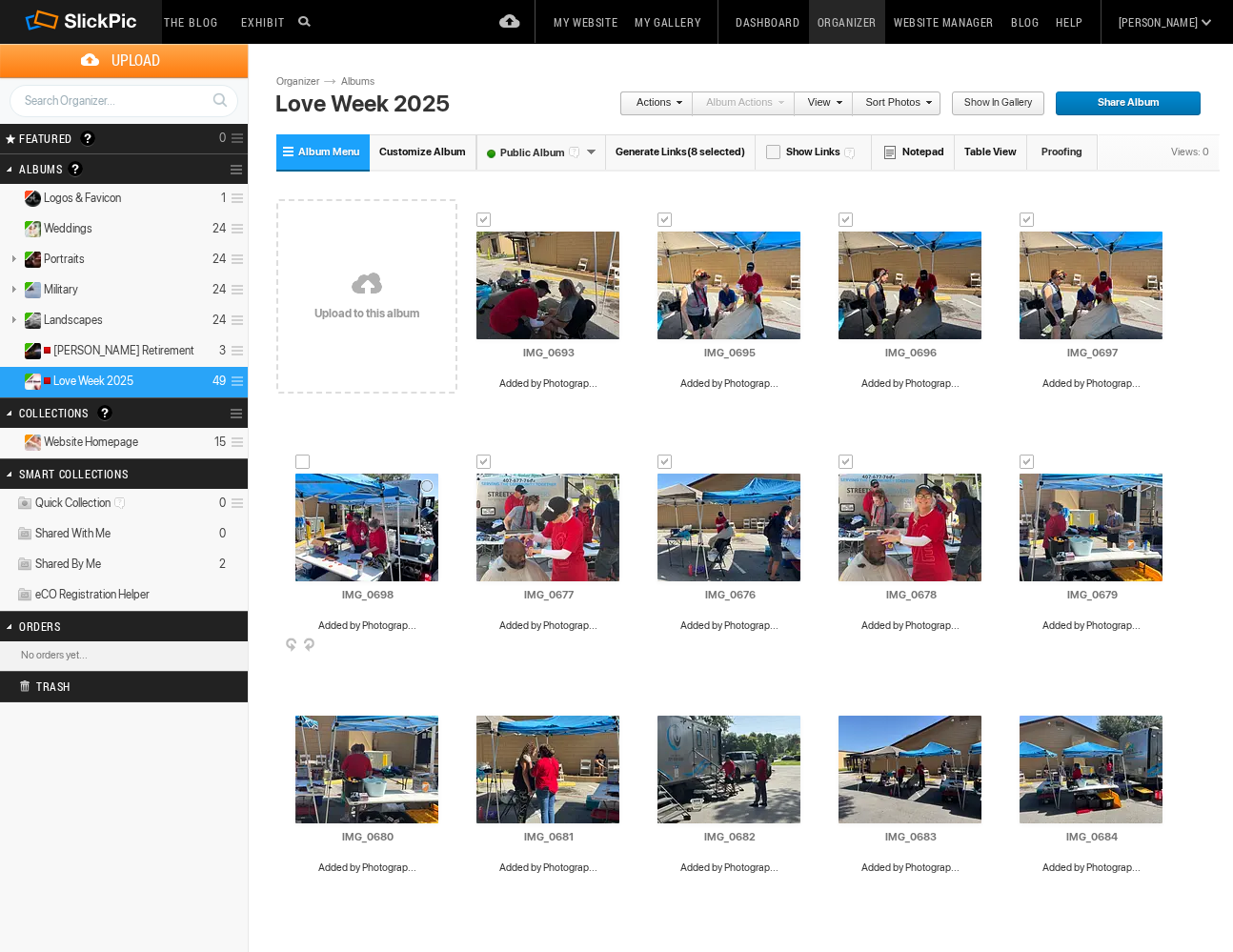 click at bounding box center (303, 462) 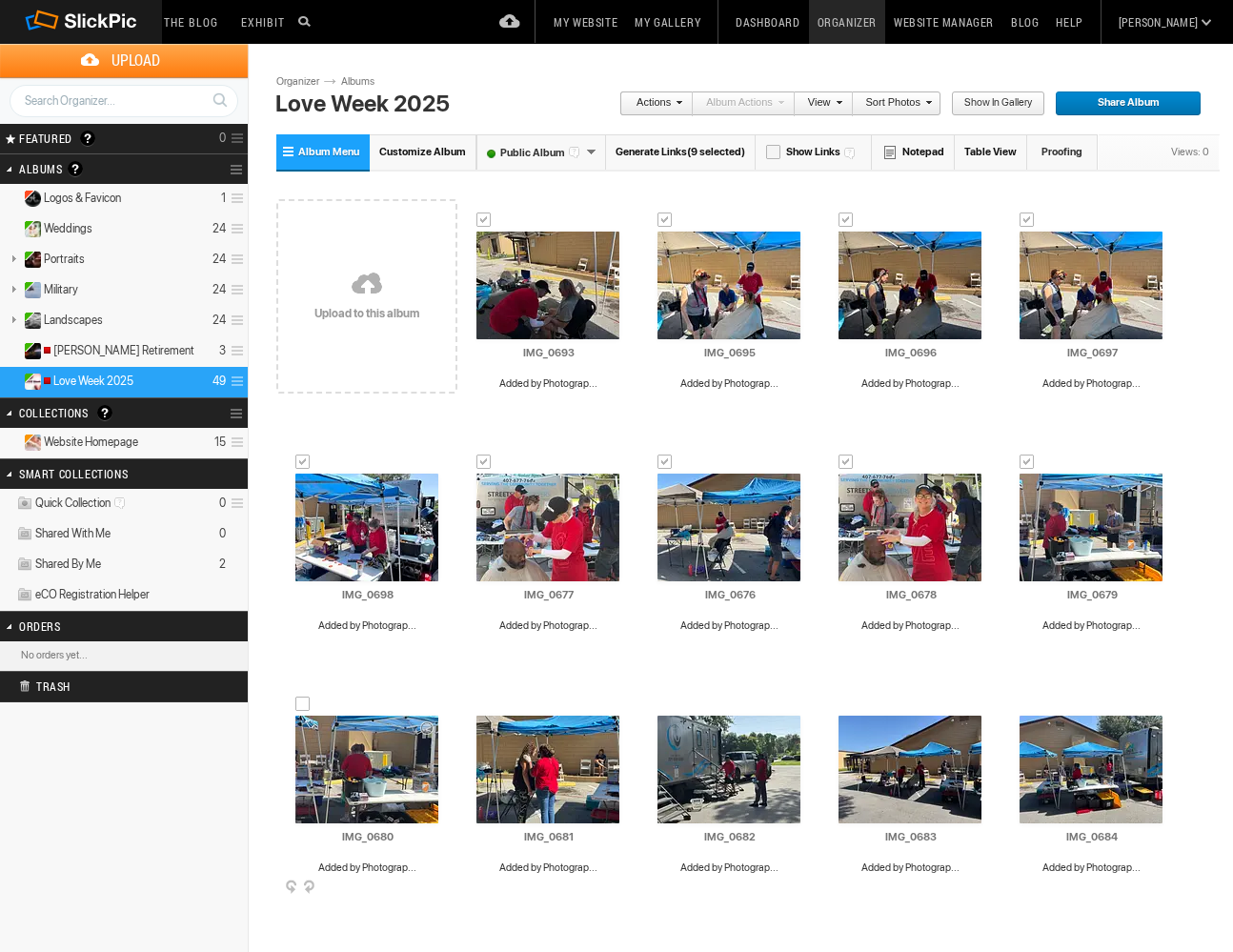 click at bounding box center [303, 704] 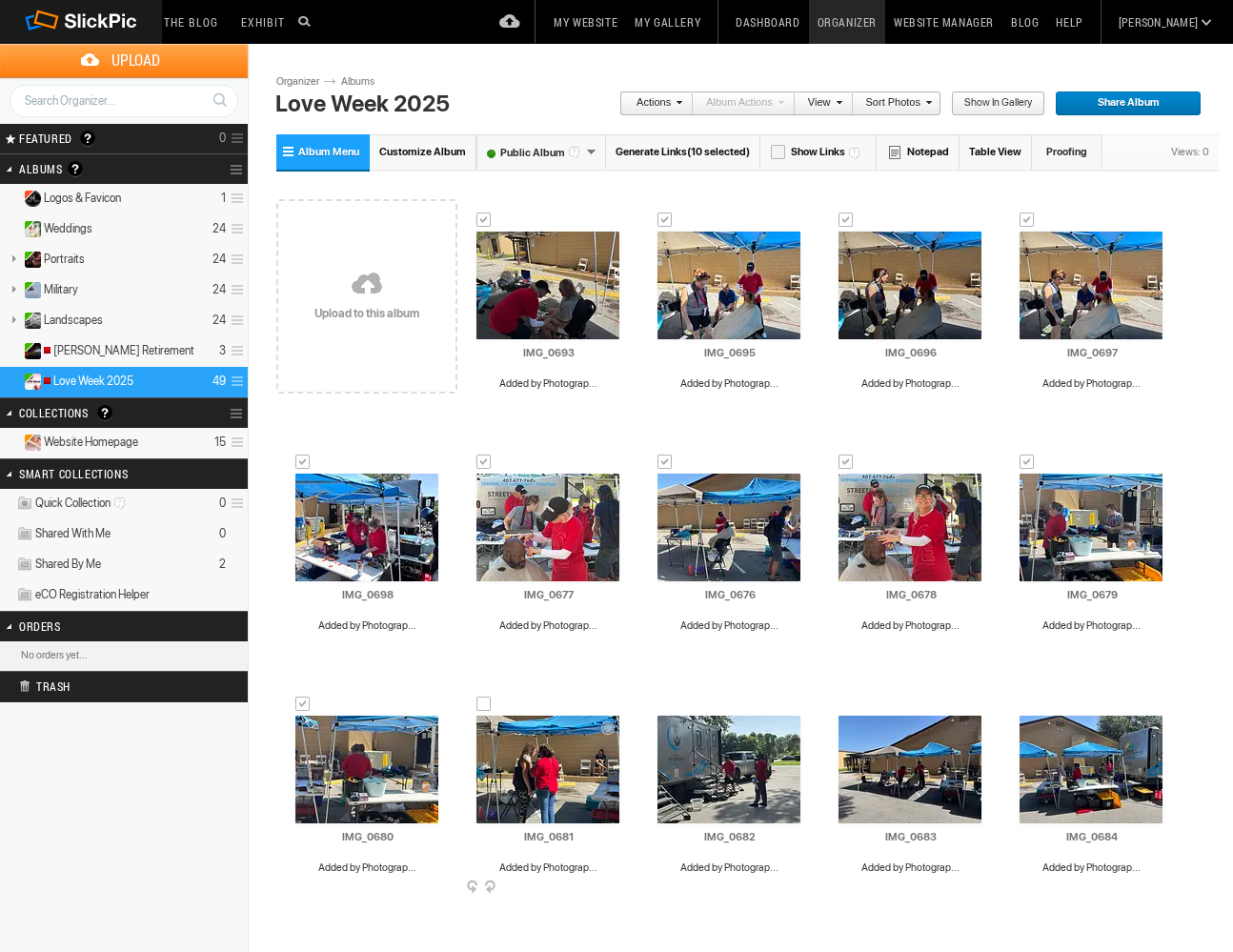 click at bounding box center [484, 704] 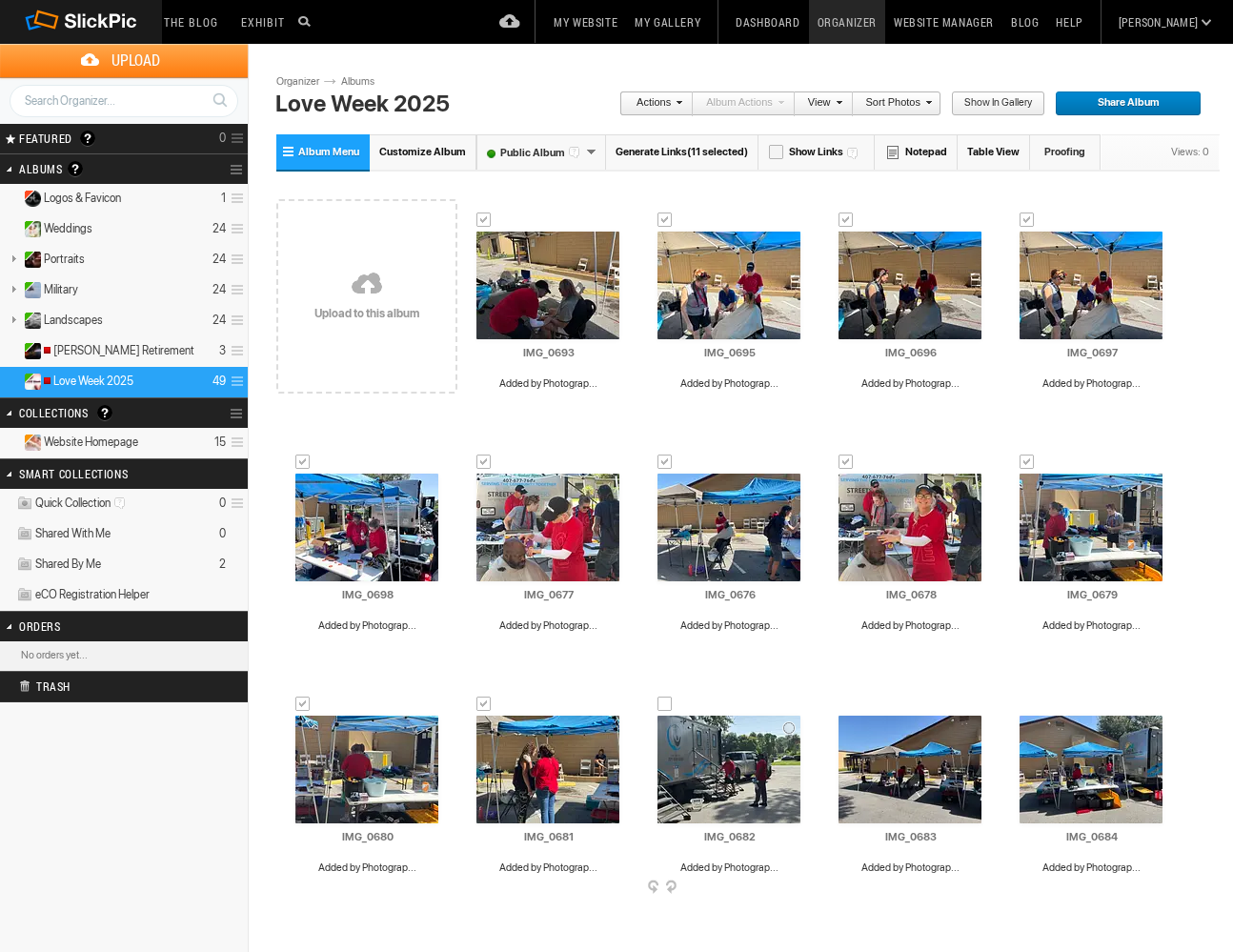 click at bounding box center (665, 704) 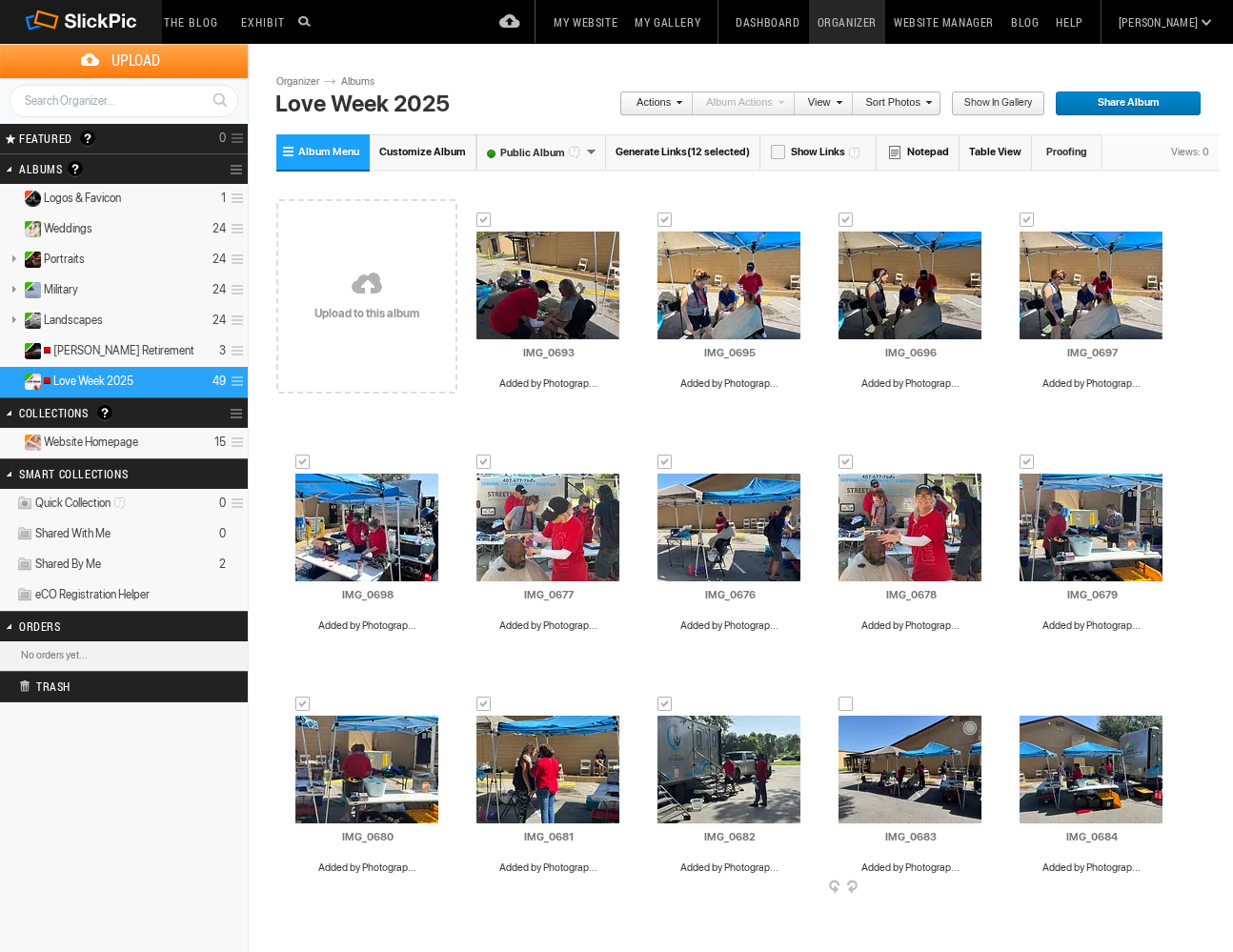 click at bounding box center (846, 704) 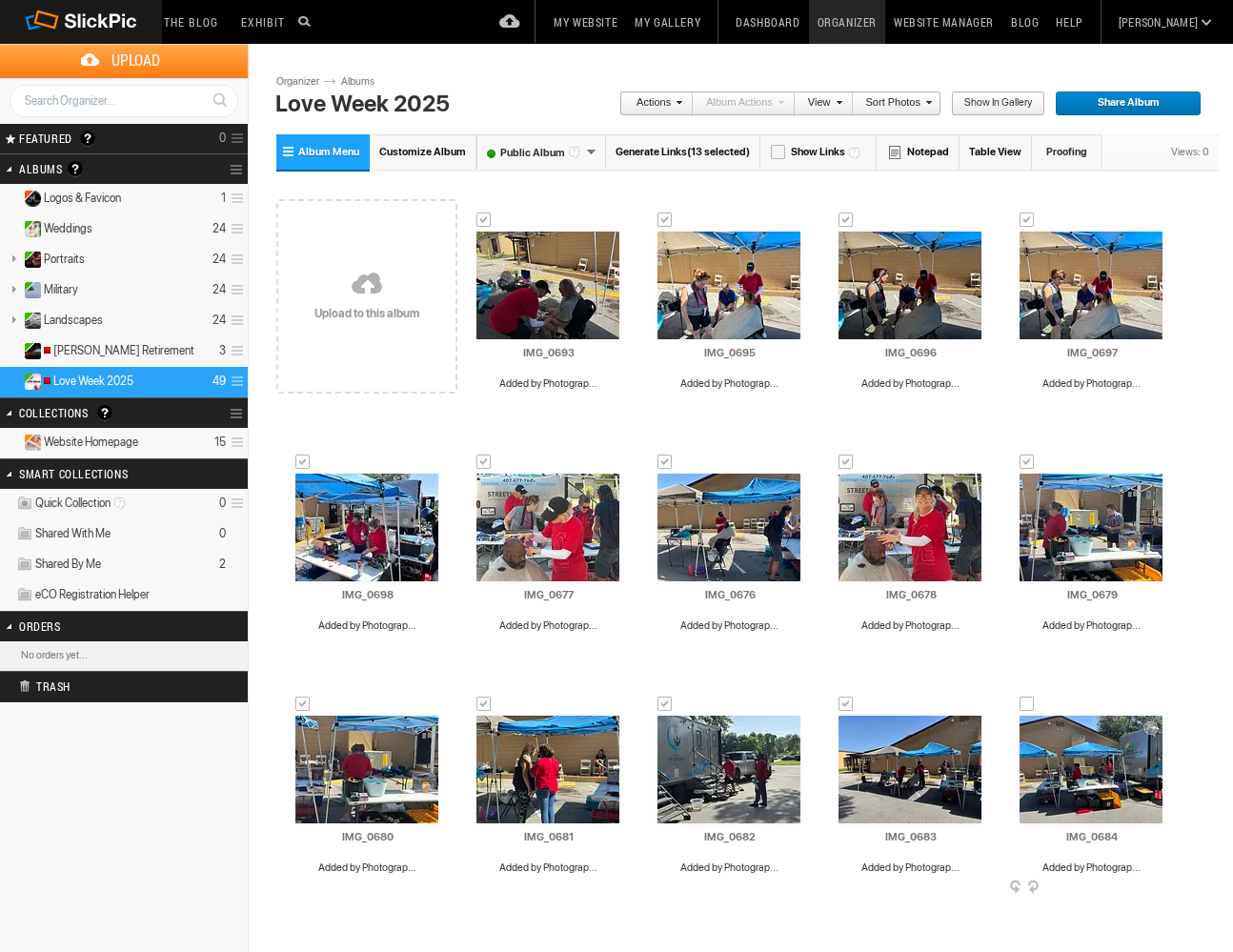 click at bounding box center [1027, 704] 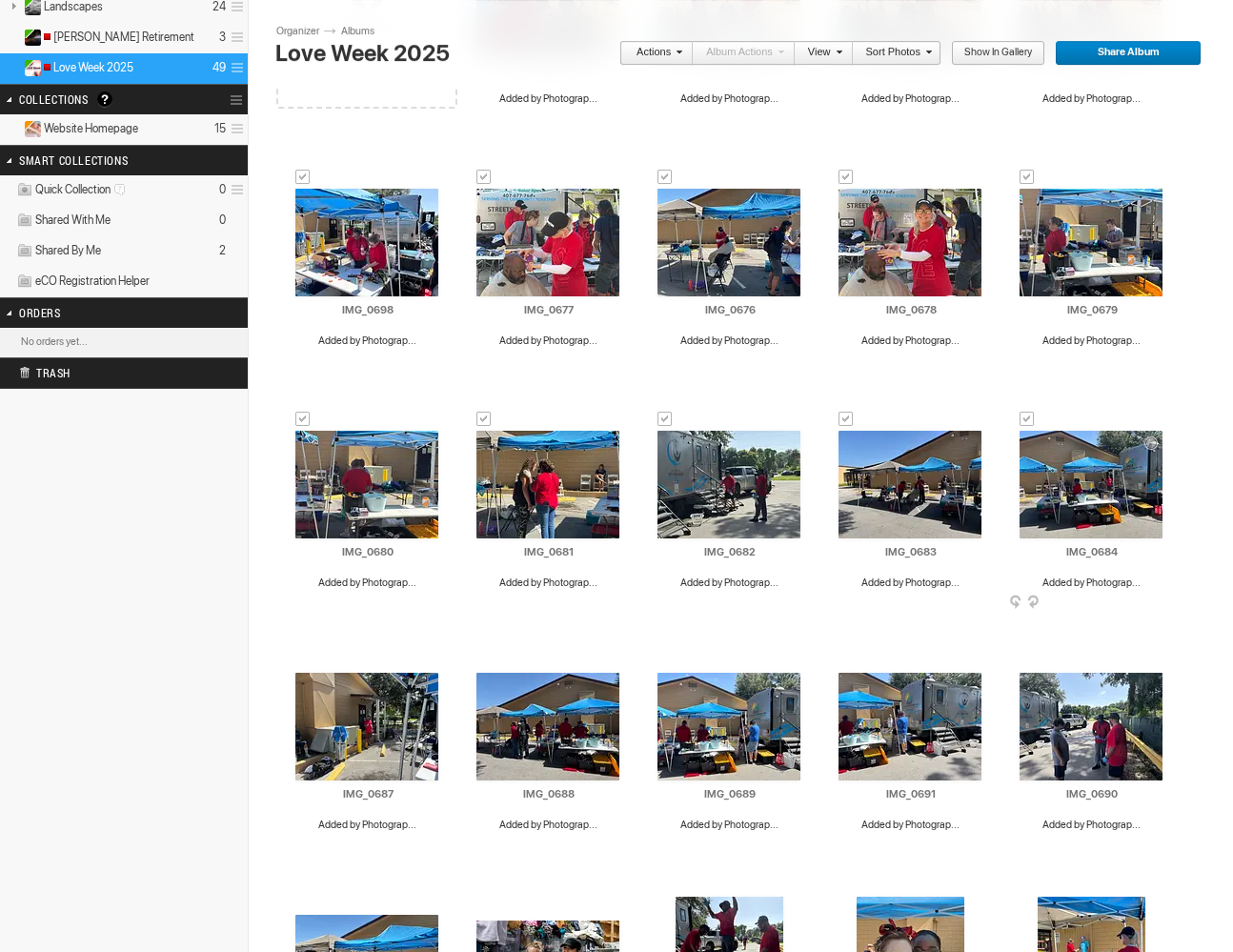 scroll, scrollTop: 366, scrollLeft: 0, axis: vertical 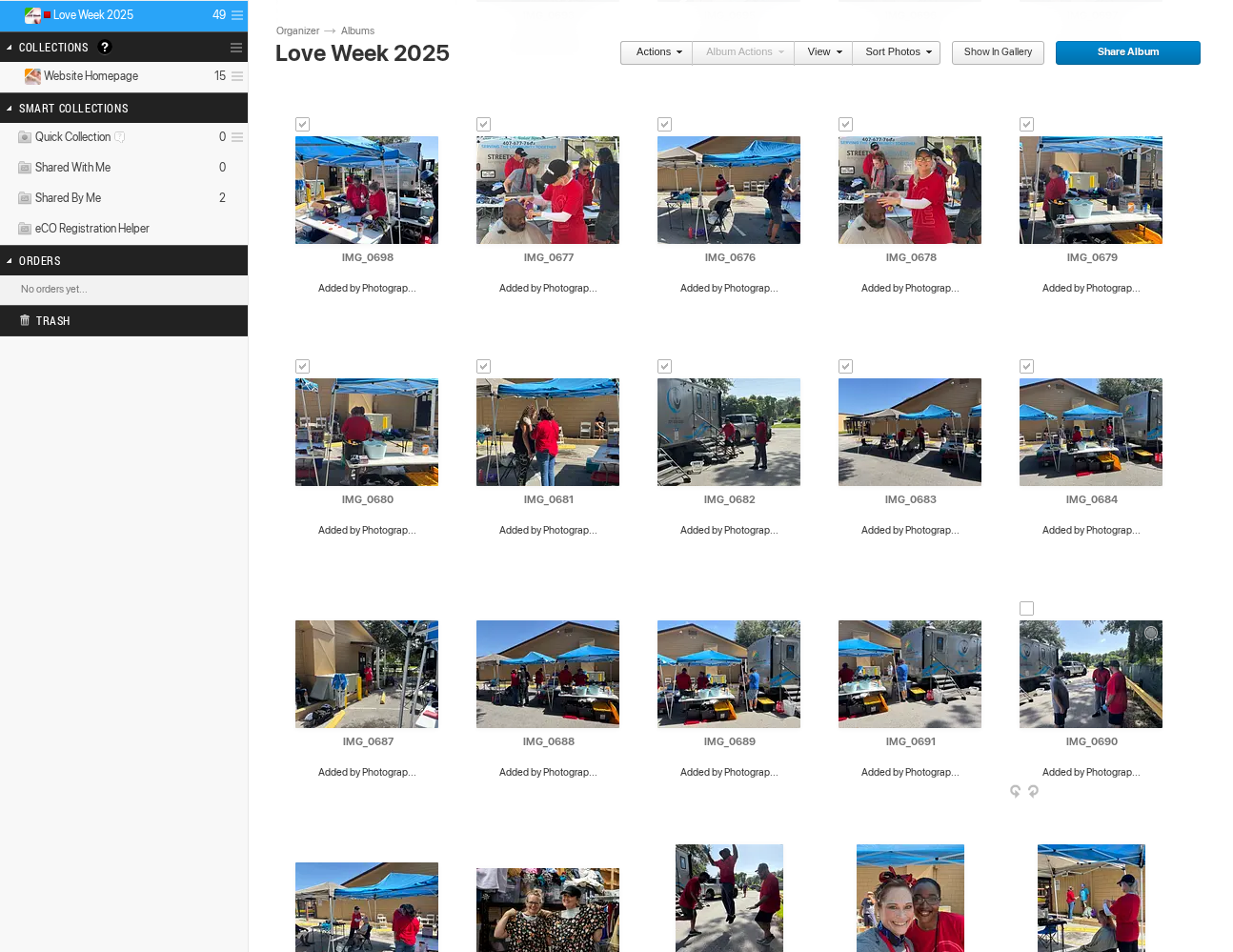 click at bounding box center (1027, 609) 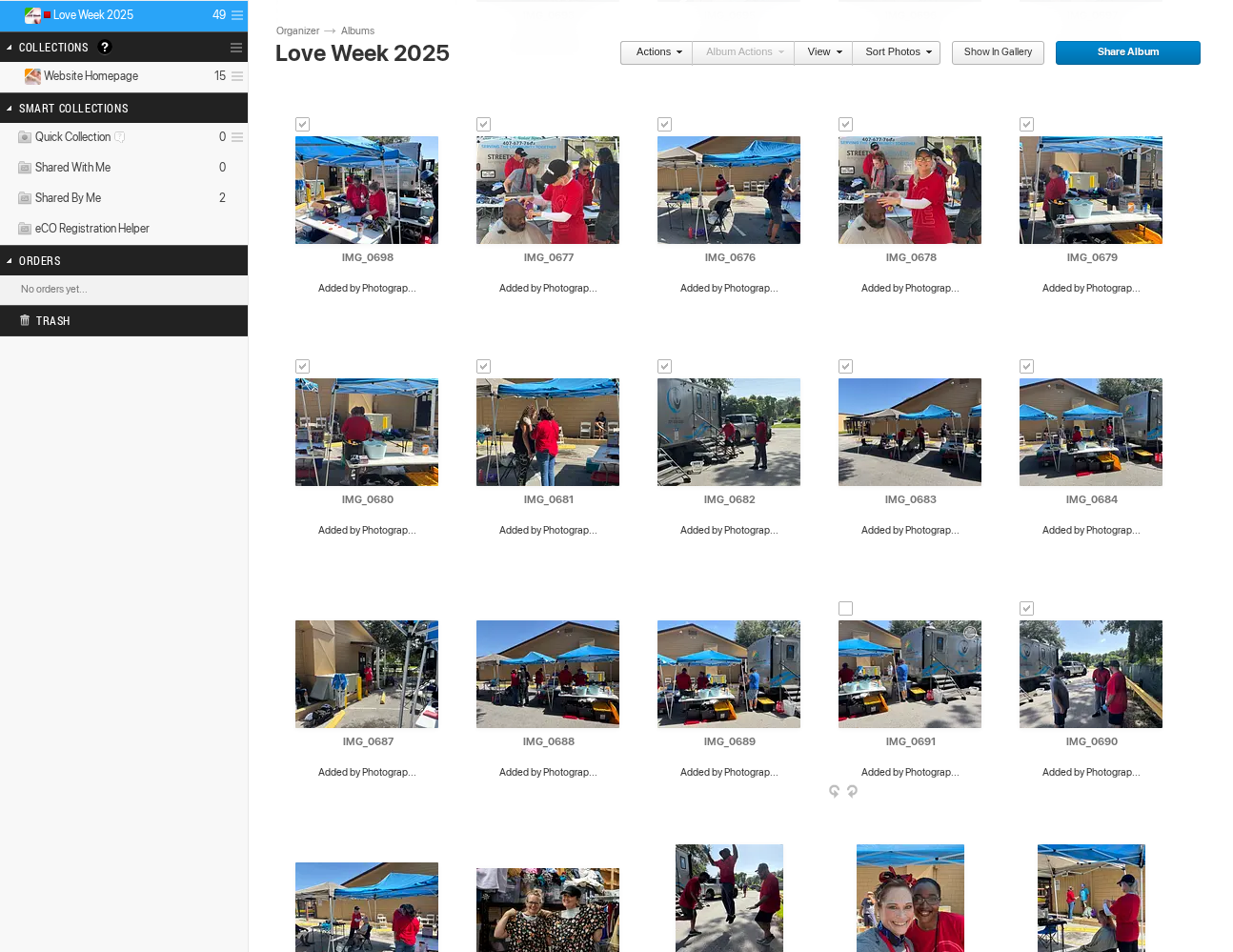 click at bounding box center [846, 609] 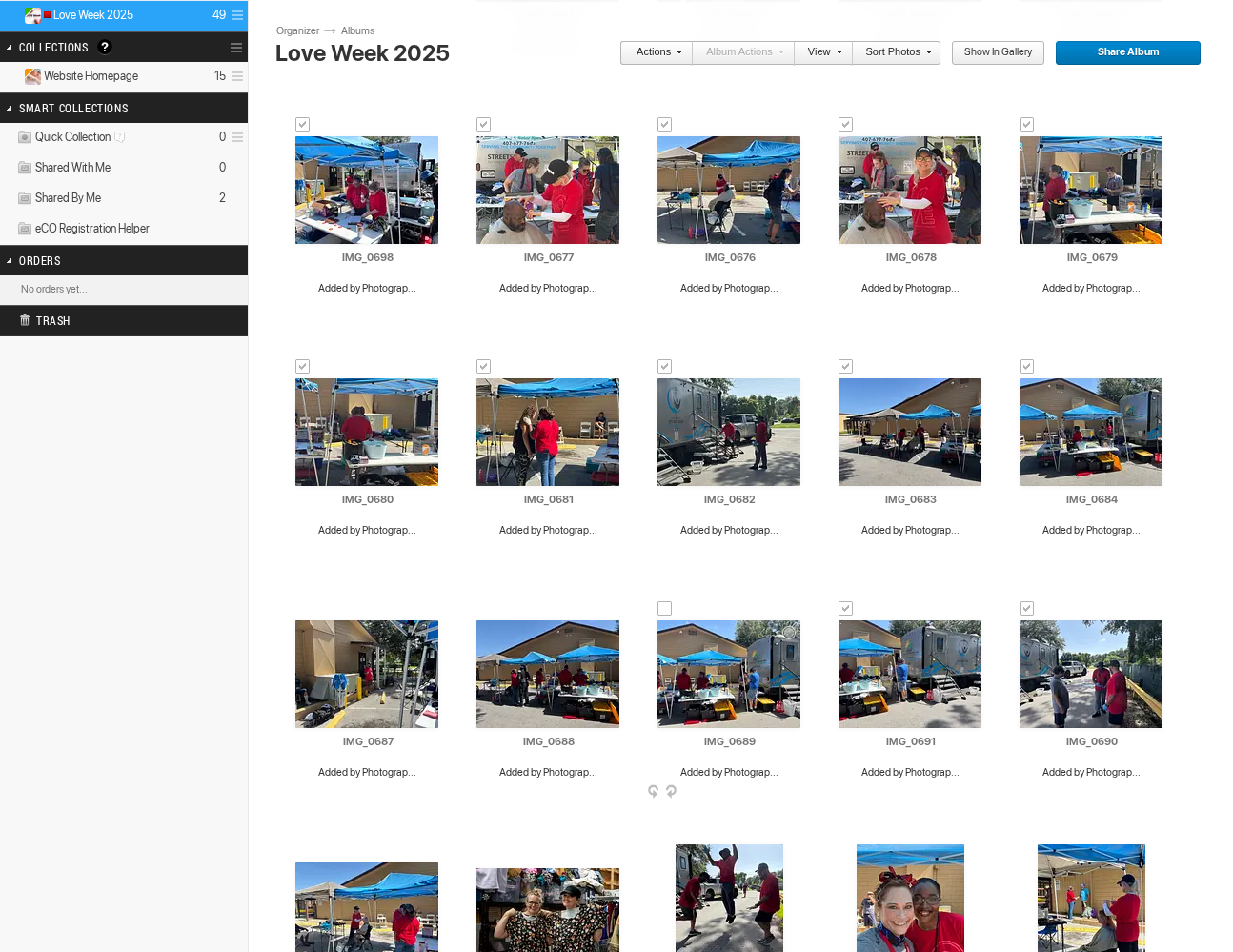 click at bounding box center [665, 609] 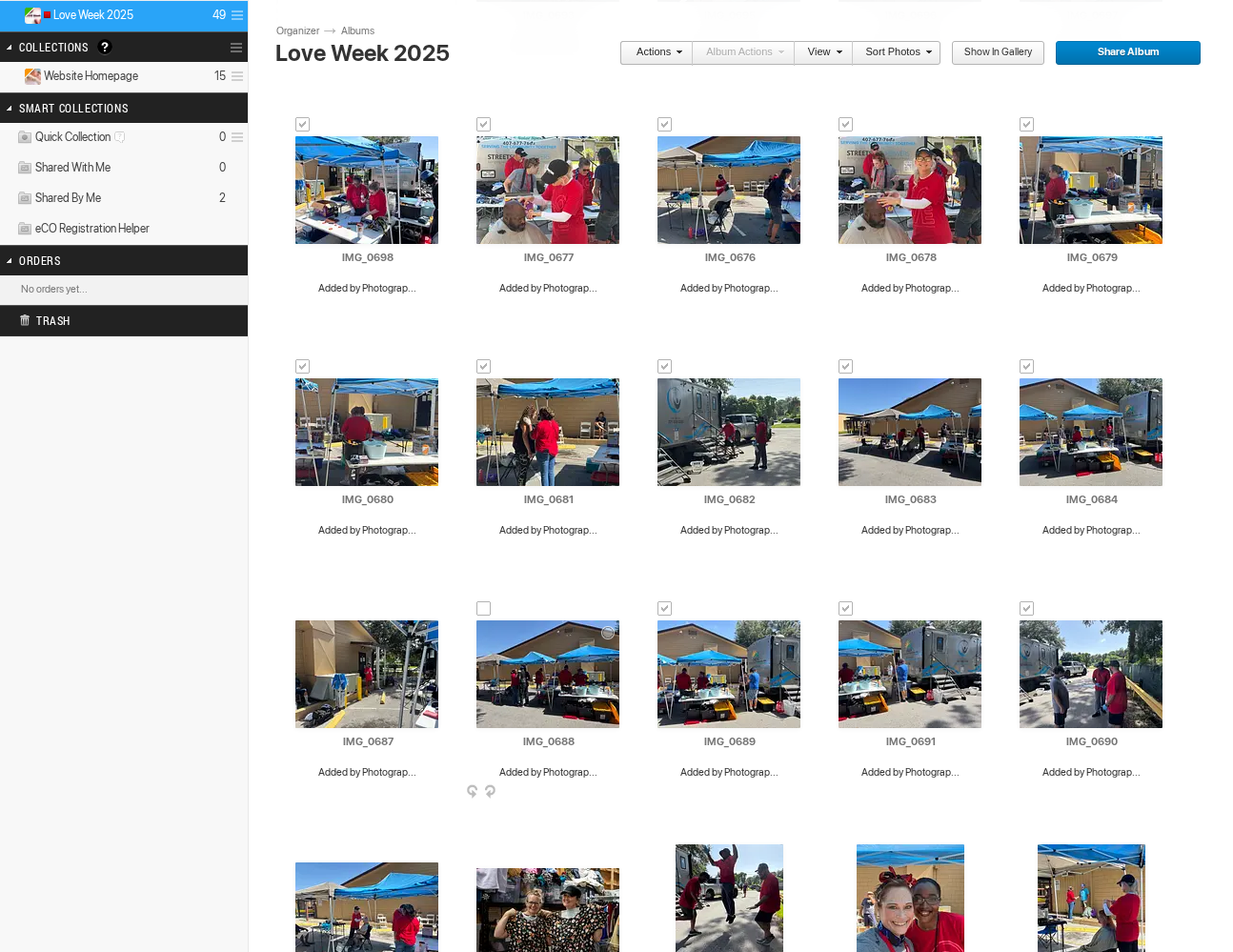 click at bounding box center (484, 609) 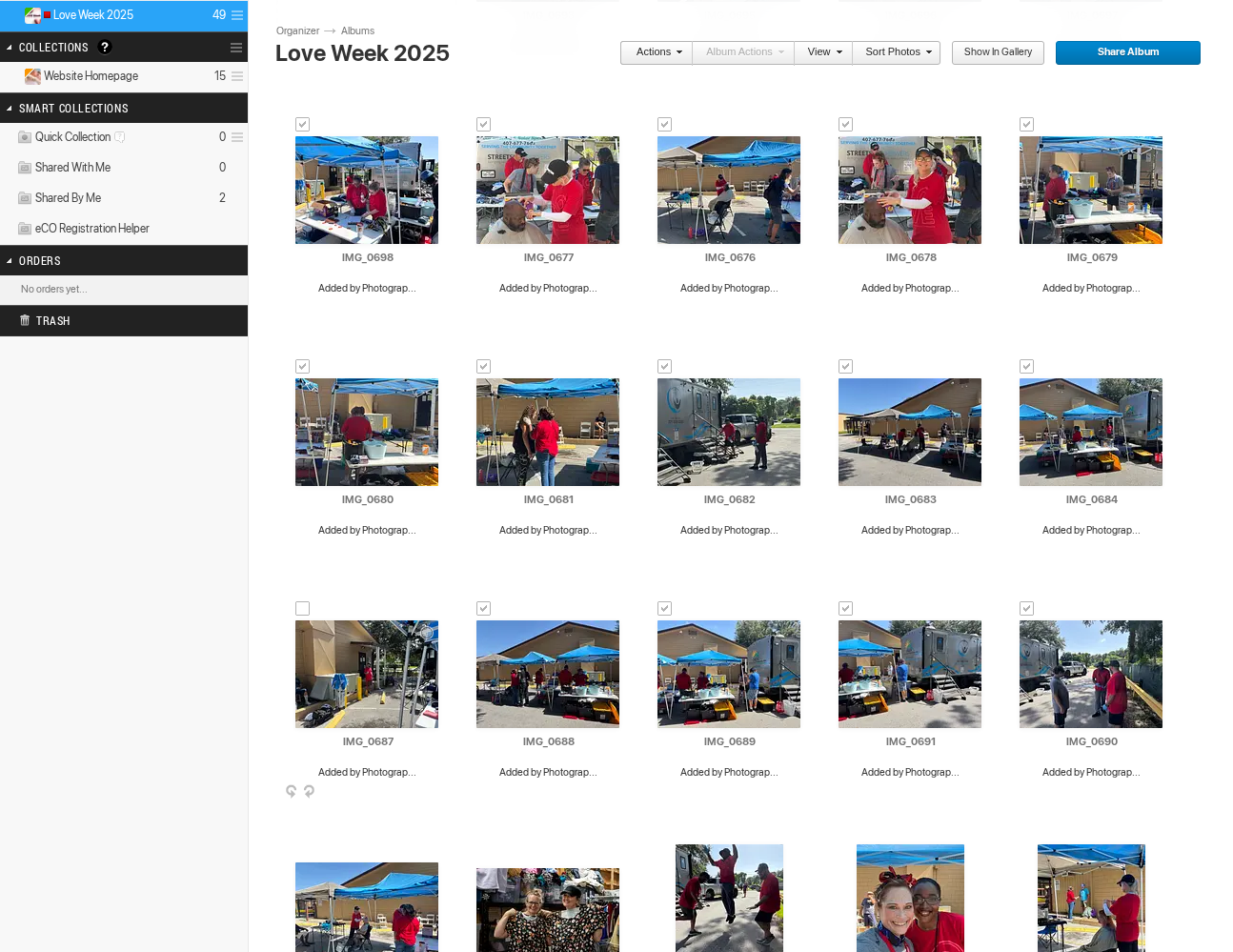 click at bounding box center (303, 609) 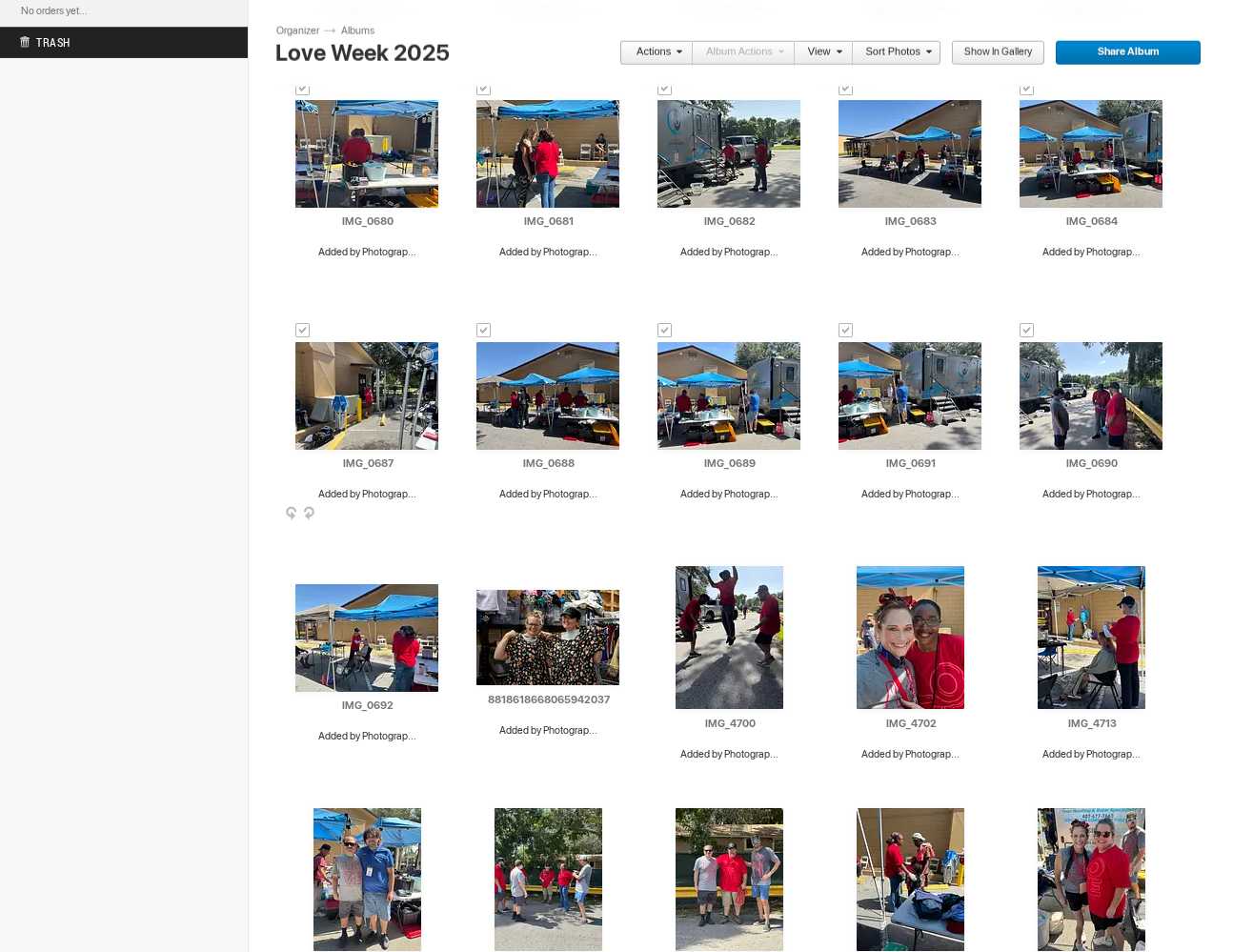 scroll, scrollTop: 656, scrollLeft: 0, axis: vertical 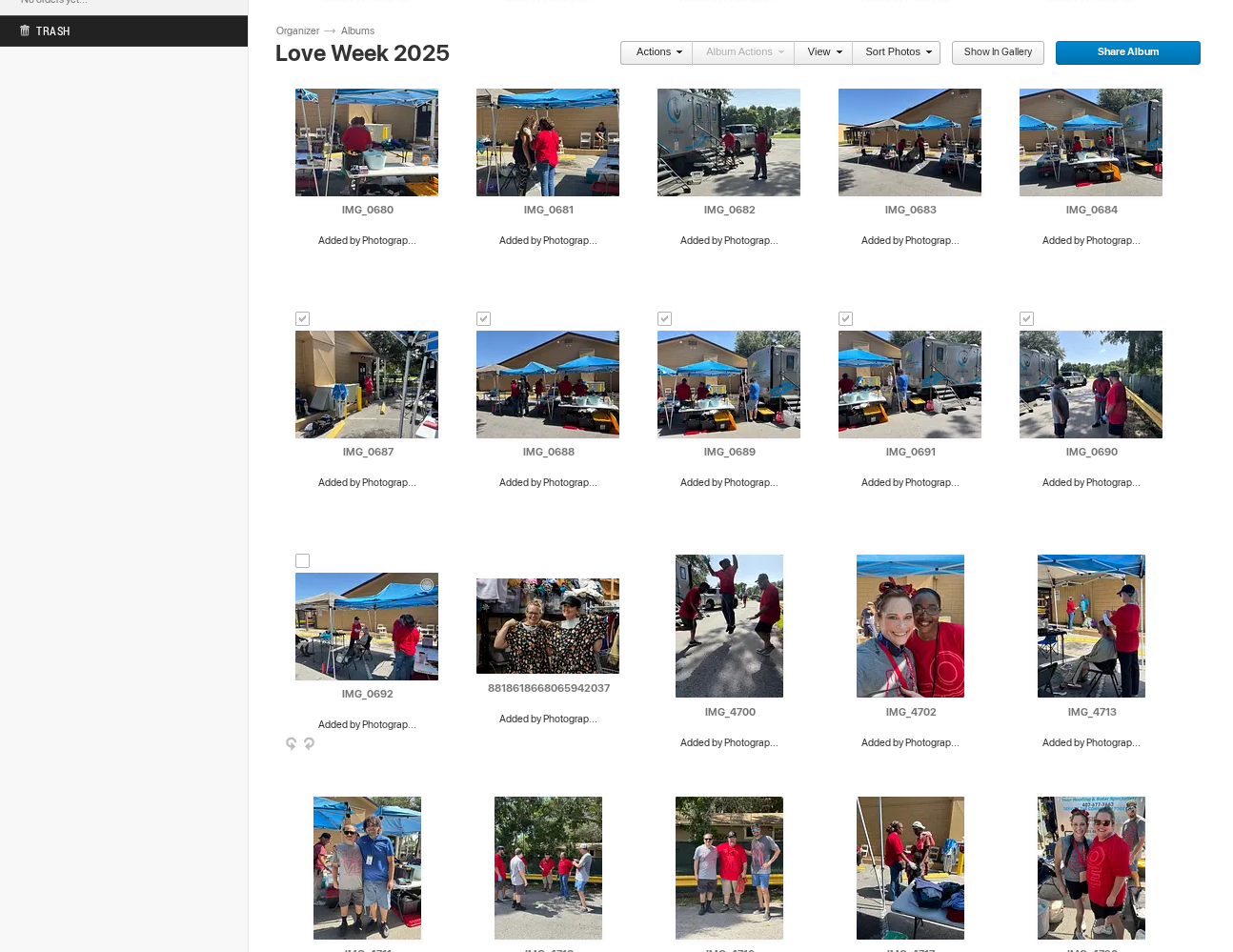click at bounding box center (303, 561) 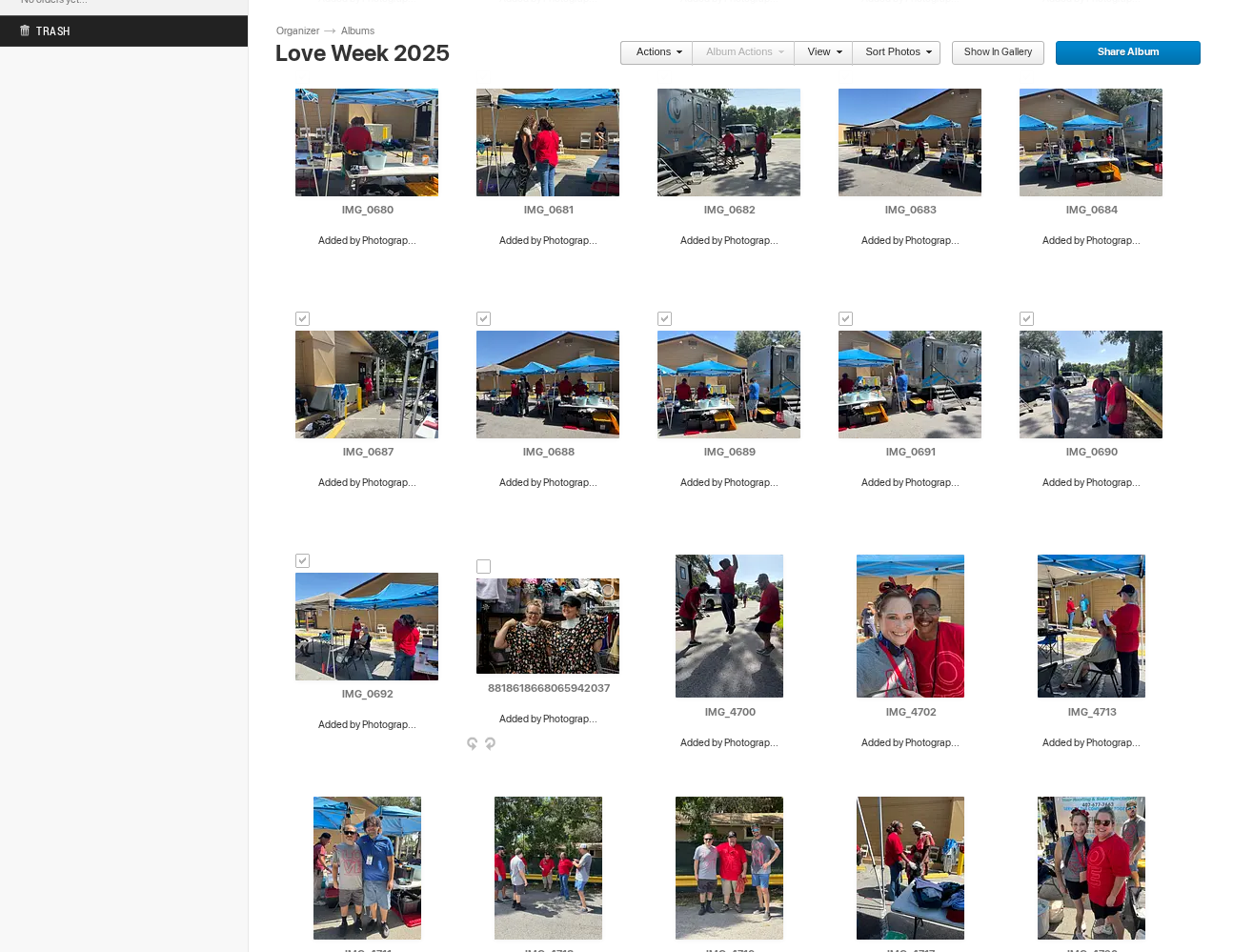 click at bounding box center [484, 567] 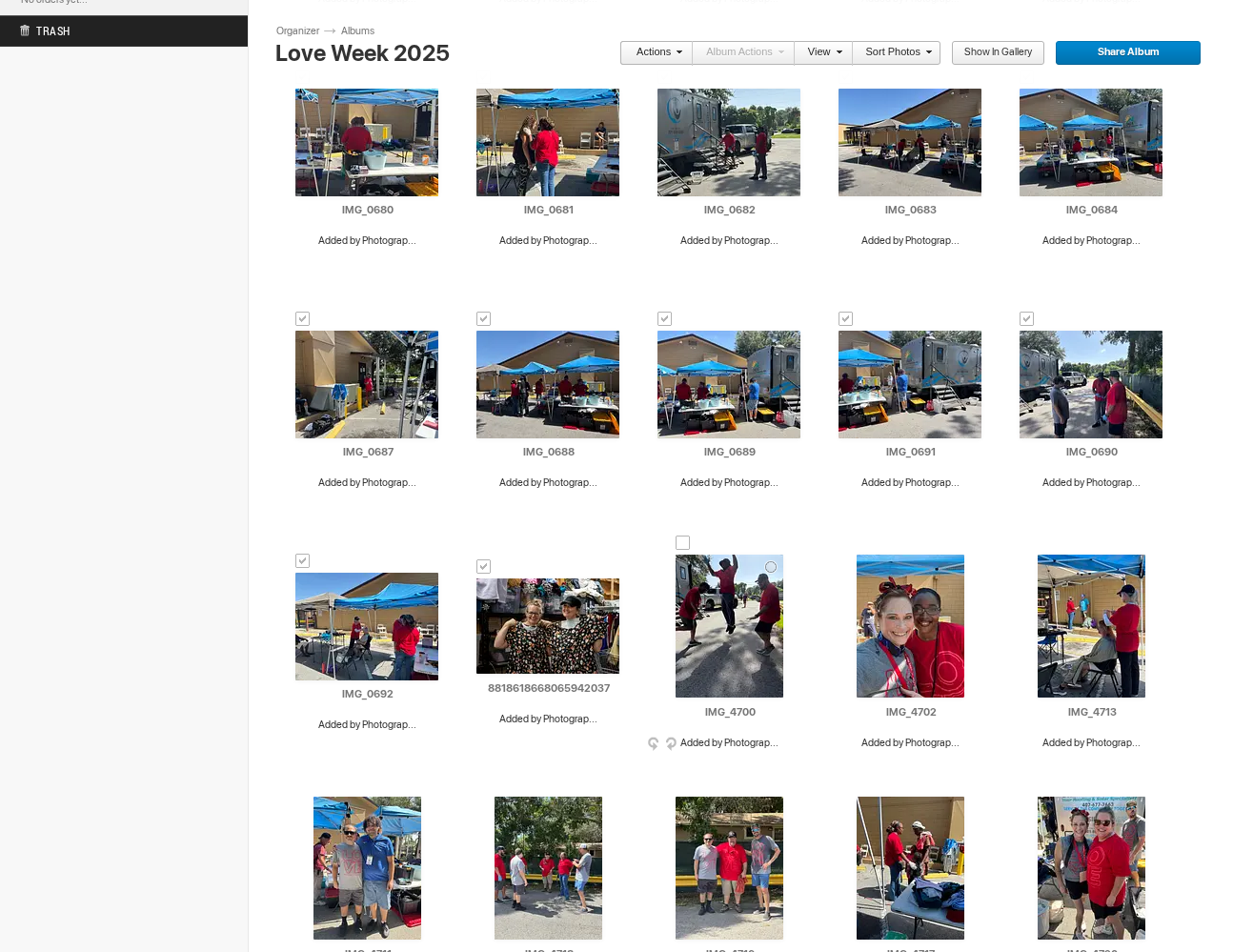 click at bounding box center (683, 543) 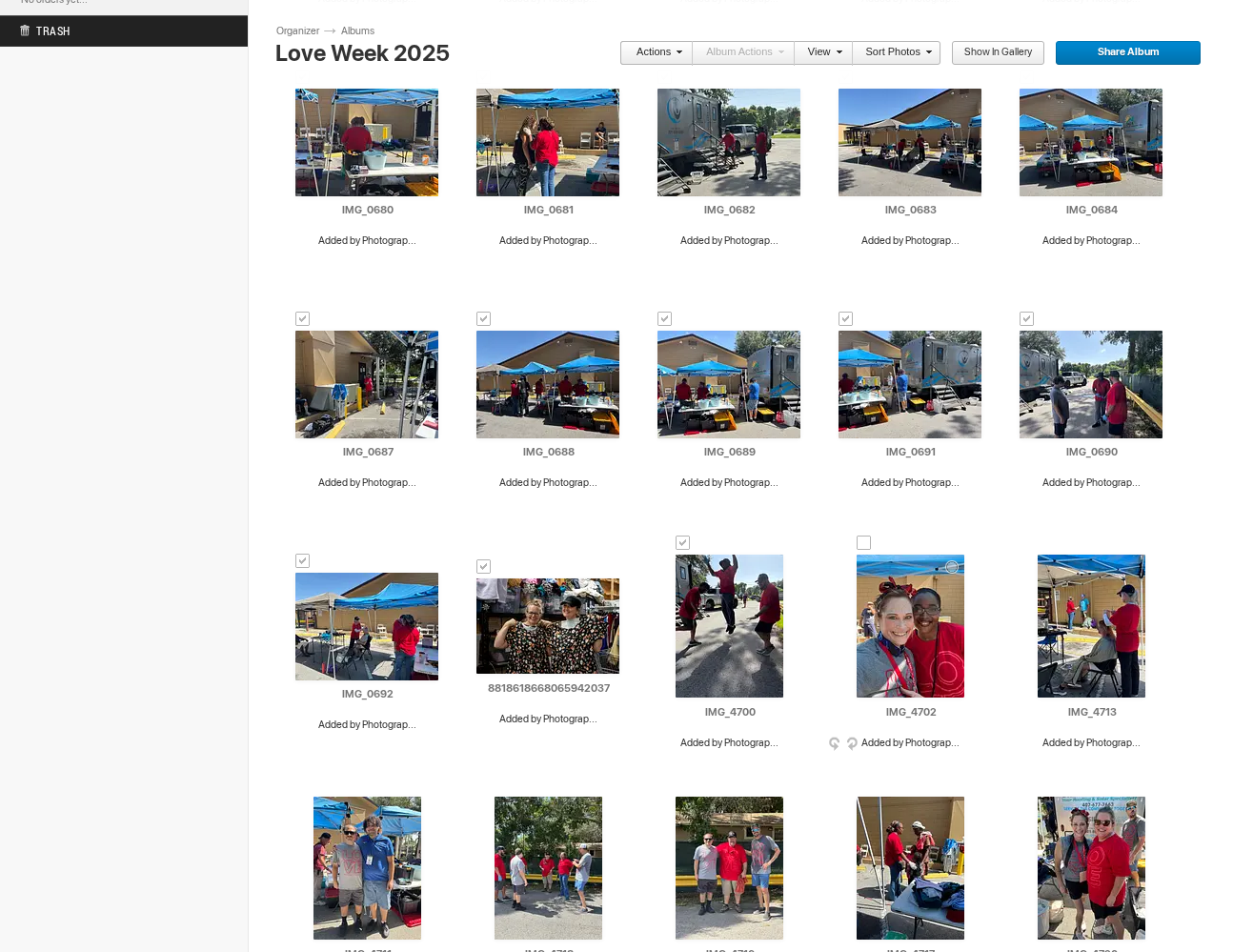 click at bounding box center [864, 543] 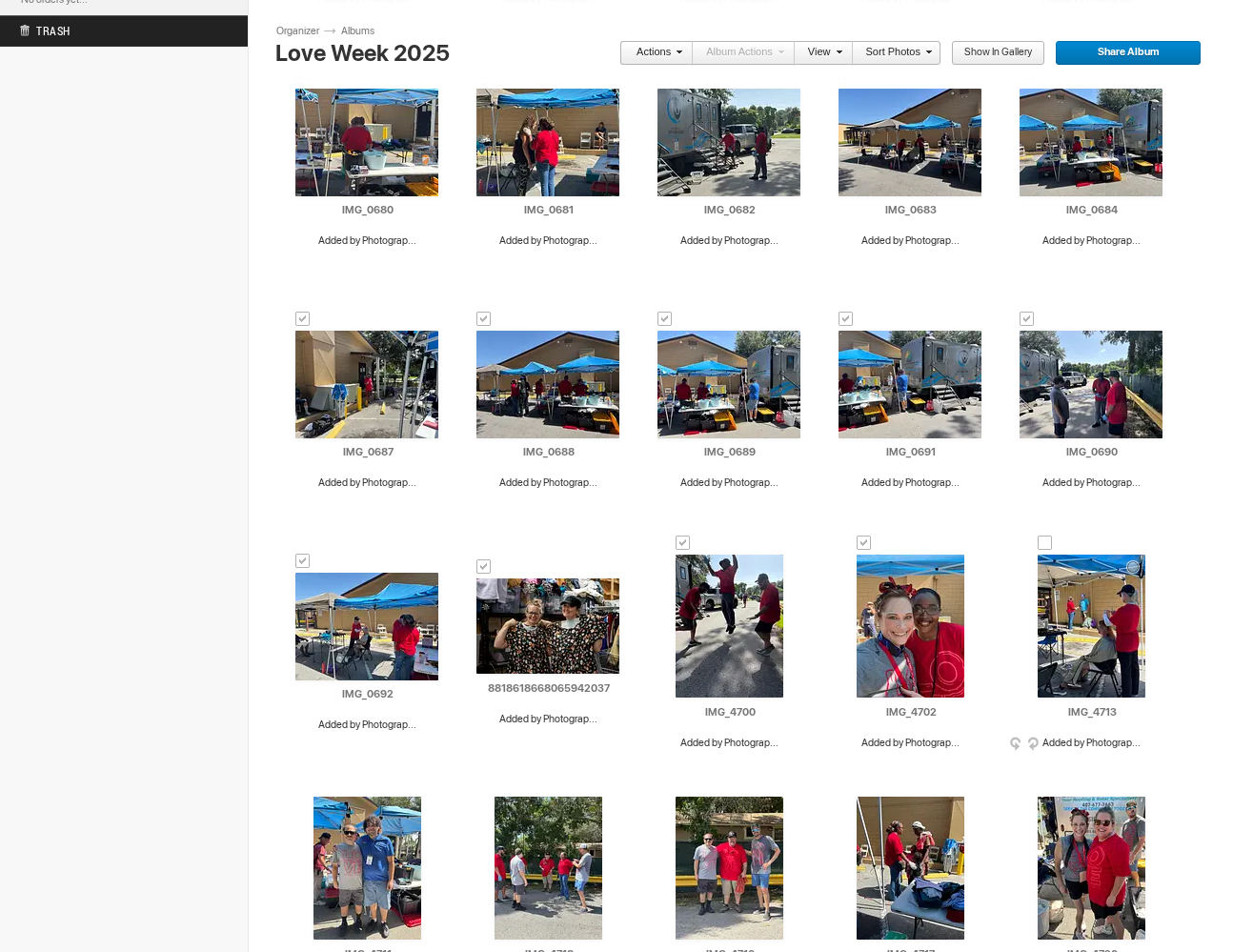 click at bounding box center (1045, 543) 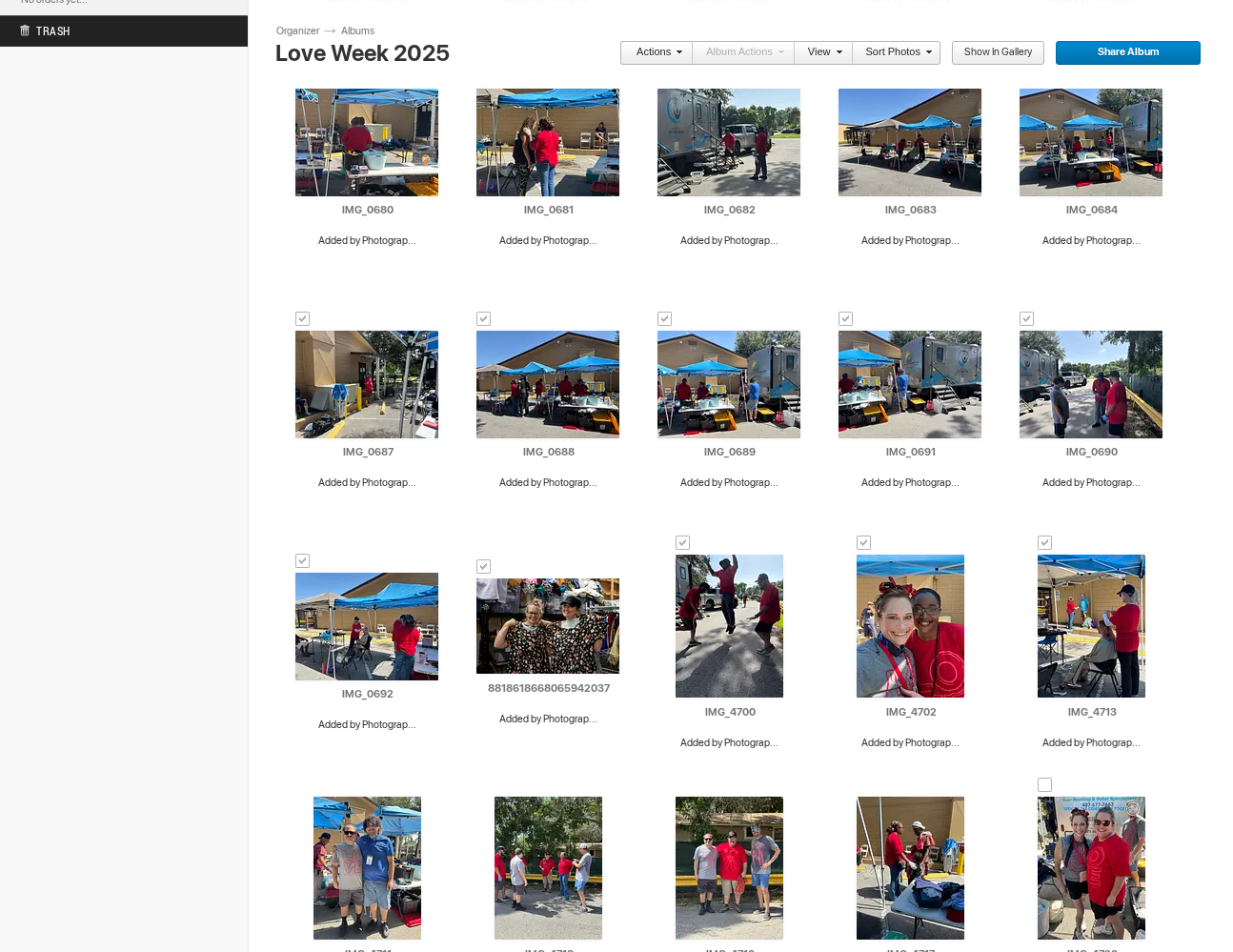 click at bounding box center [1045, 785] 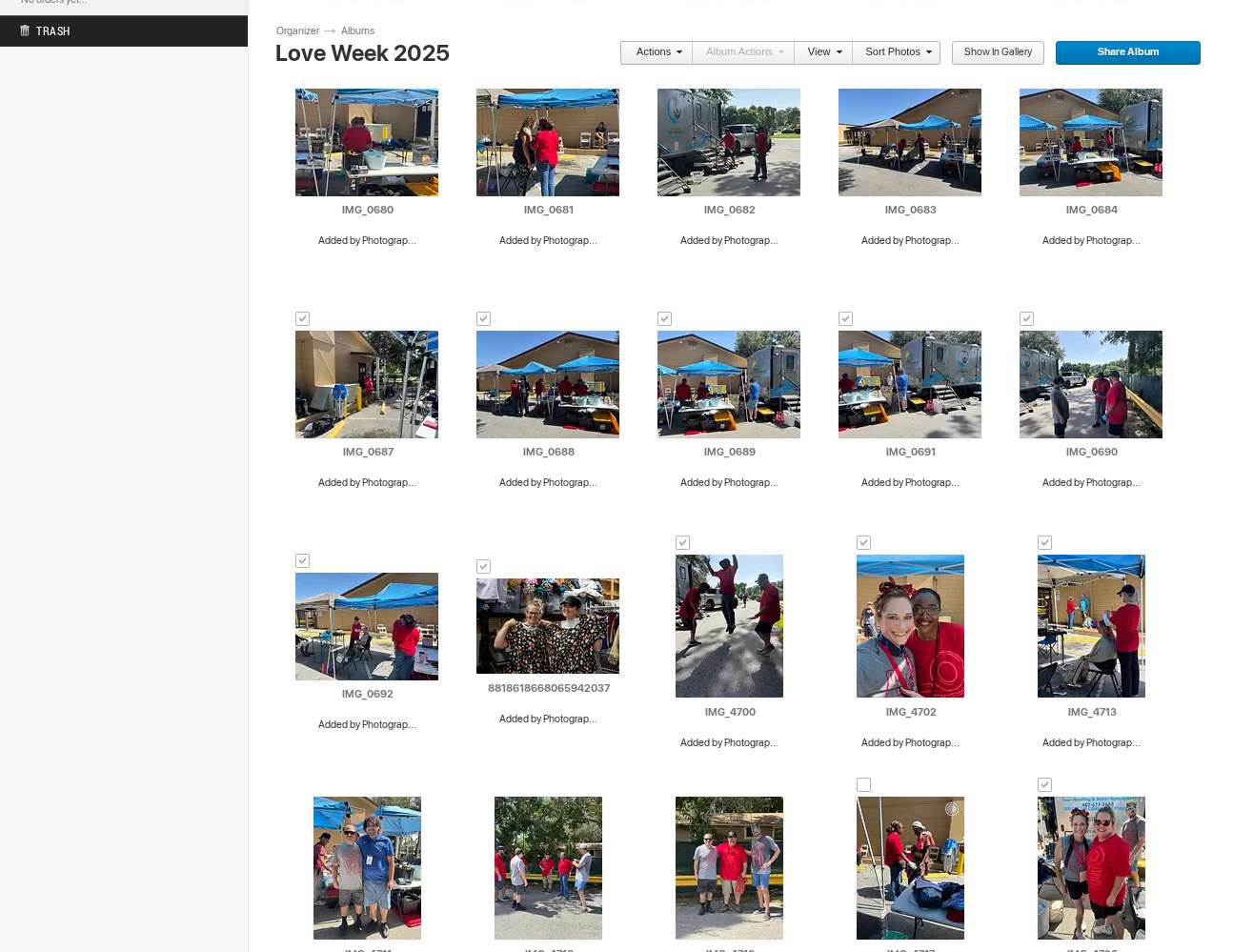 click at bounding box center [864, 785] 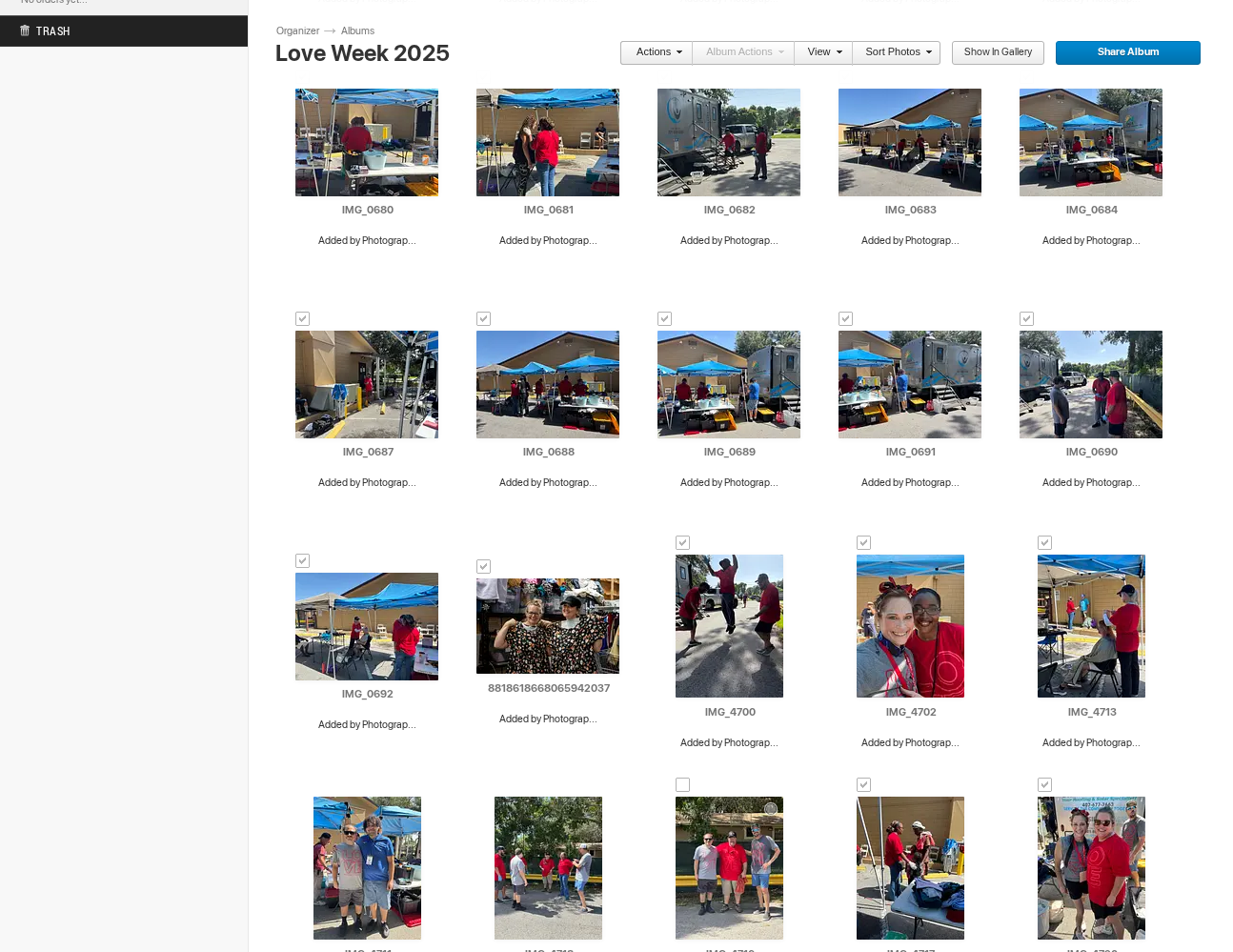 click at bounding box center (683, 785) 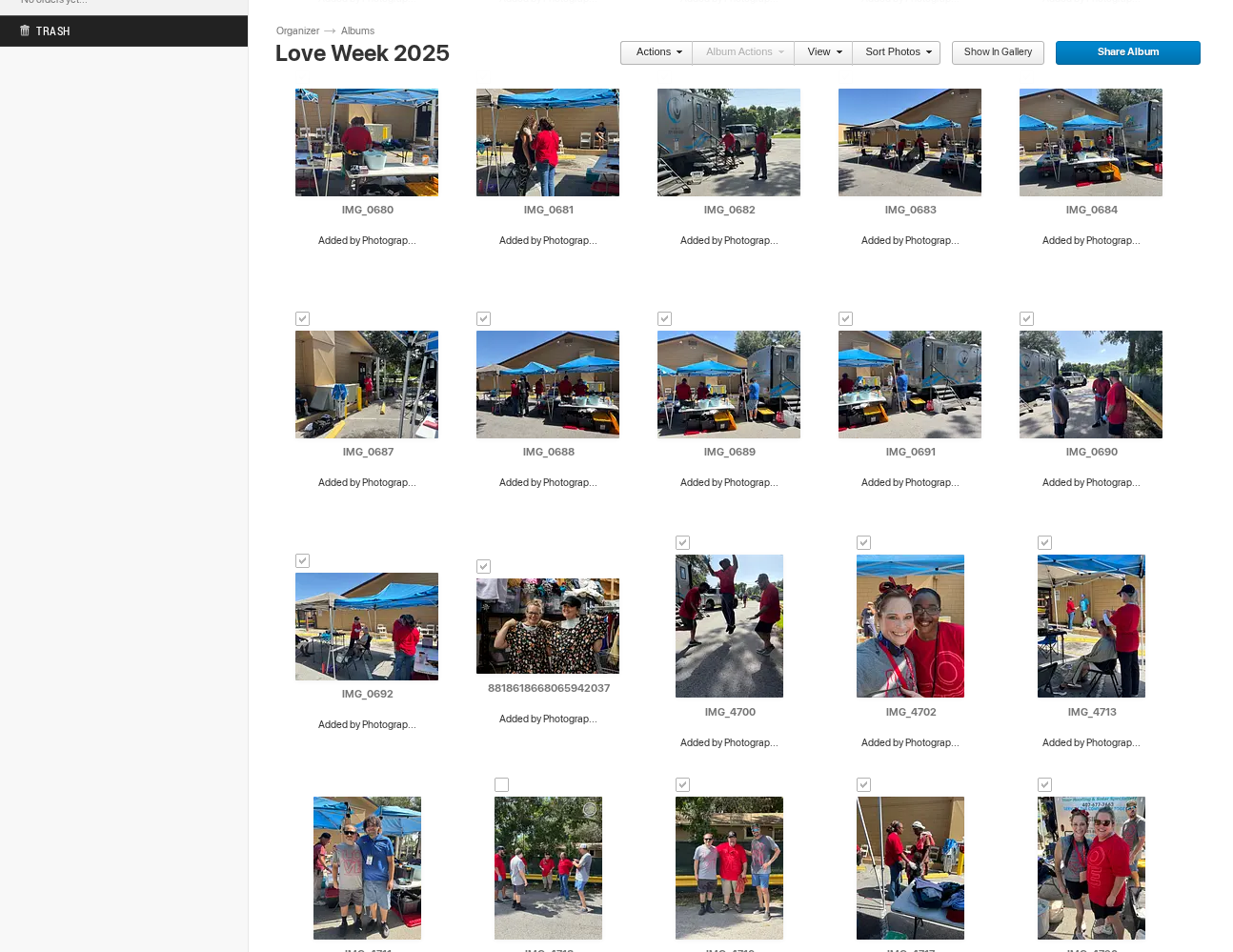 click at bounding box center (502, 785) 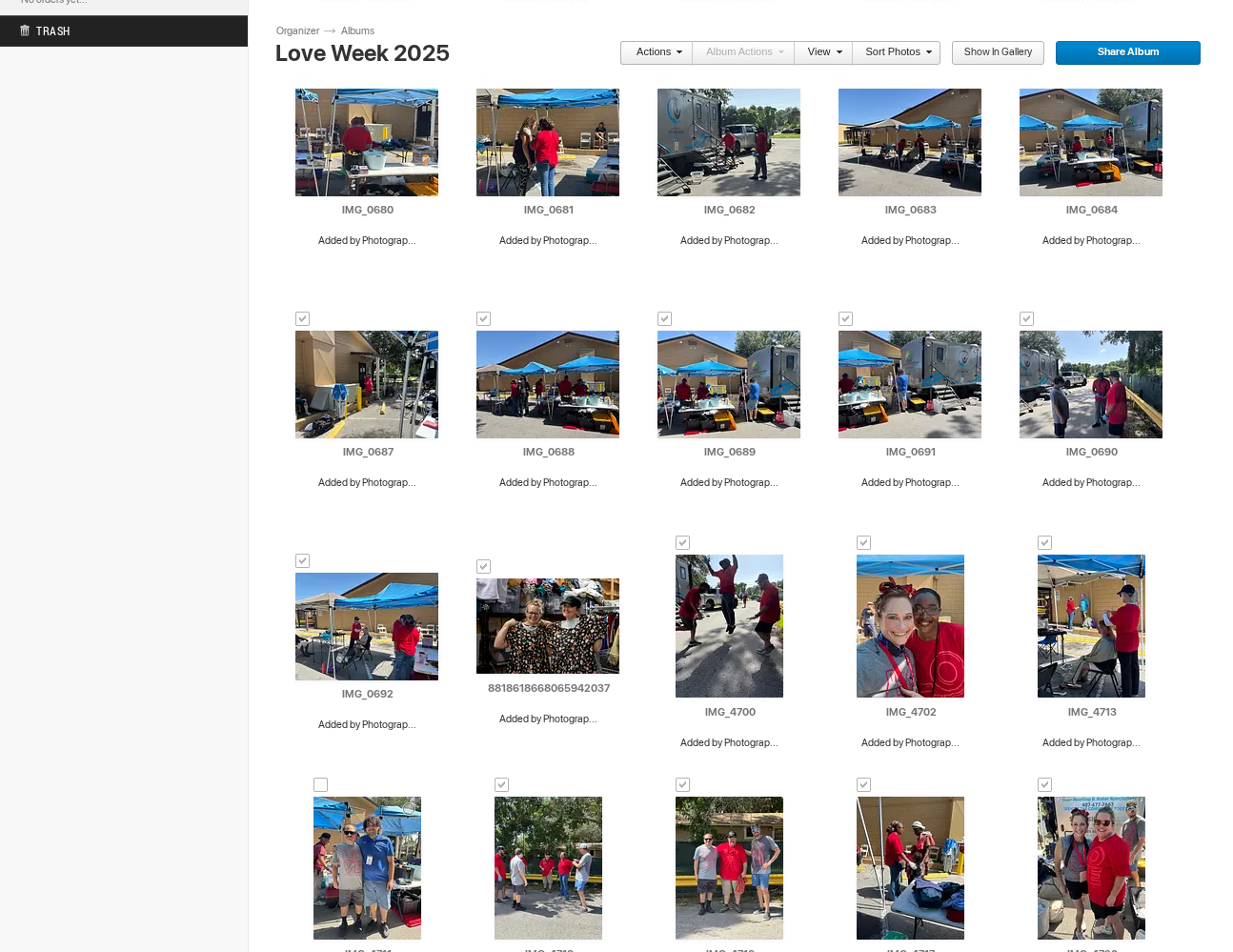 click at bounding box center [321, 785] 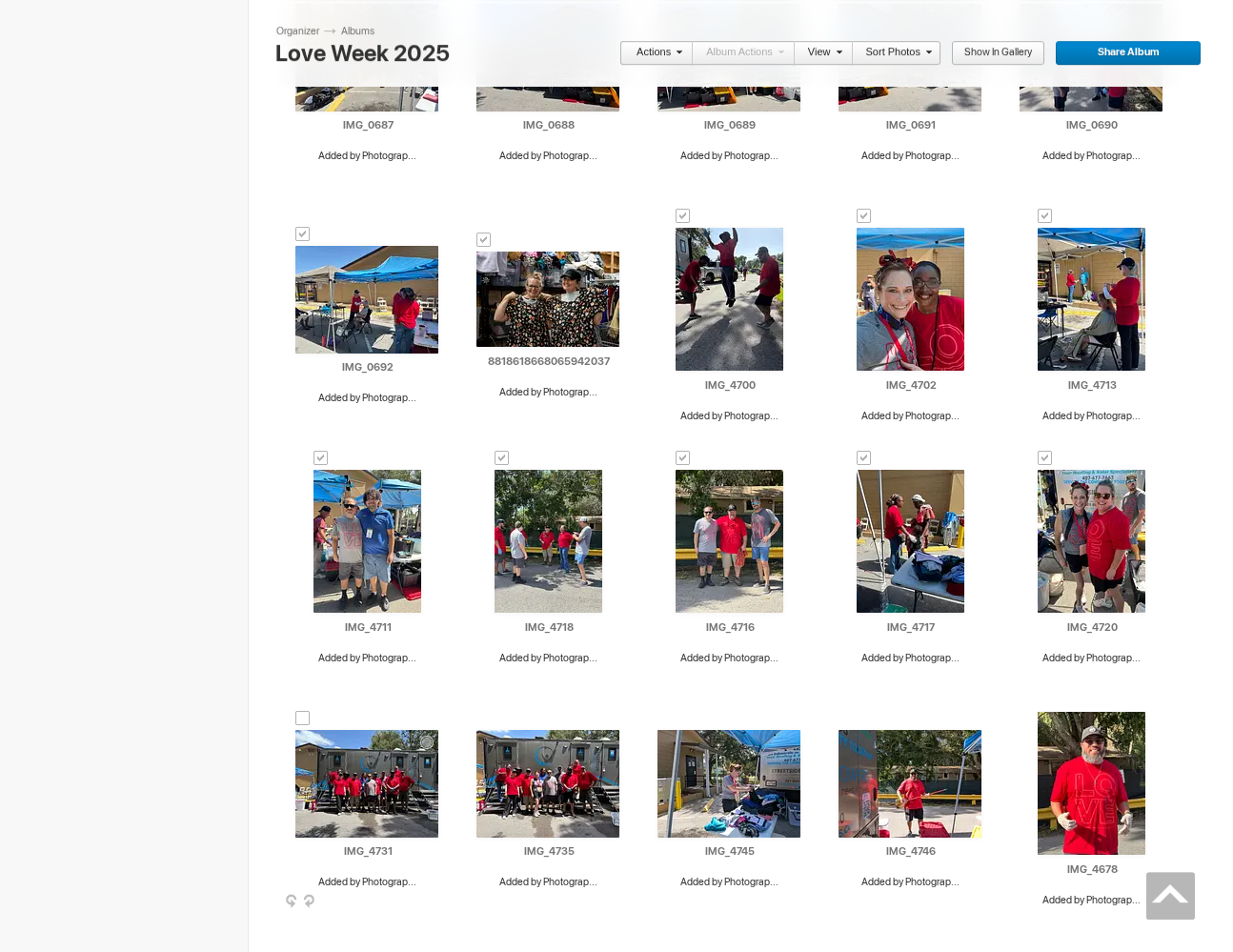 scroll, scrollTop: 1022, scrollLeft: 0, axis: vertical 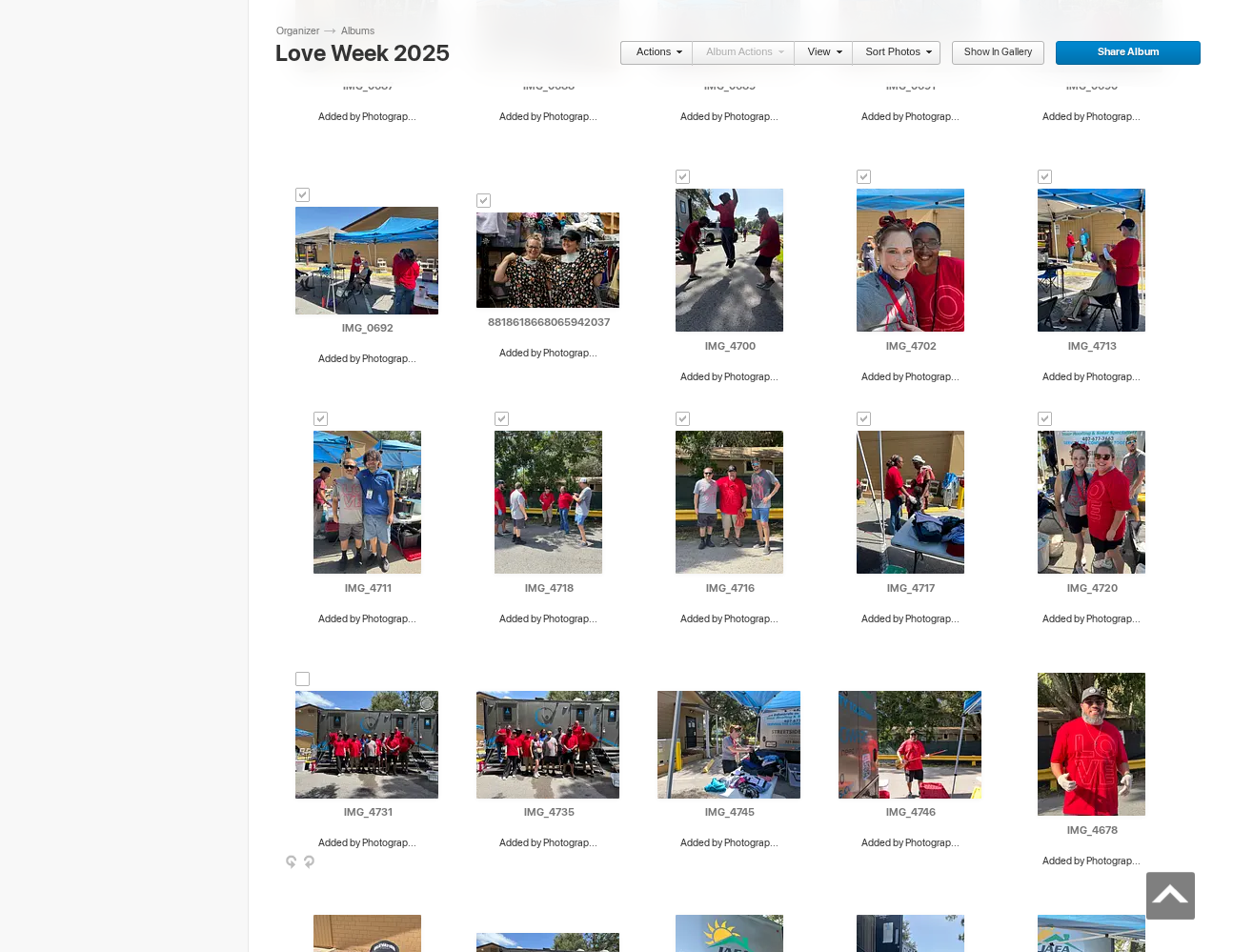 click at bounding box center [303, 679] 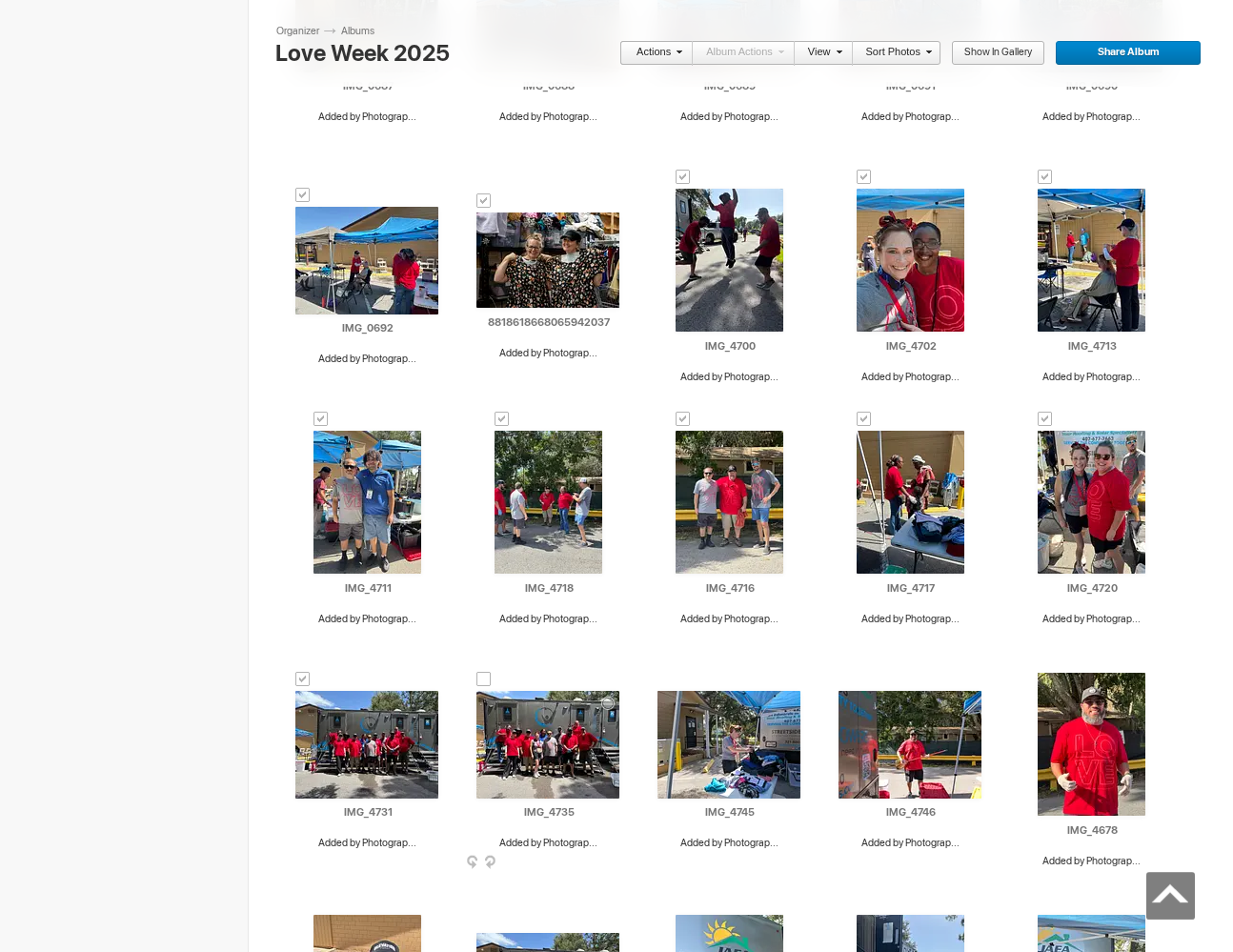 click at bounding box center (484, 679) 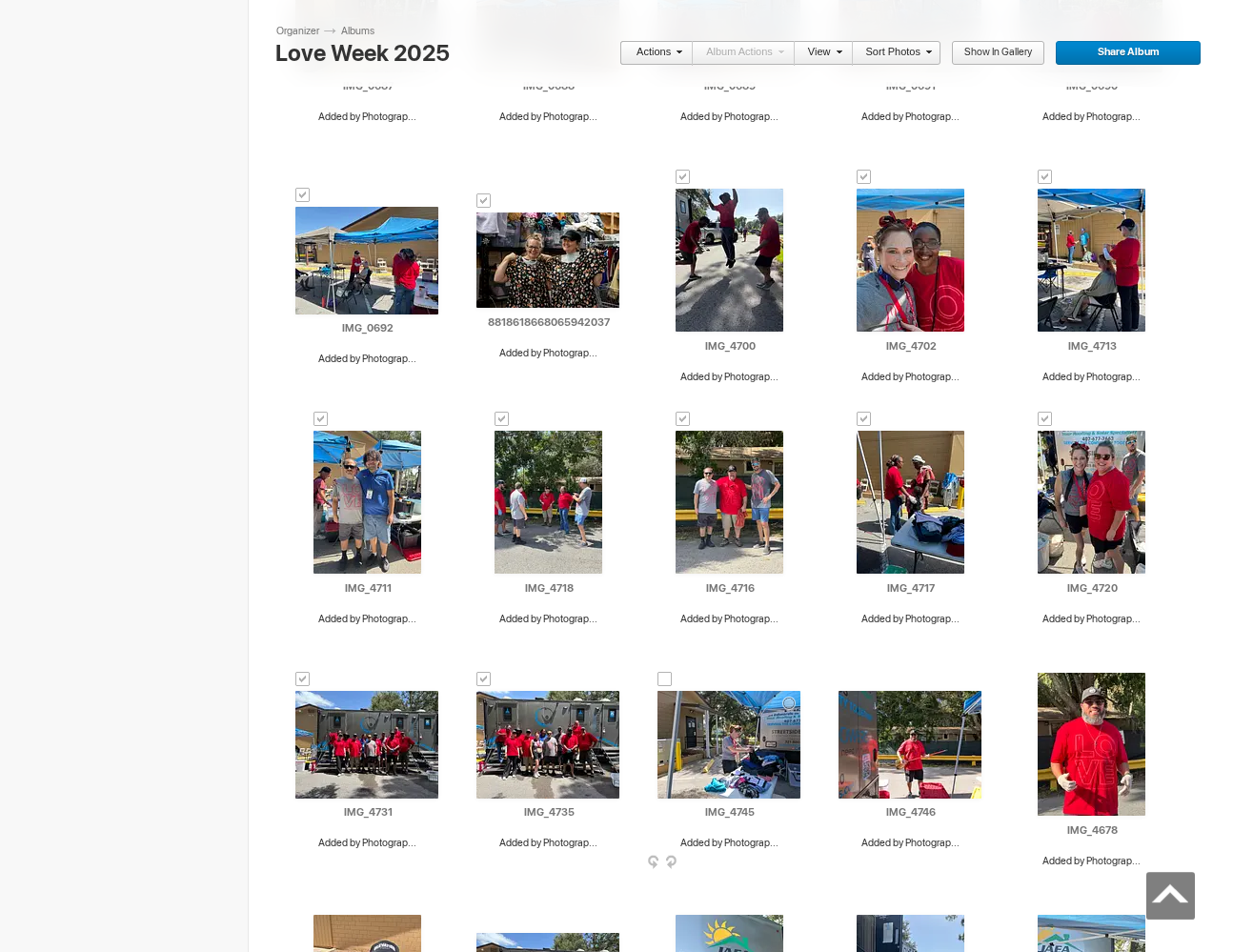 click at bounding box center (665, 679) 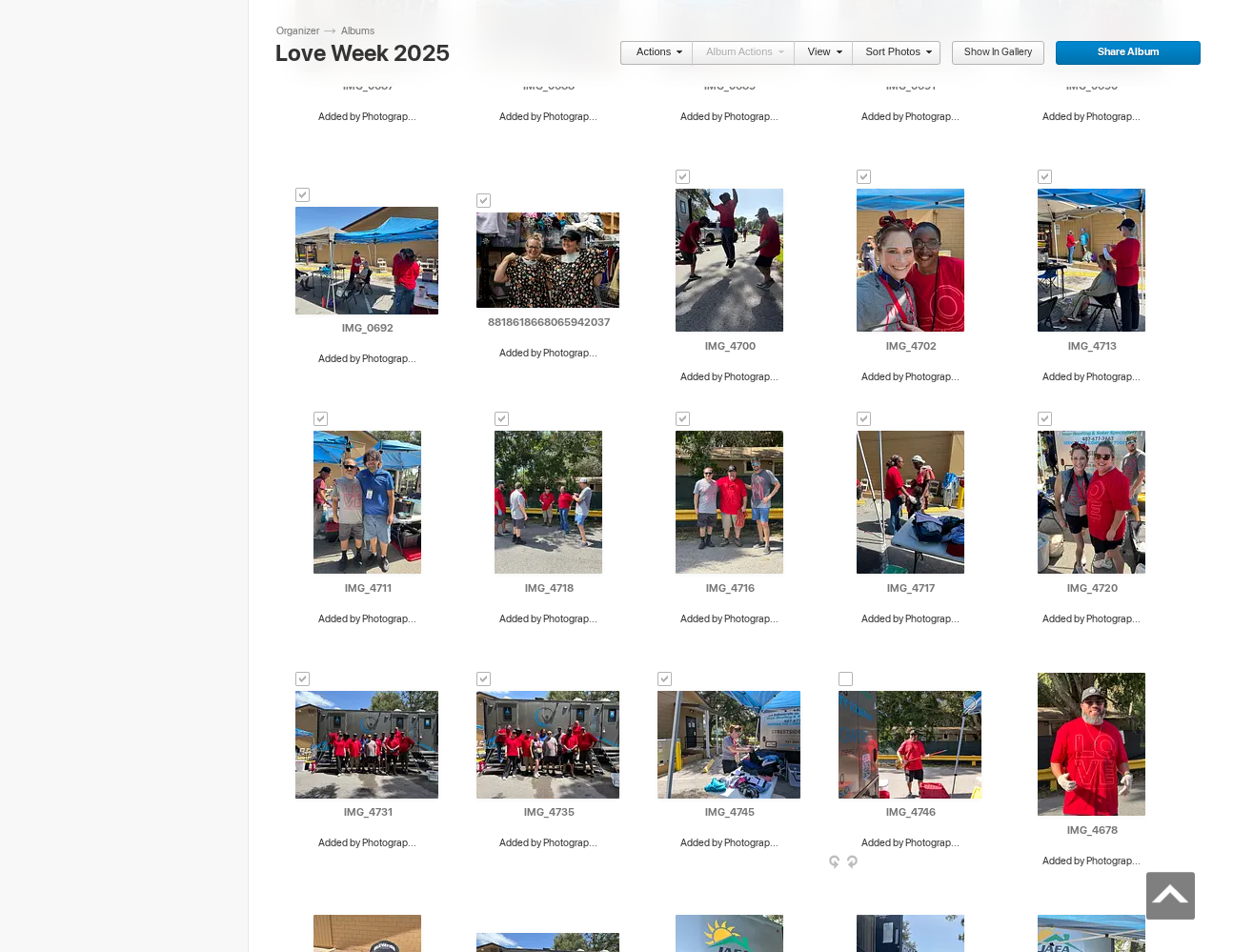 click at bounding box center (846, 679) 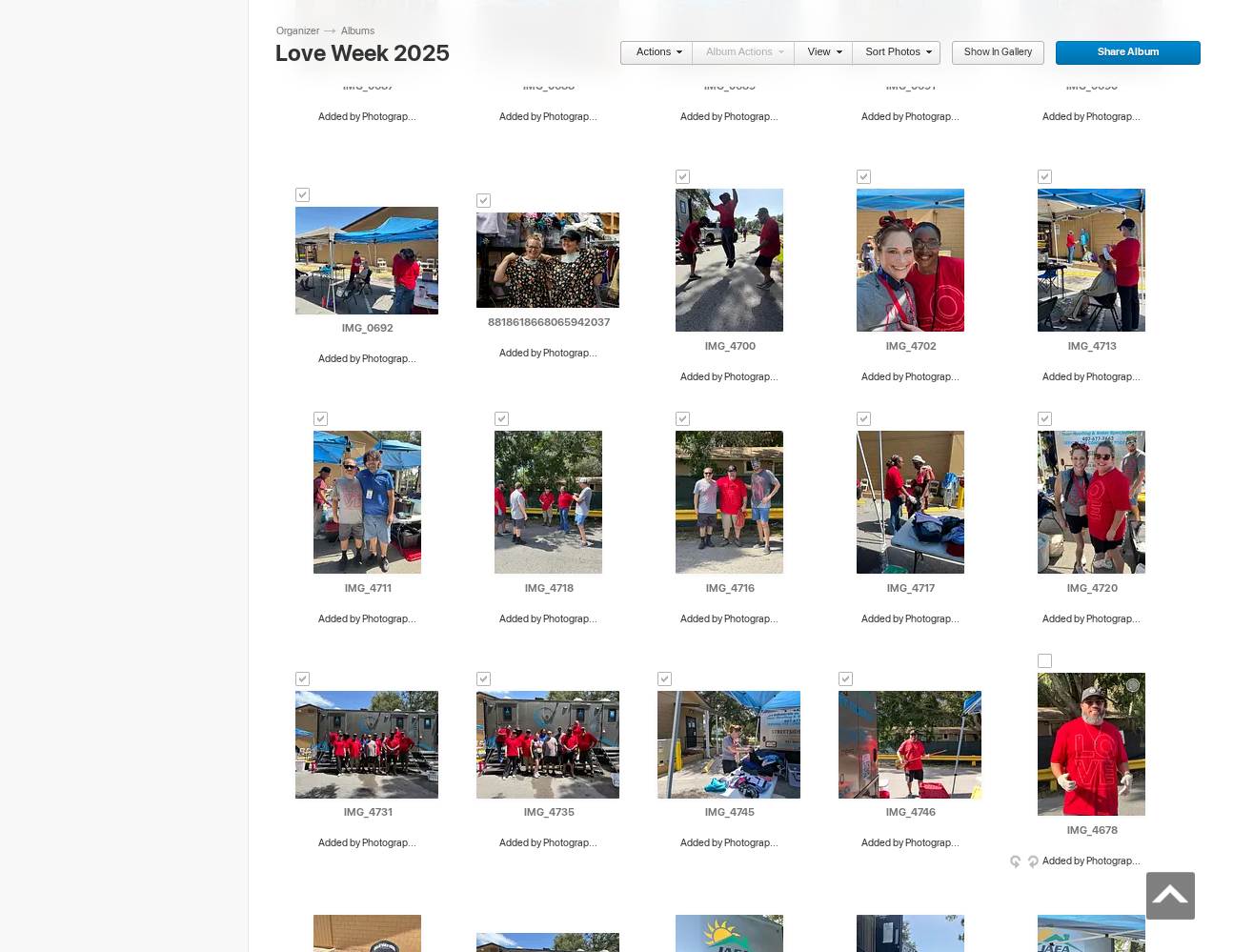click at bounding box center (1045, 661) 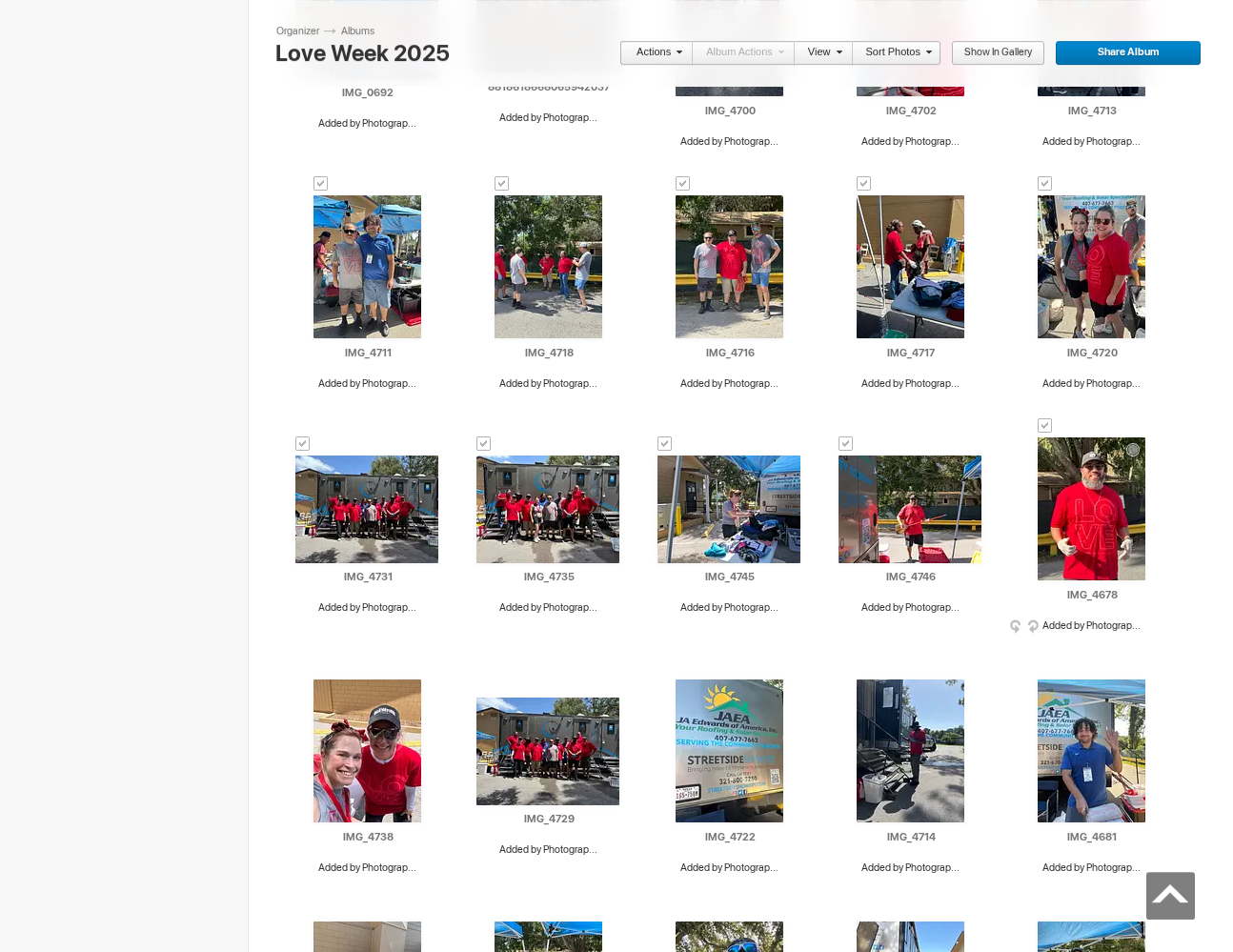 scroll, scrollTop: 1311, scrollLeft: 0, axis: vertical 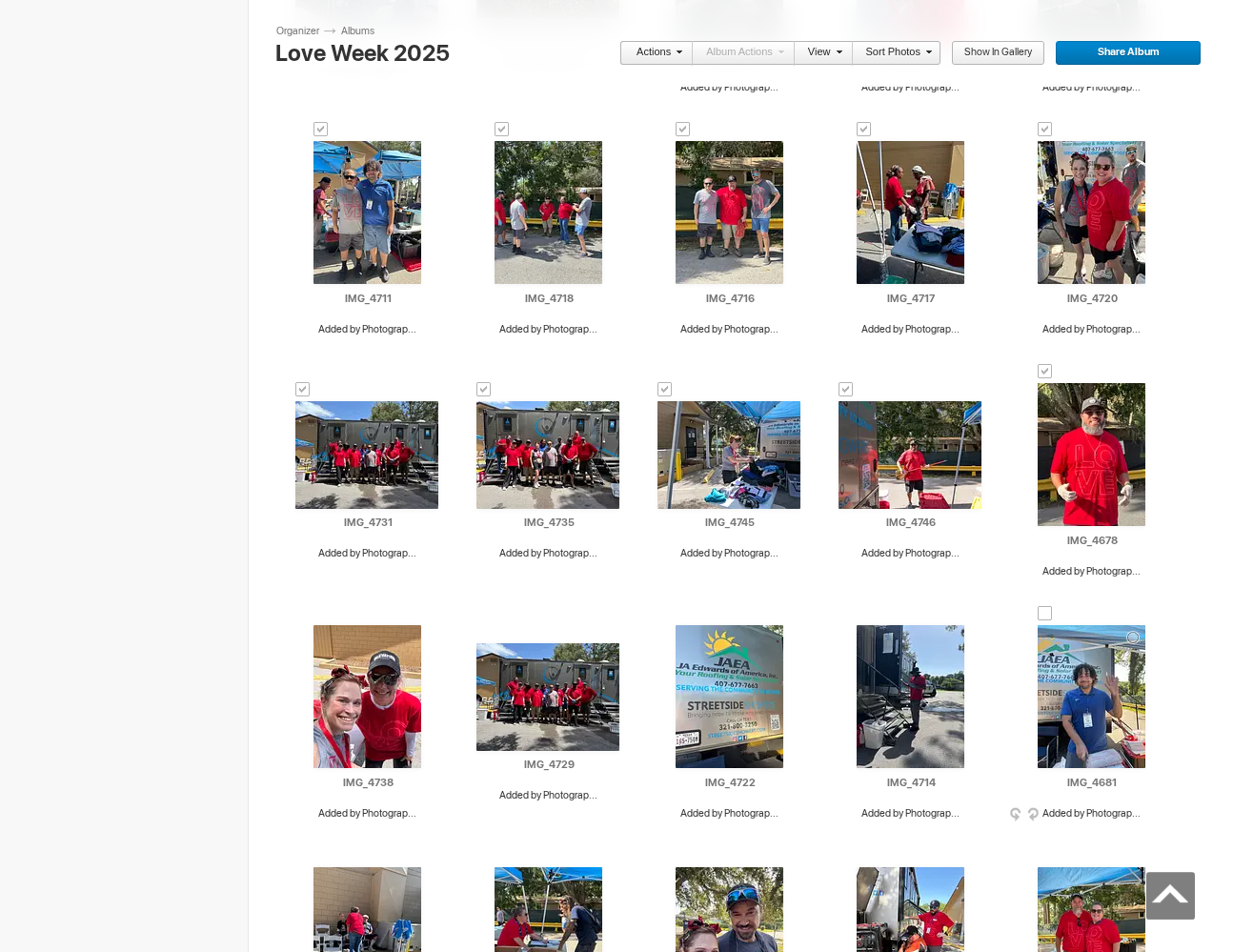 click at bounding box center [1045, 614] 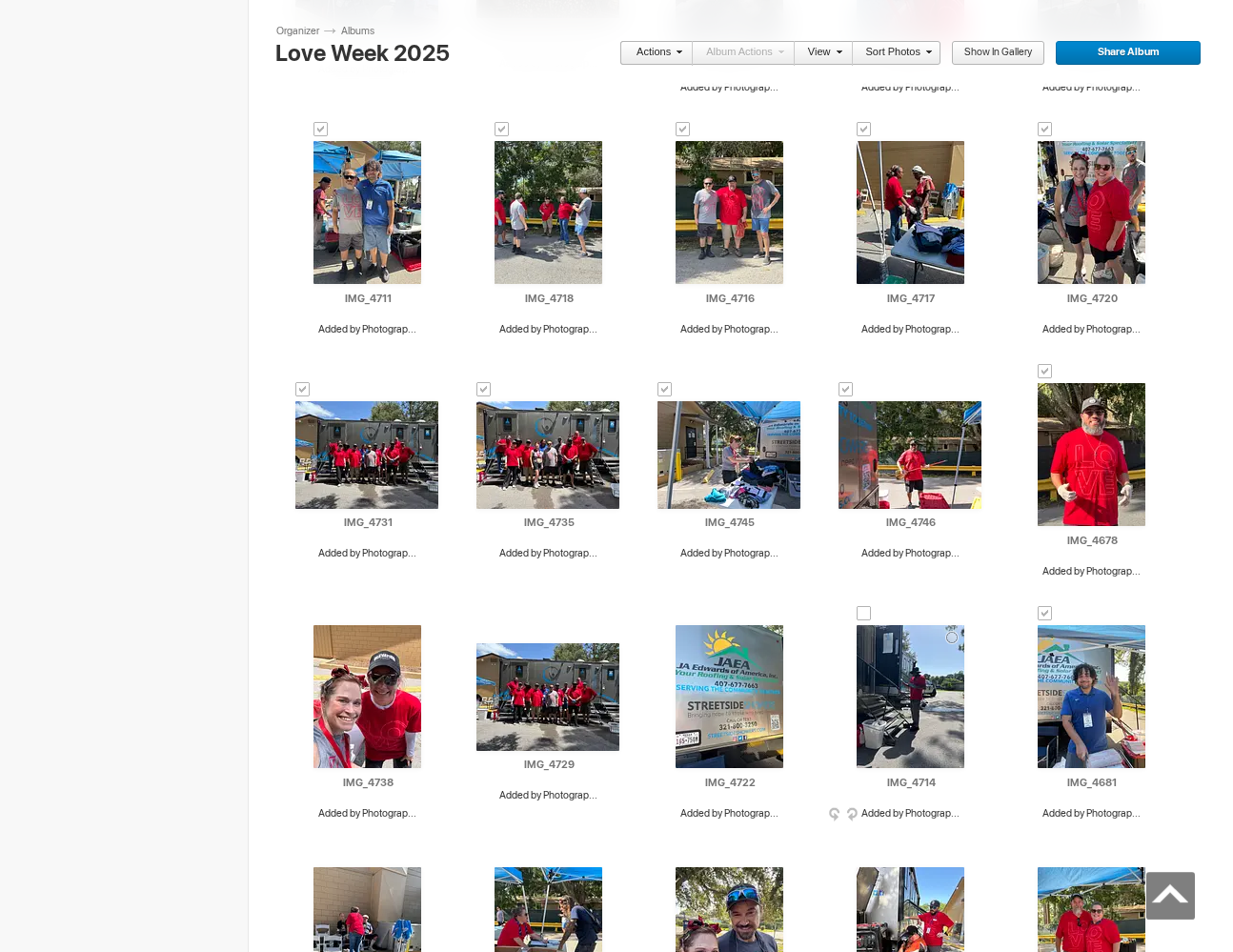 click at bounding box center (864, 614) 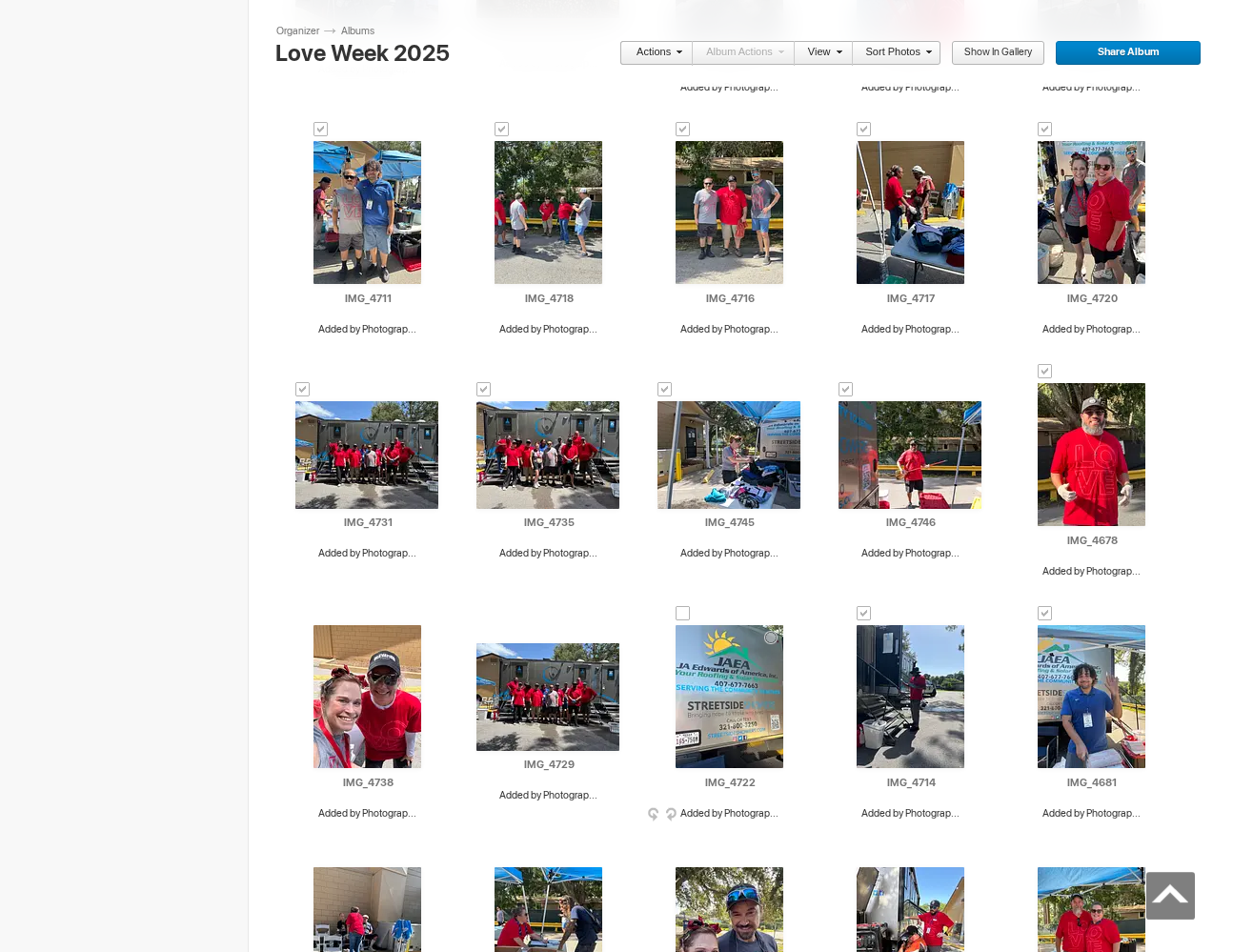 click at bounding box center [683, 614] 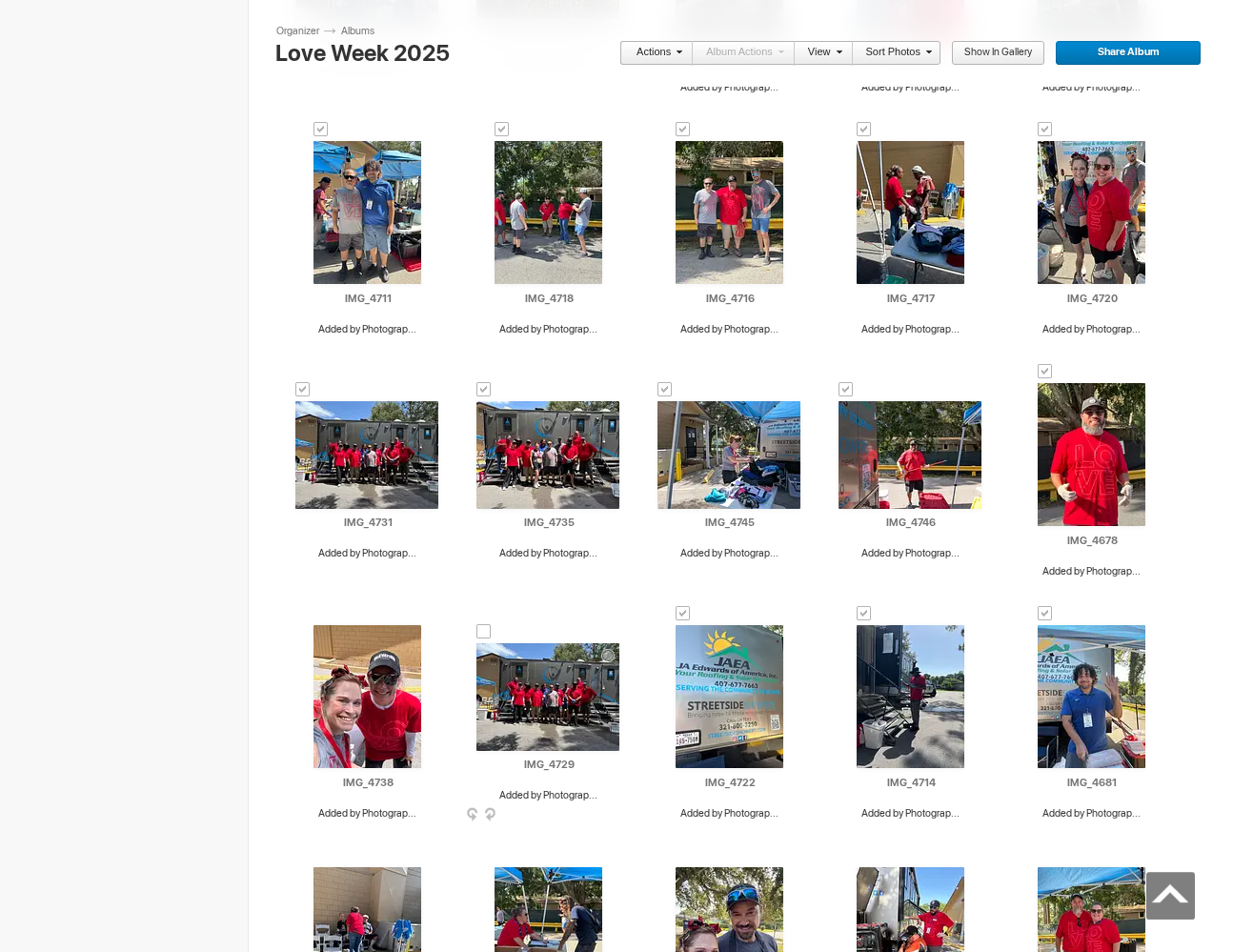 click at bounding box center [484, 632] 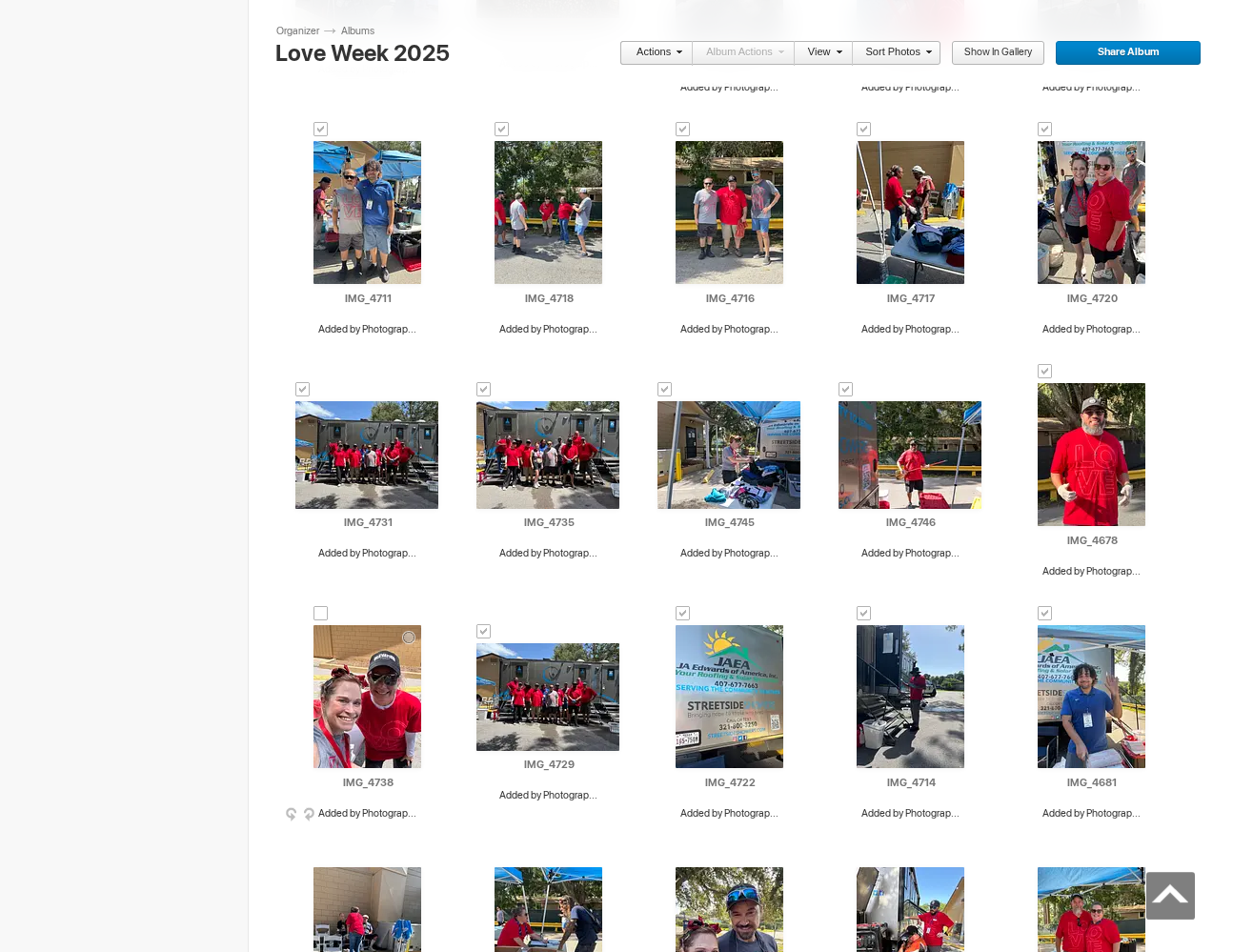 click on "Drop your photos here Upload to this album
AI IMG_0693 Added by Photograp...
HTML:
Direct:
Forum:
Photo ID:
22756206
More..." at bounding box center [748, 103] 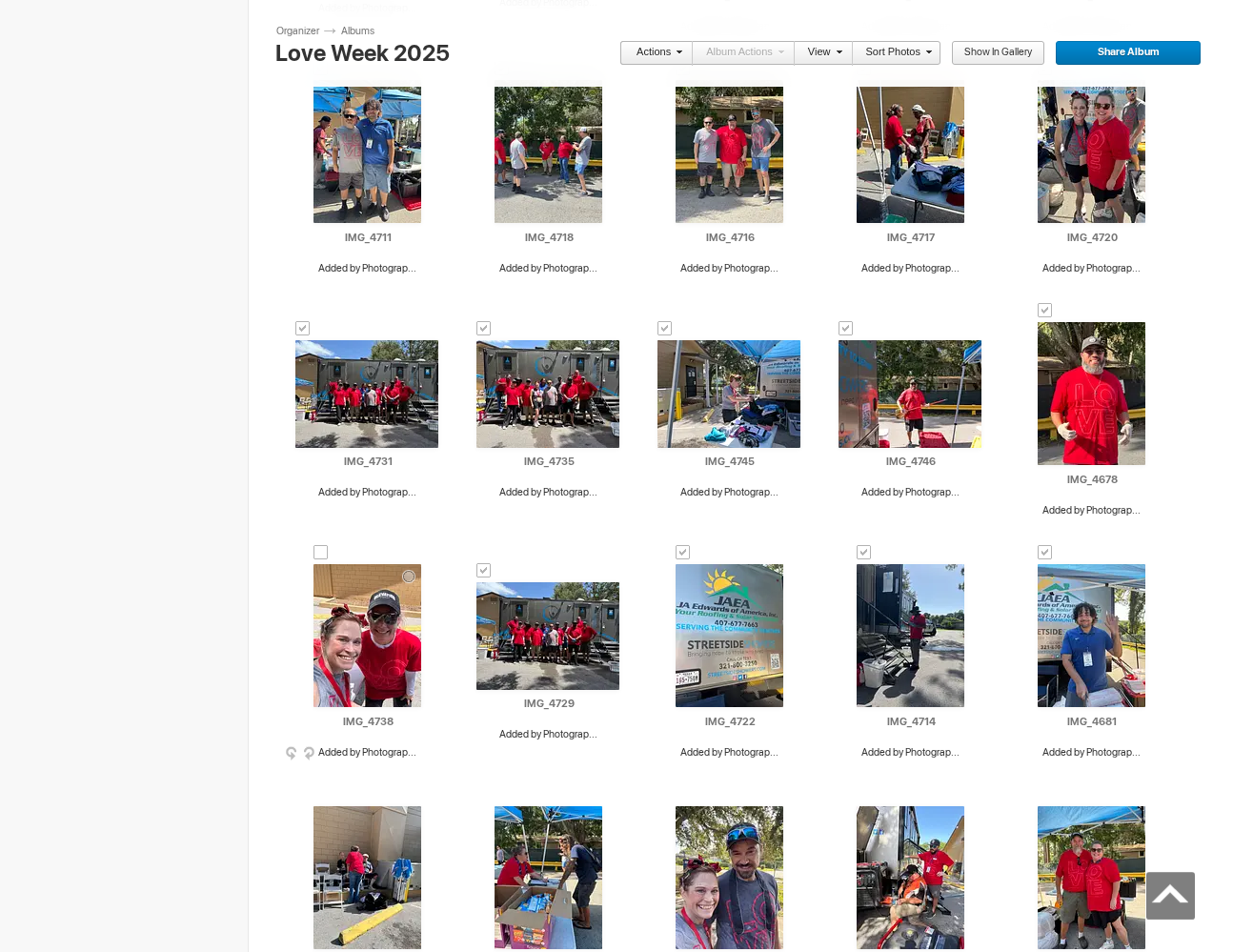 scroll, scrollTop: 1387, scrollLeft: 0, axis: vertical 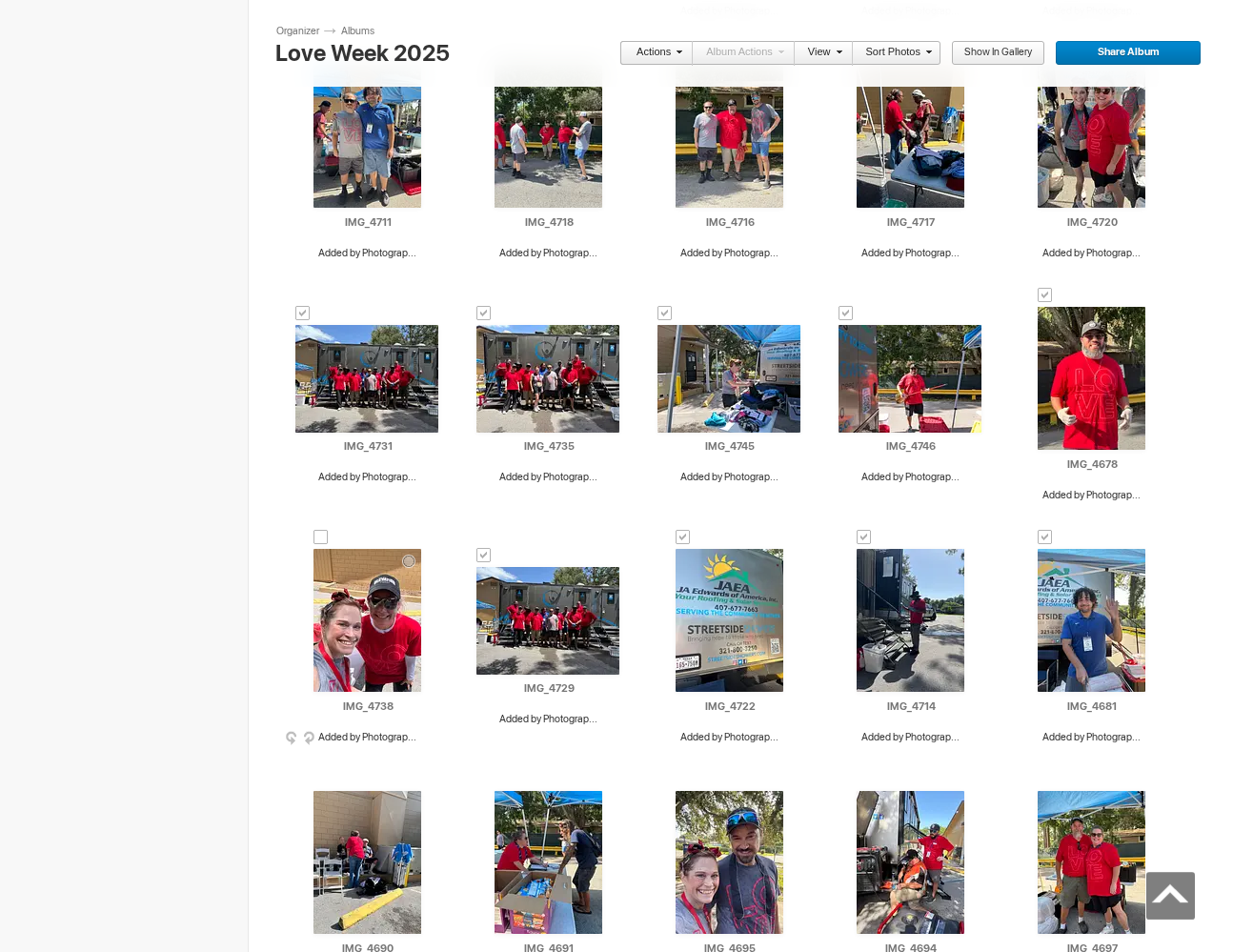 click at bounding box center [321, 537] 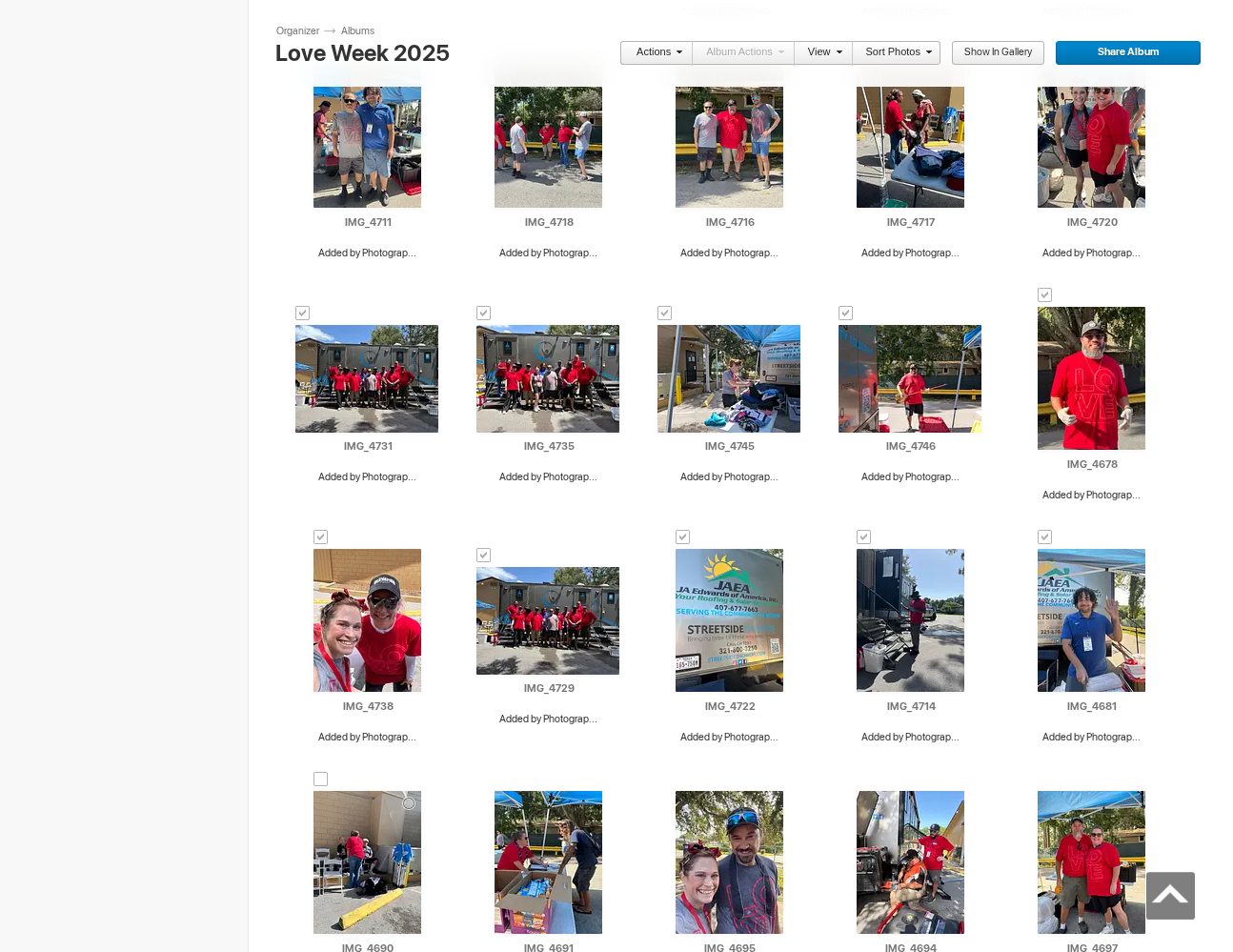 click at bounding box center [321, 780] 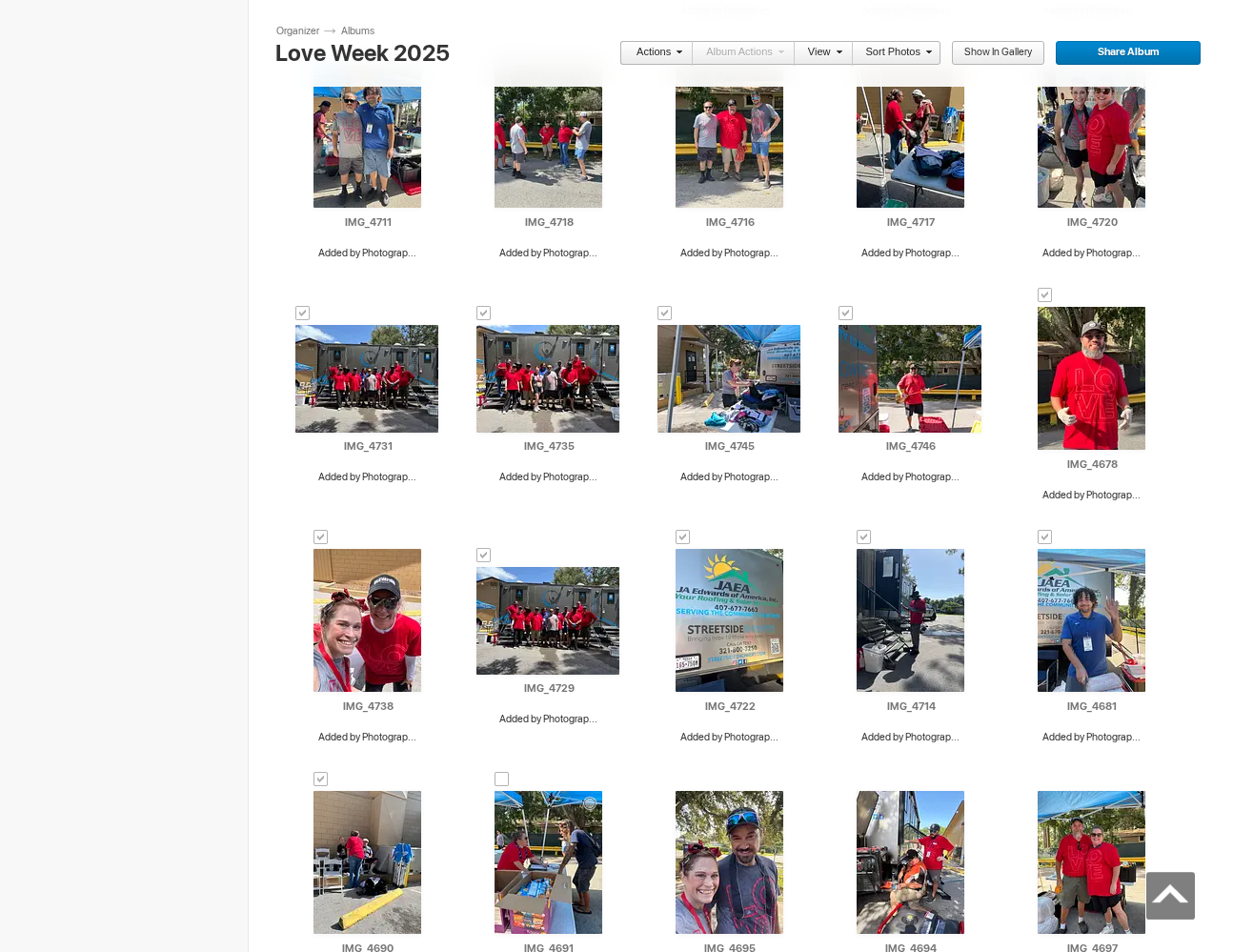 click at bounding box center [502, 780] 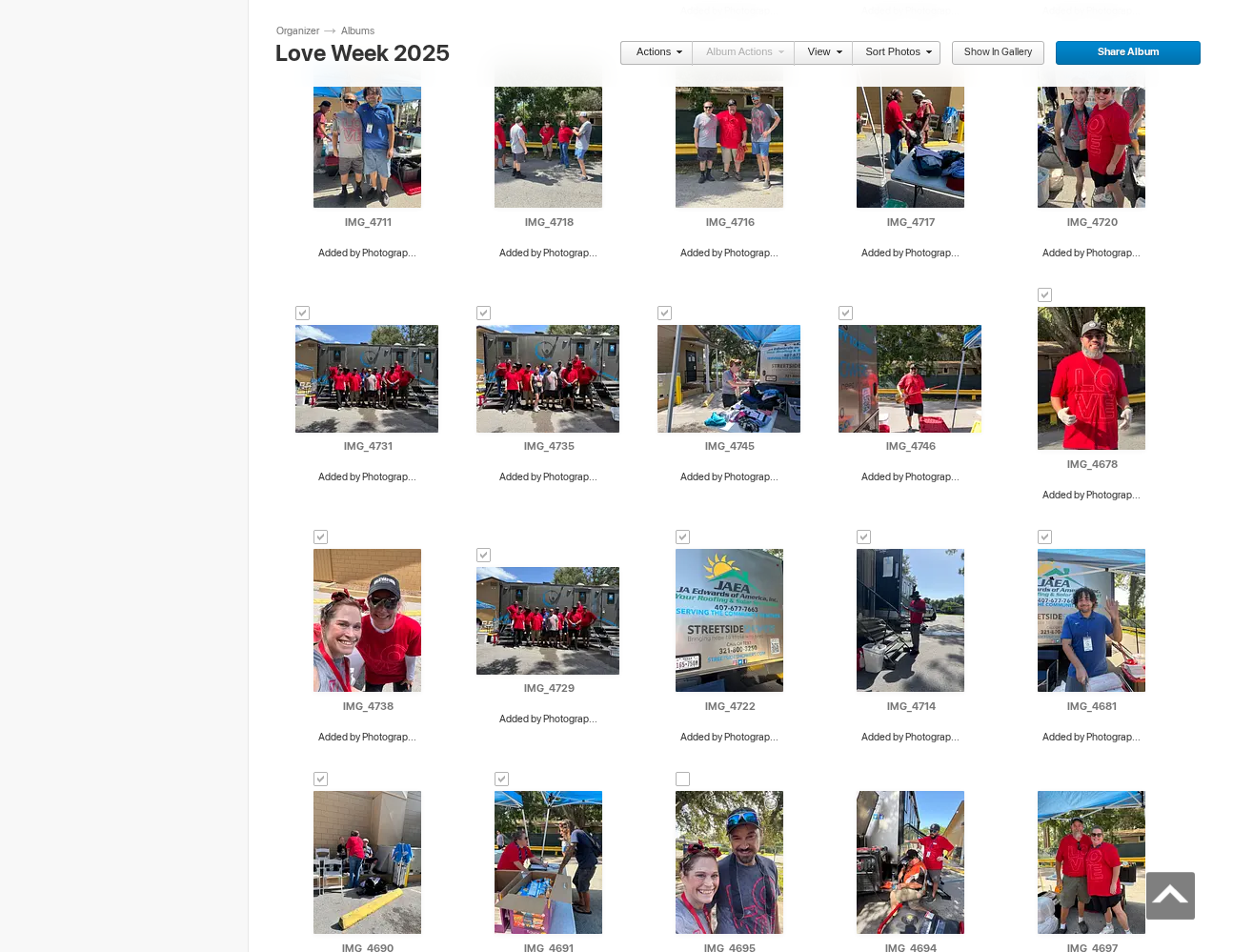 click on "Drop your photos here Upload to this album
AI IMG_0693 Added by Photograp...
HTML:
Direct:
Forum:
Photo ID:
22756206
More..." at bounding box center (748, 27) 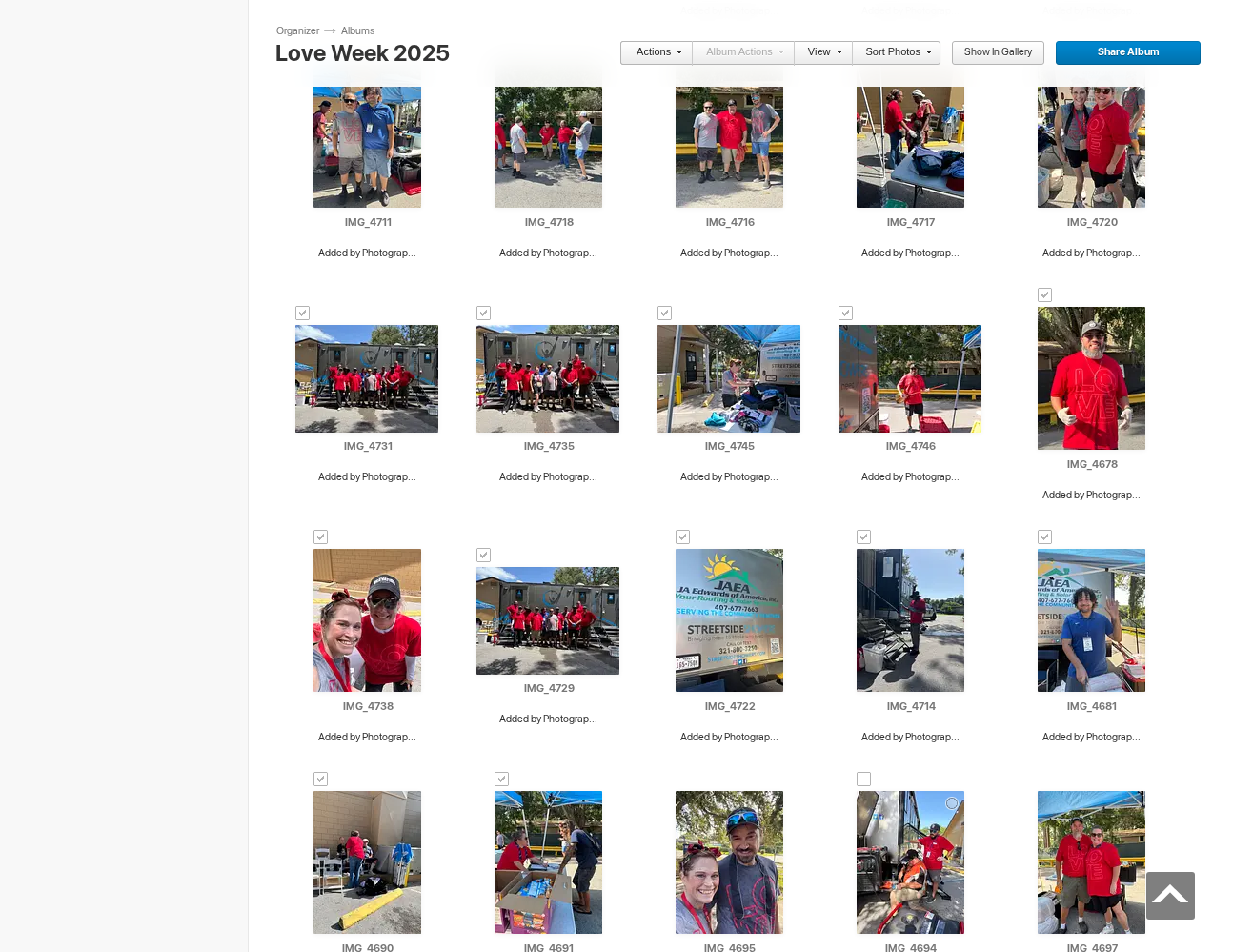 click at bounding box center (864, 780) 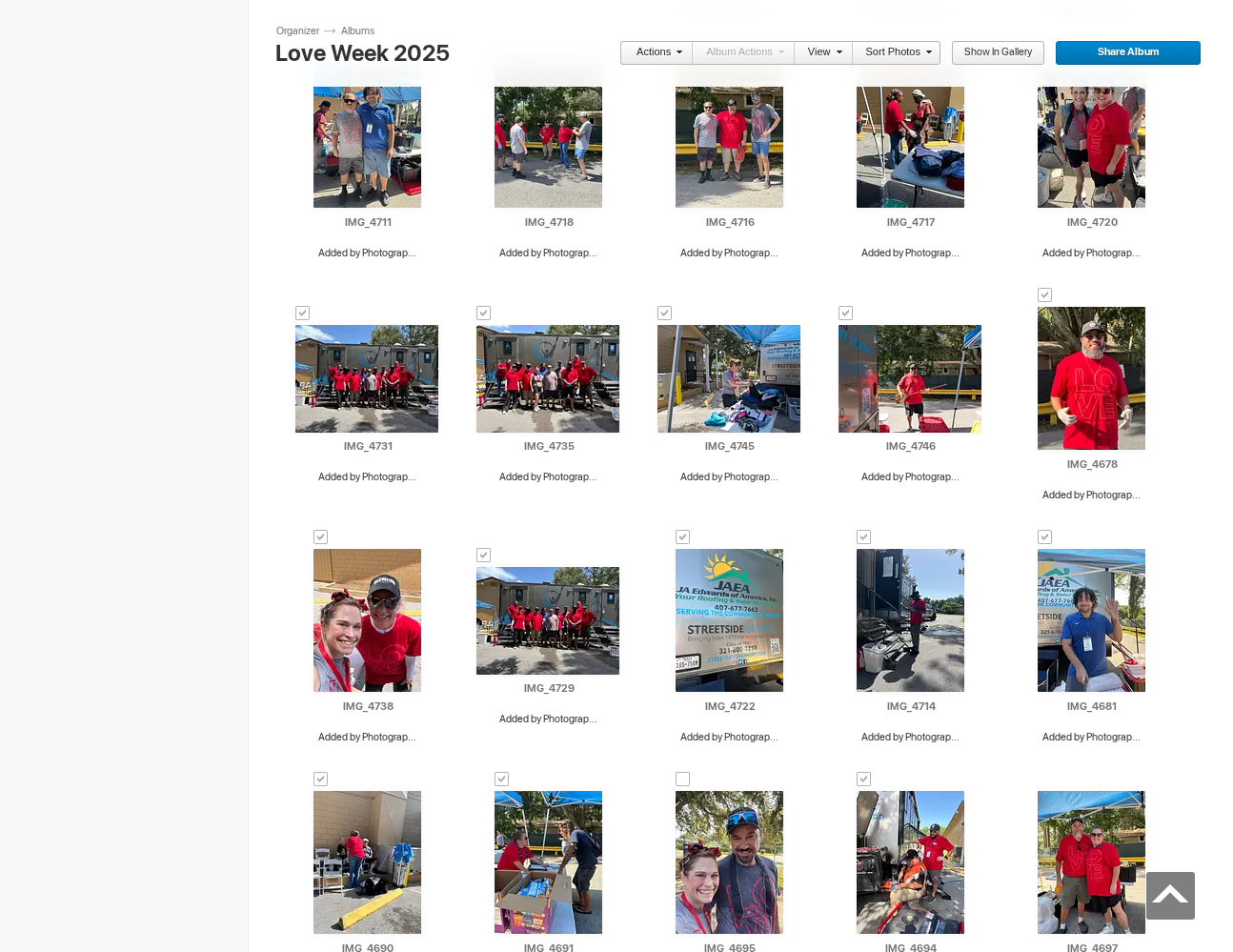 click at bounding box center (683, 780) 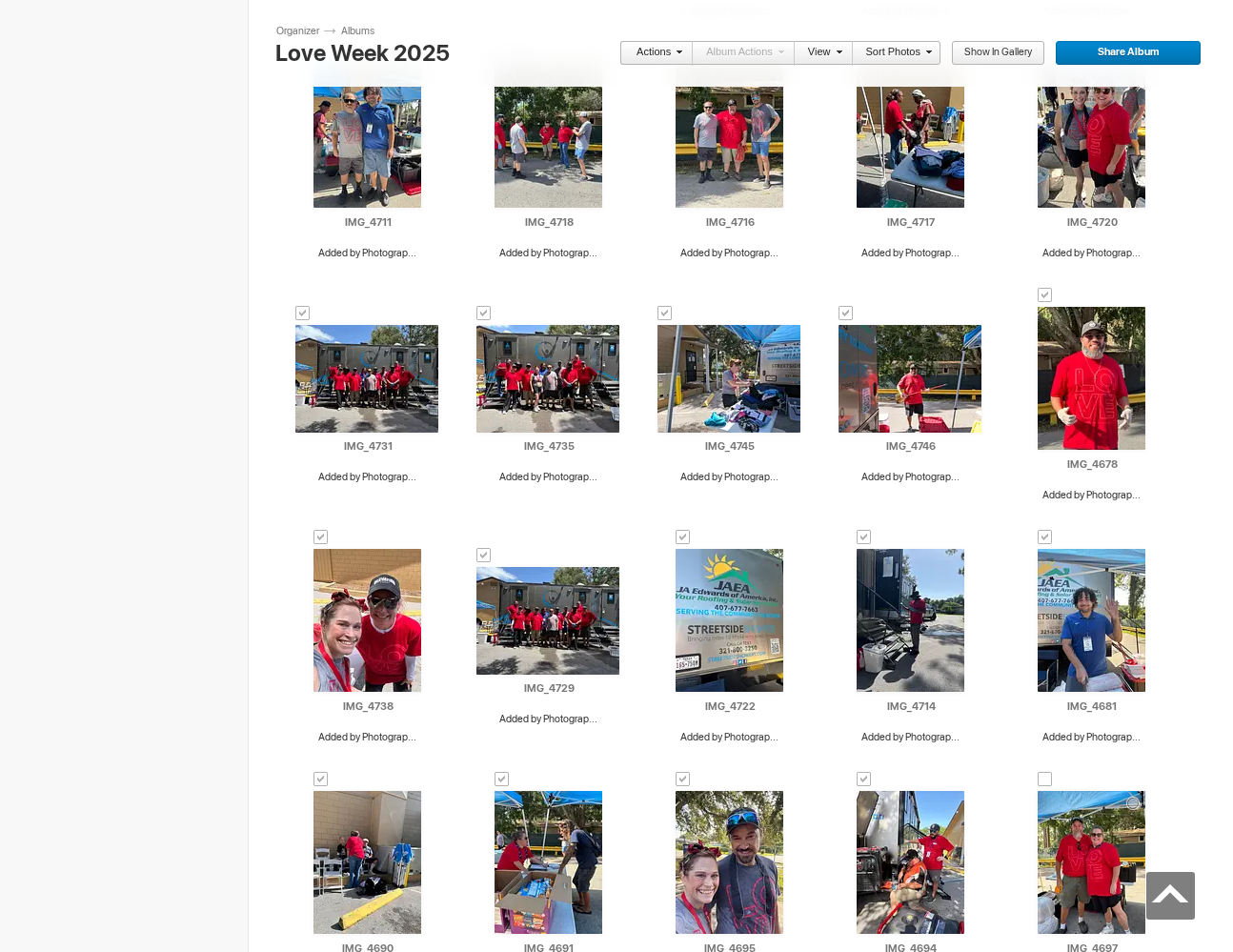 click at bounding box center (1045, 780) 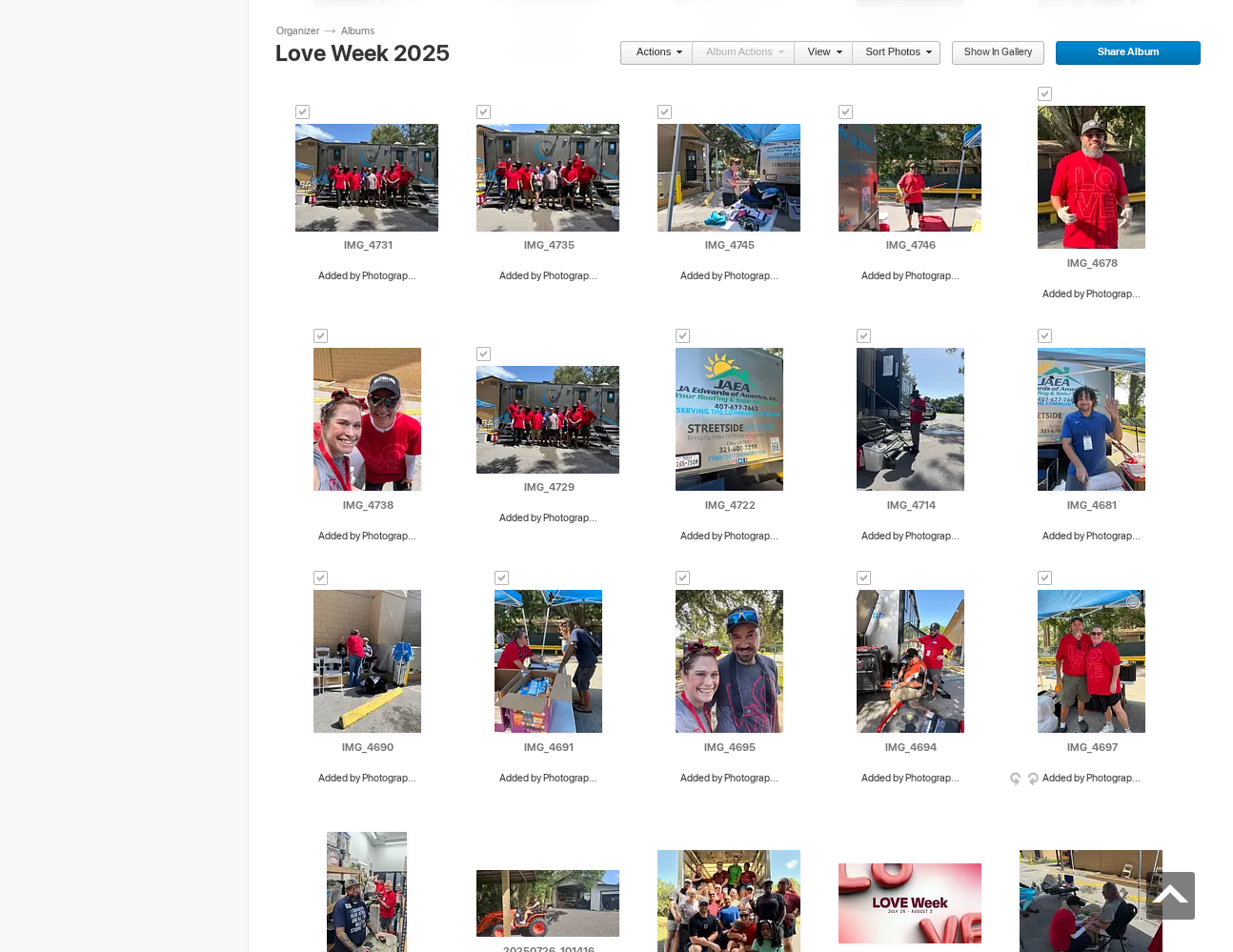 scroll, scrollTop: 1677, scrollLeft: 0, axis: vertical 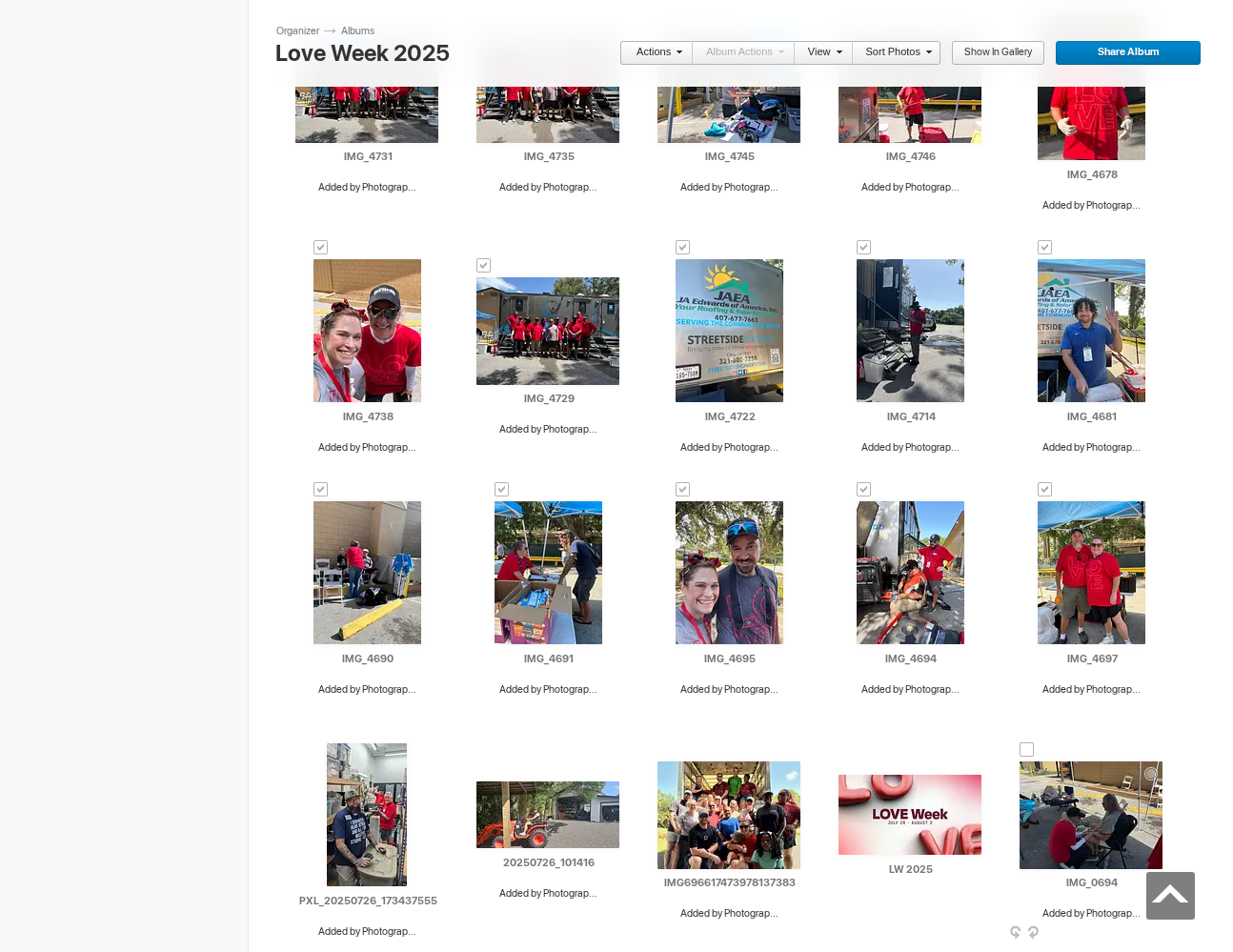 click at bounding box center [1027, 750] 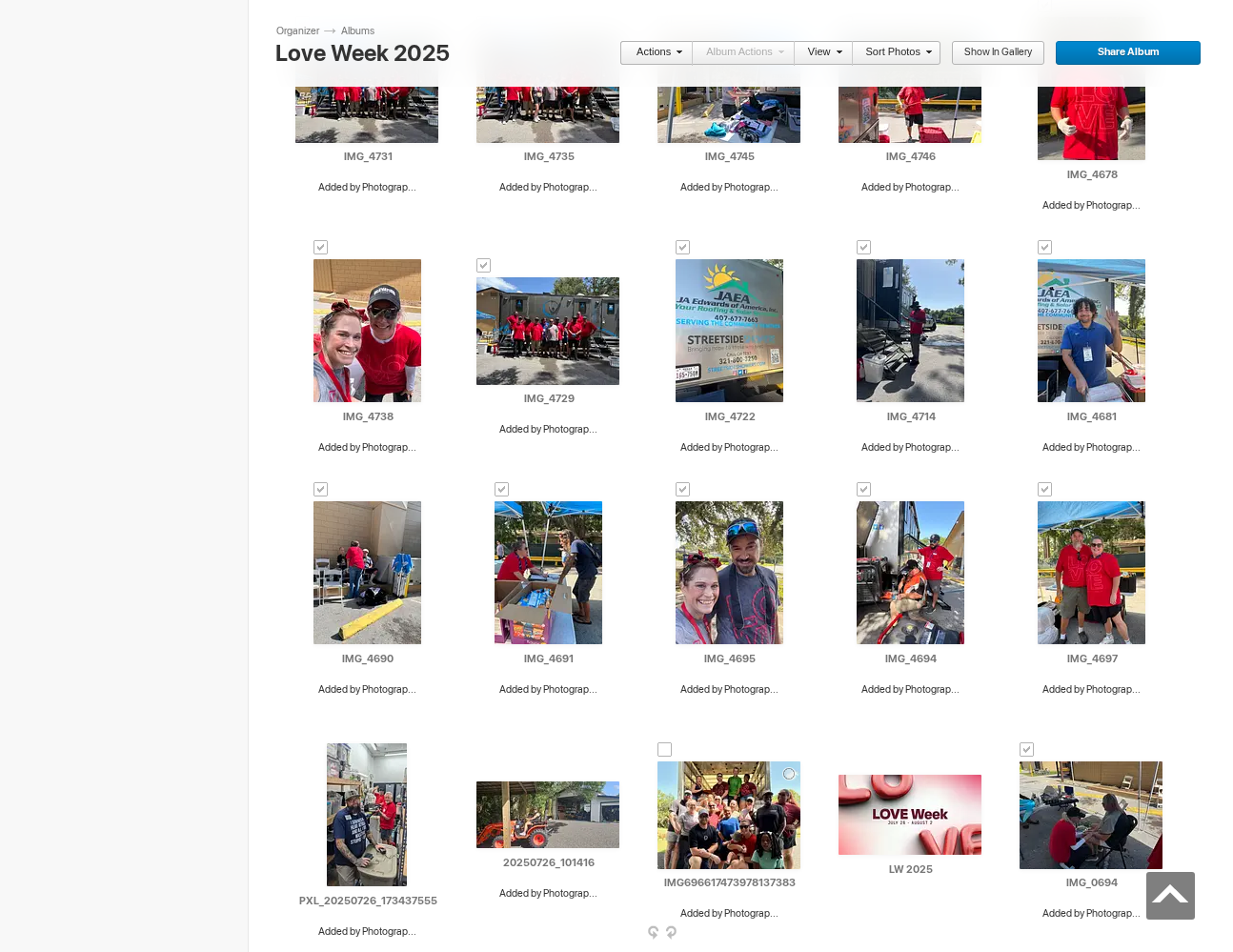 drag, startPoint x: 635, startPoint y: 750, endPoint x: 605, endPoint y: 749, distance: 30.016662 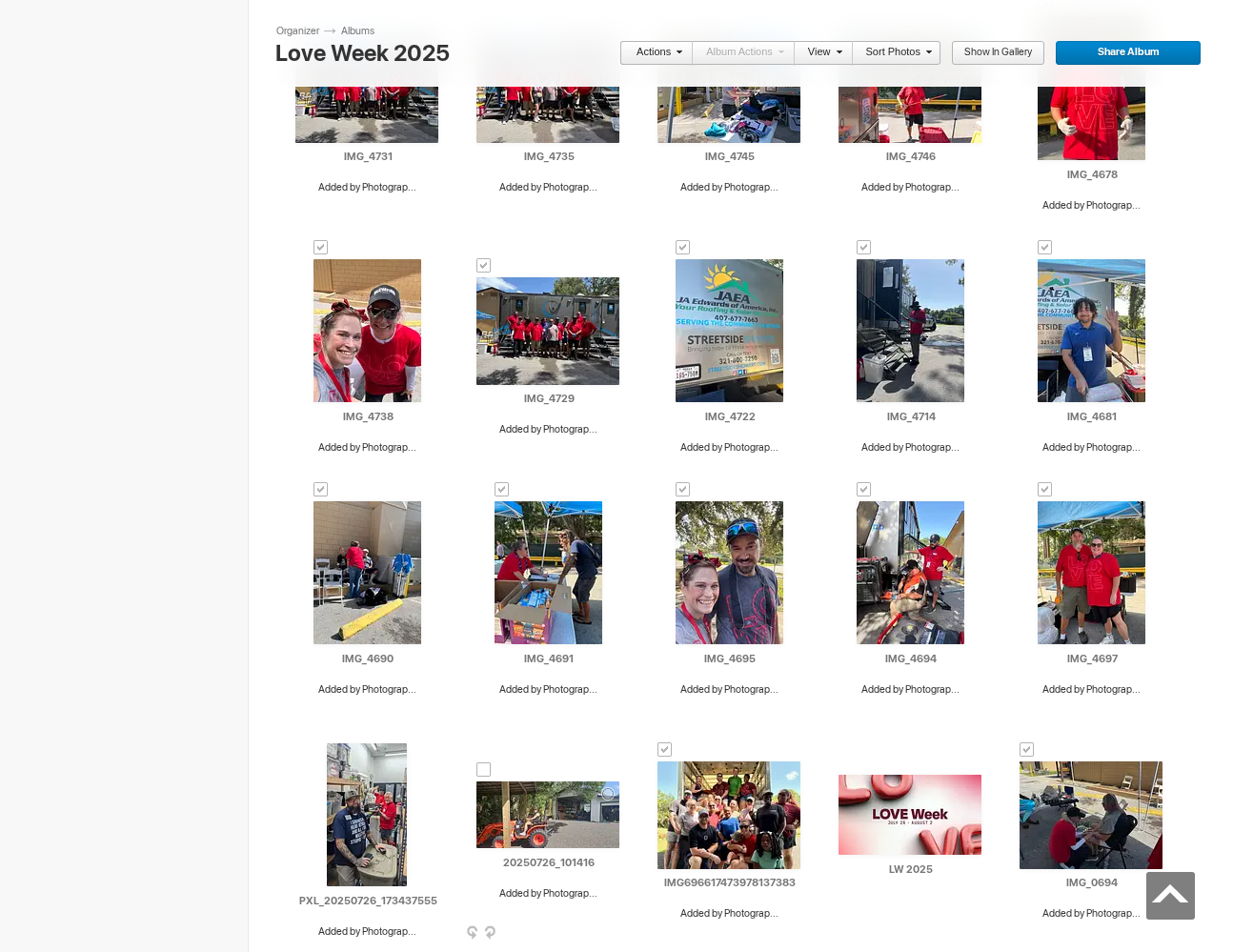 click at bounding box center (484, 770) 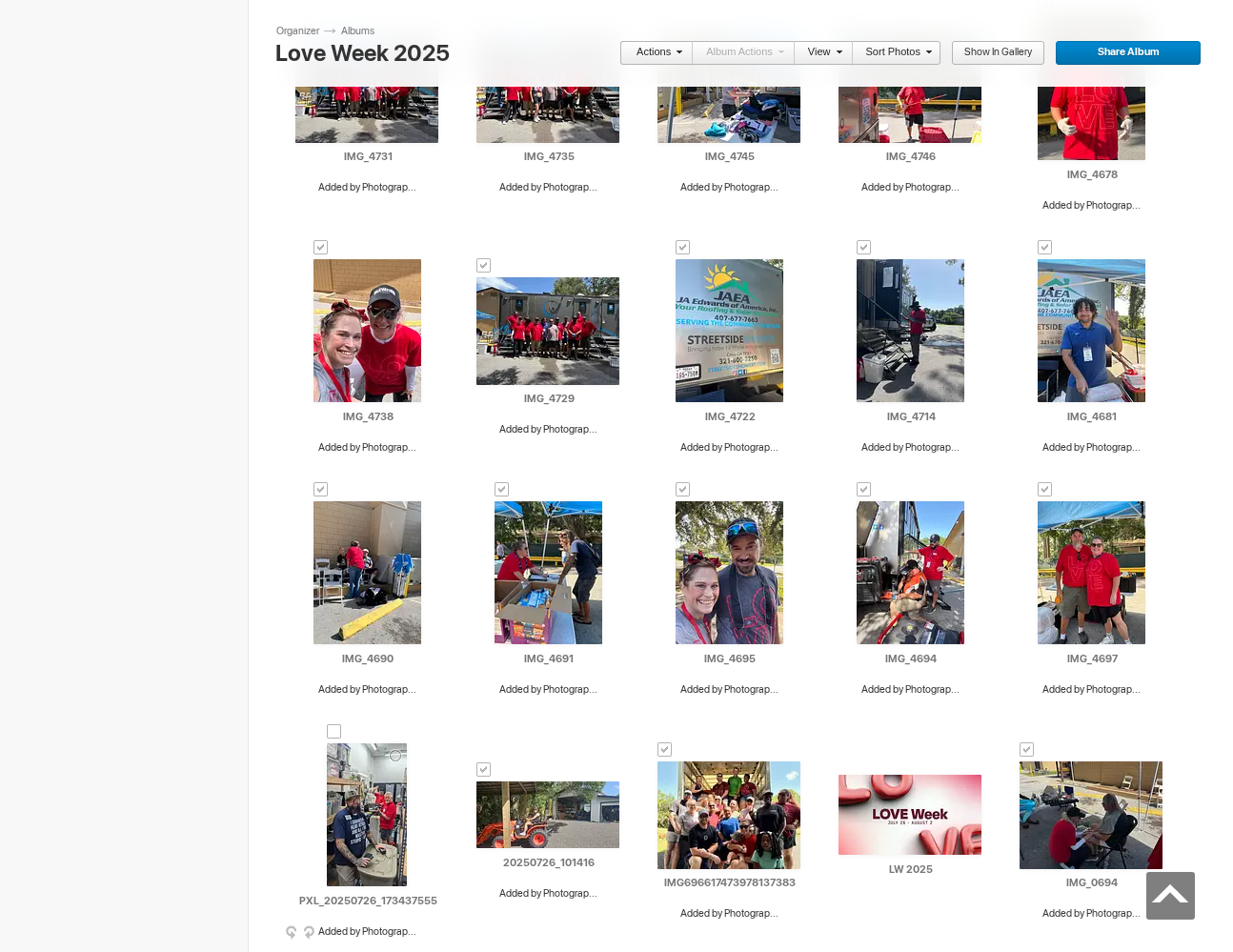 click at bounding box center (334, 732) 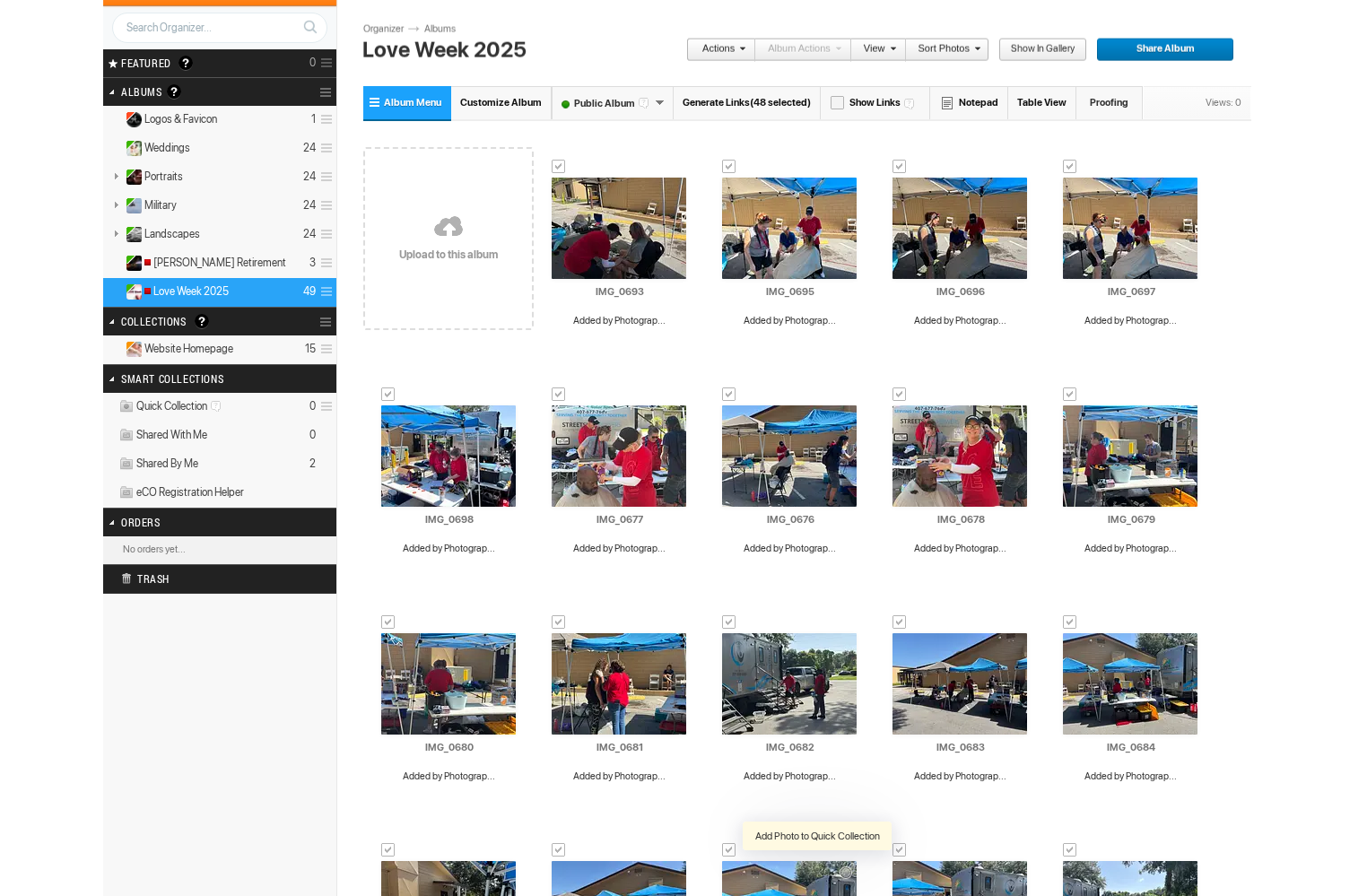 scroll, scrollTop: 0, scrollLeft: 0, axis: both 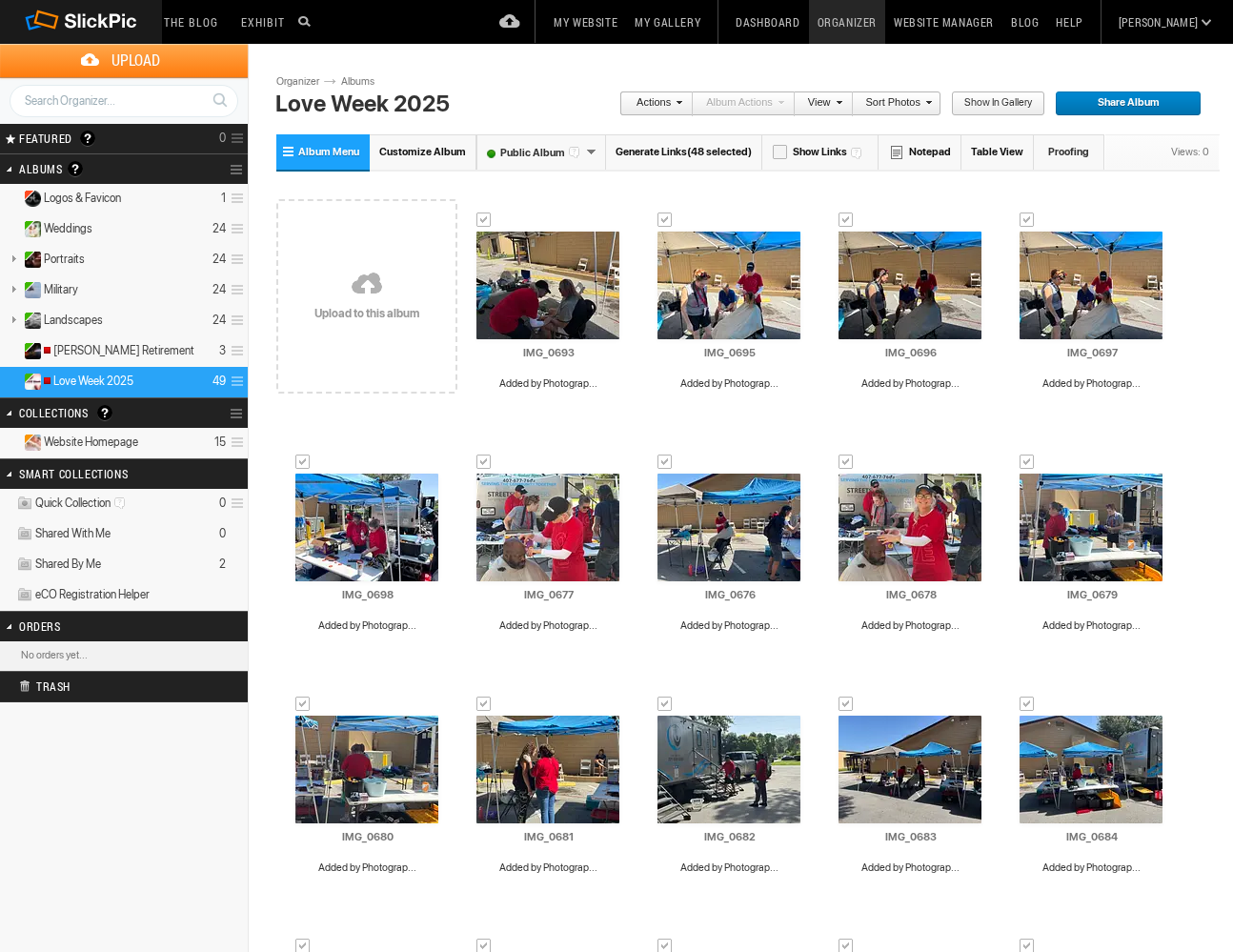 click on "Actions" at bounding box center [656, 104] 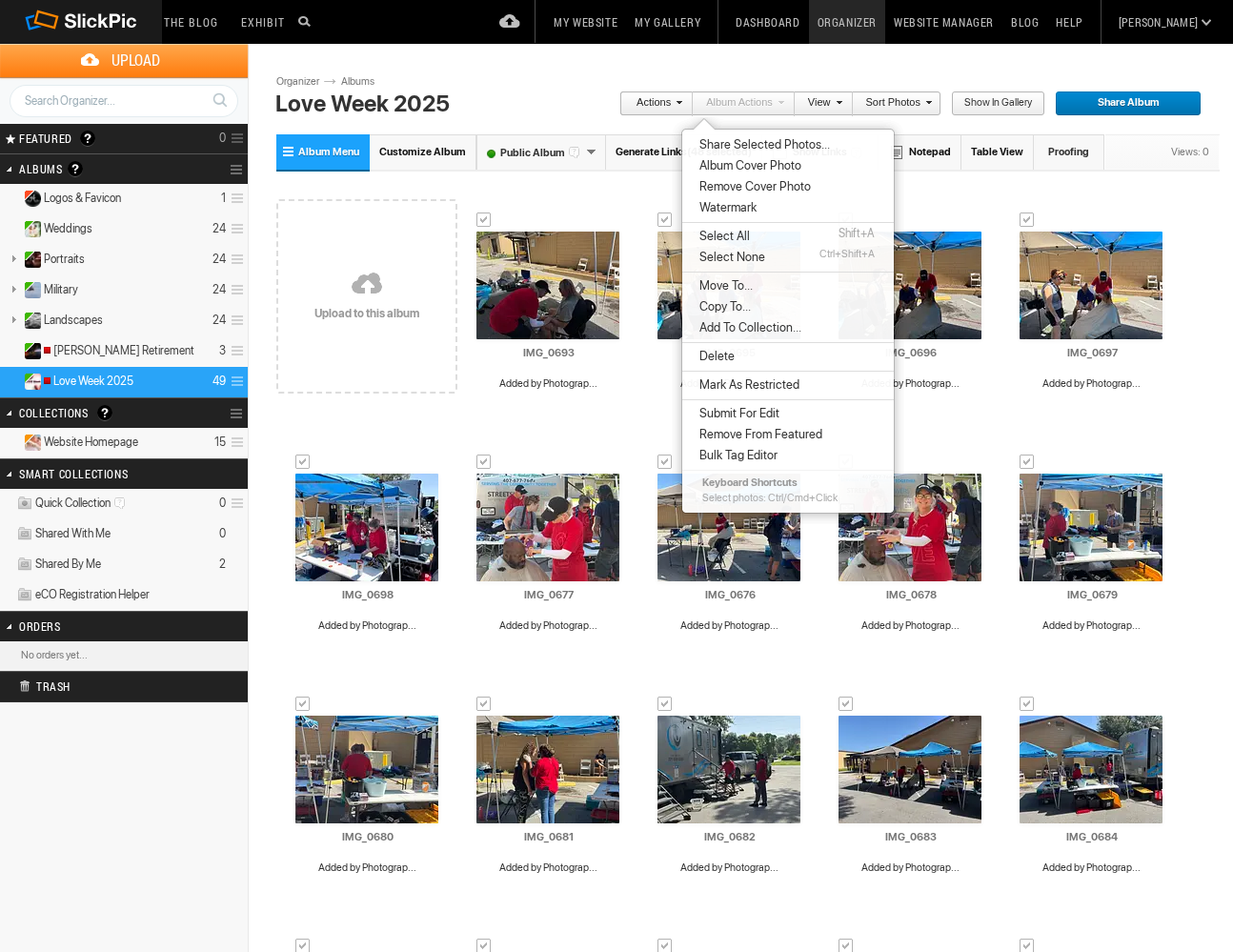 click on "Share Selected Photos... Album Cover Photo Remove Cover Photo Watermark Select All Shift+A Select None Ctrl+Shift+A Move To... Copy To... Add To Collection... Delete Mark As Restricted Submit For Edit Order Print Online Remove From Featured Bulk Tag Editor" at bounding box center [788, 300] 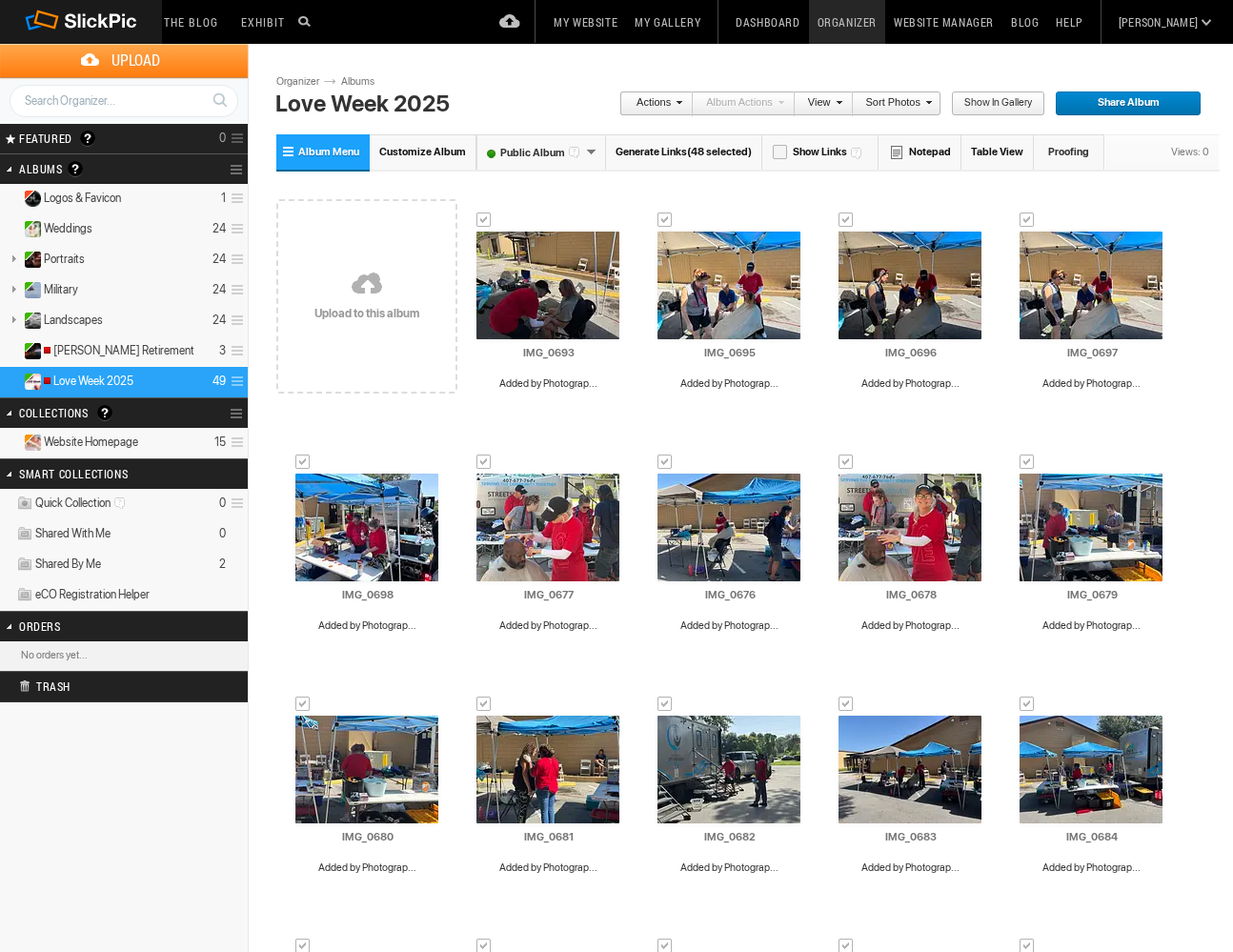 click at bounding box center (677, 102) 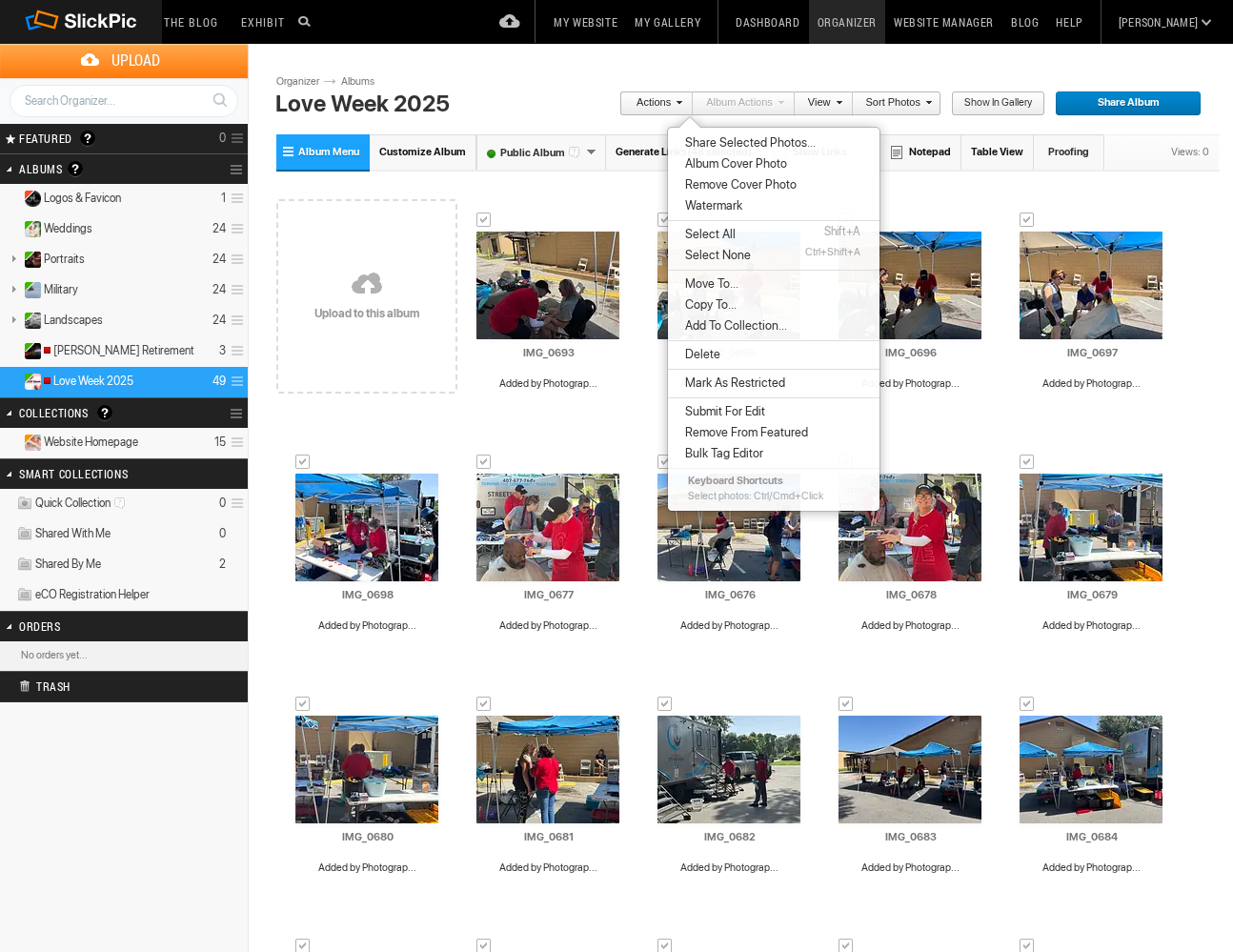 click on "Delete" at bounding box center (699, 354) 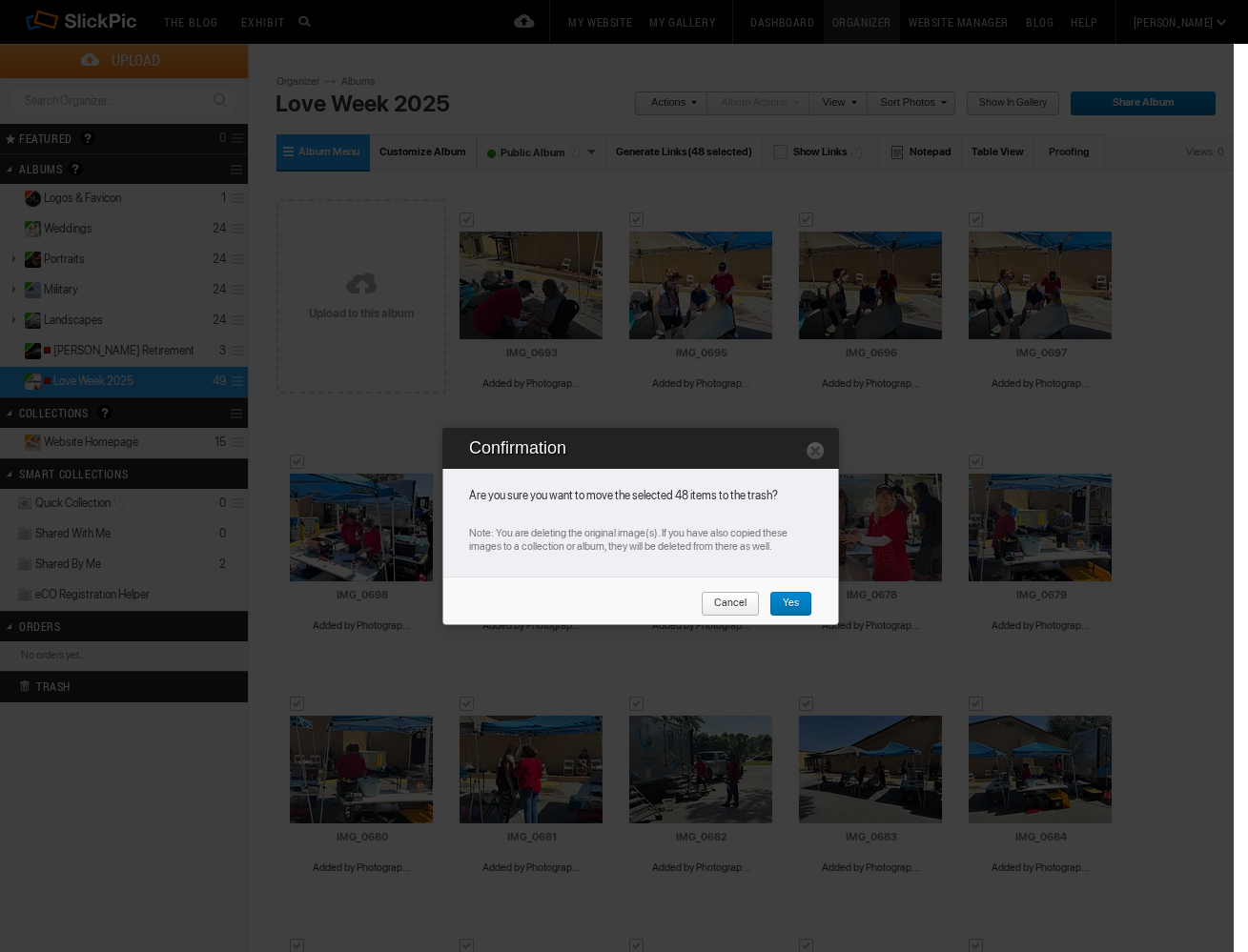 click on "Yes" at bounding box center (784, 604) 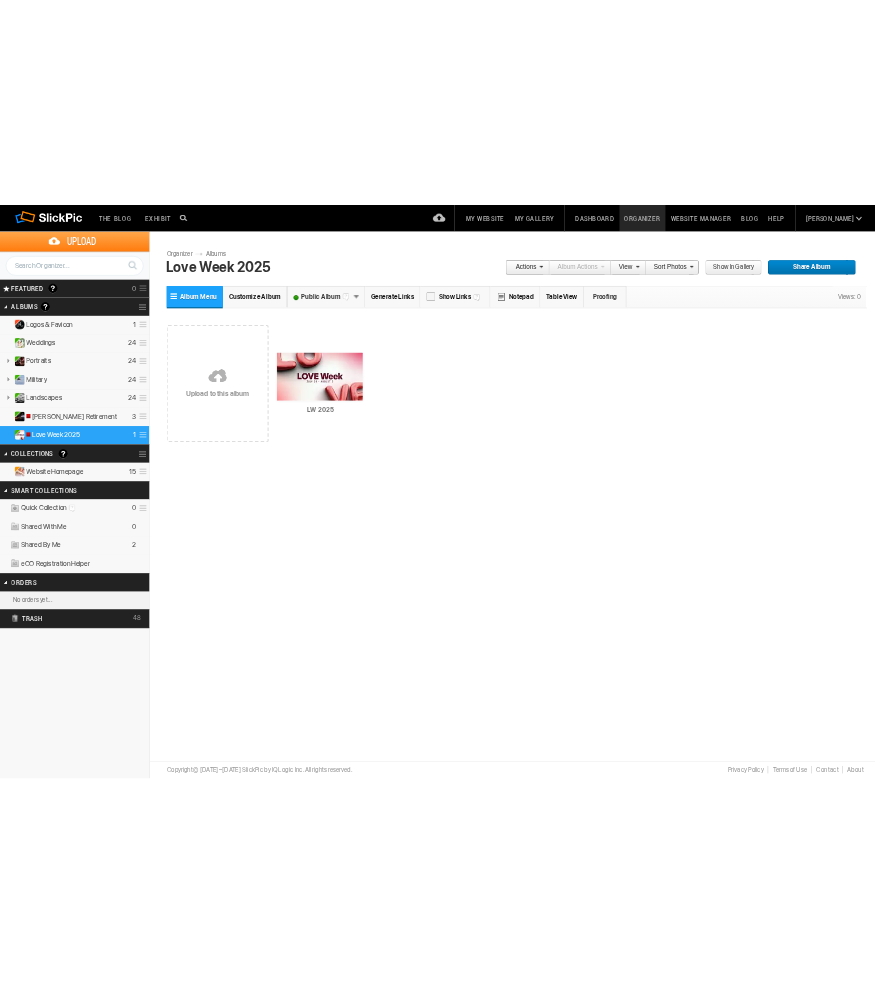 scroll, scrollTop: 0, scrollLeft: 0, axis: both 